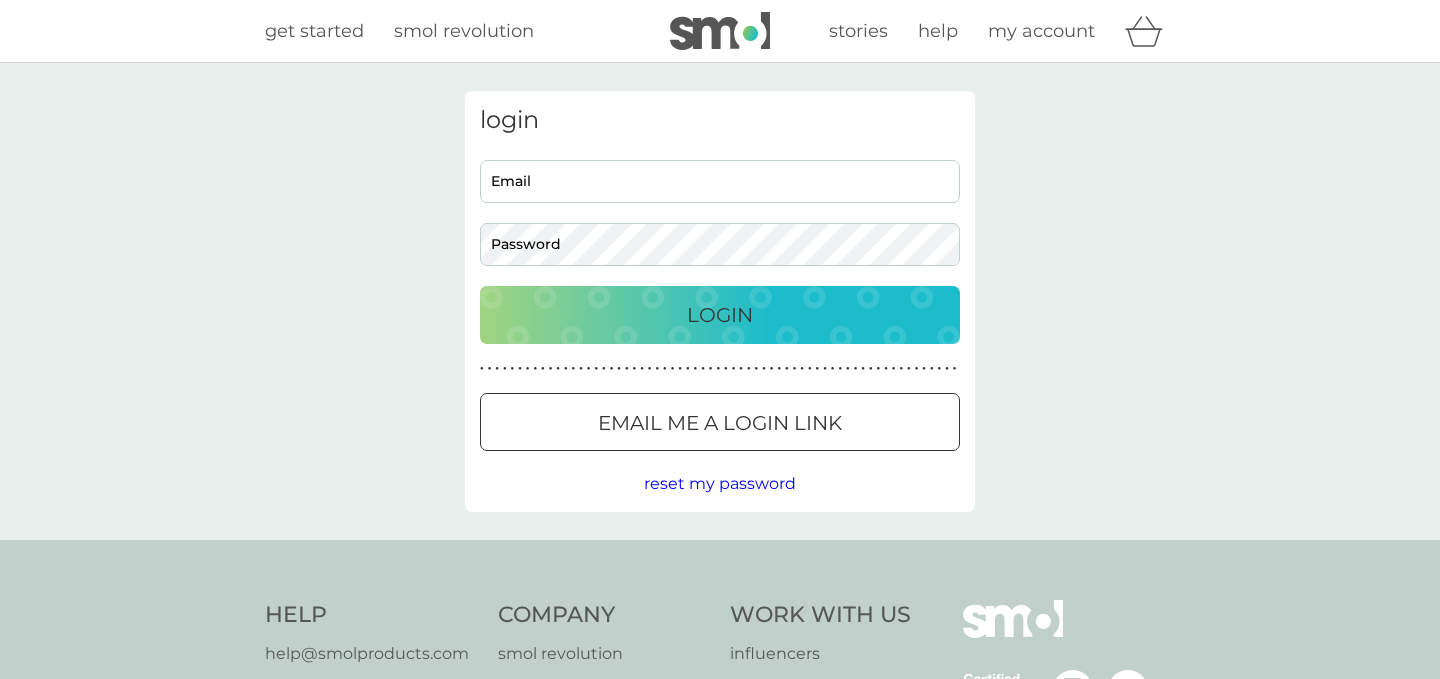 scroll, scrollTop: 0, scrollLeft: 0, axis: both 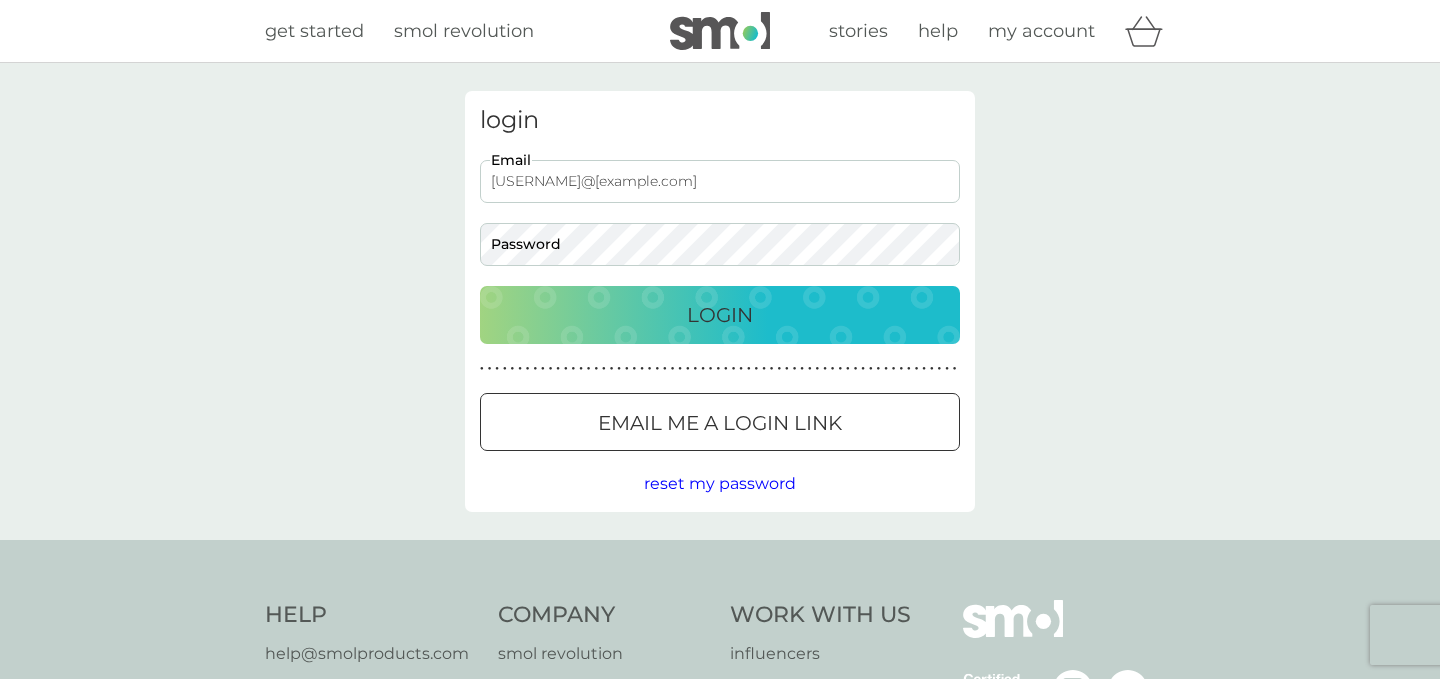 type on "[USERNAME]@[example.com]" 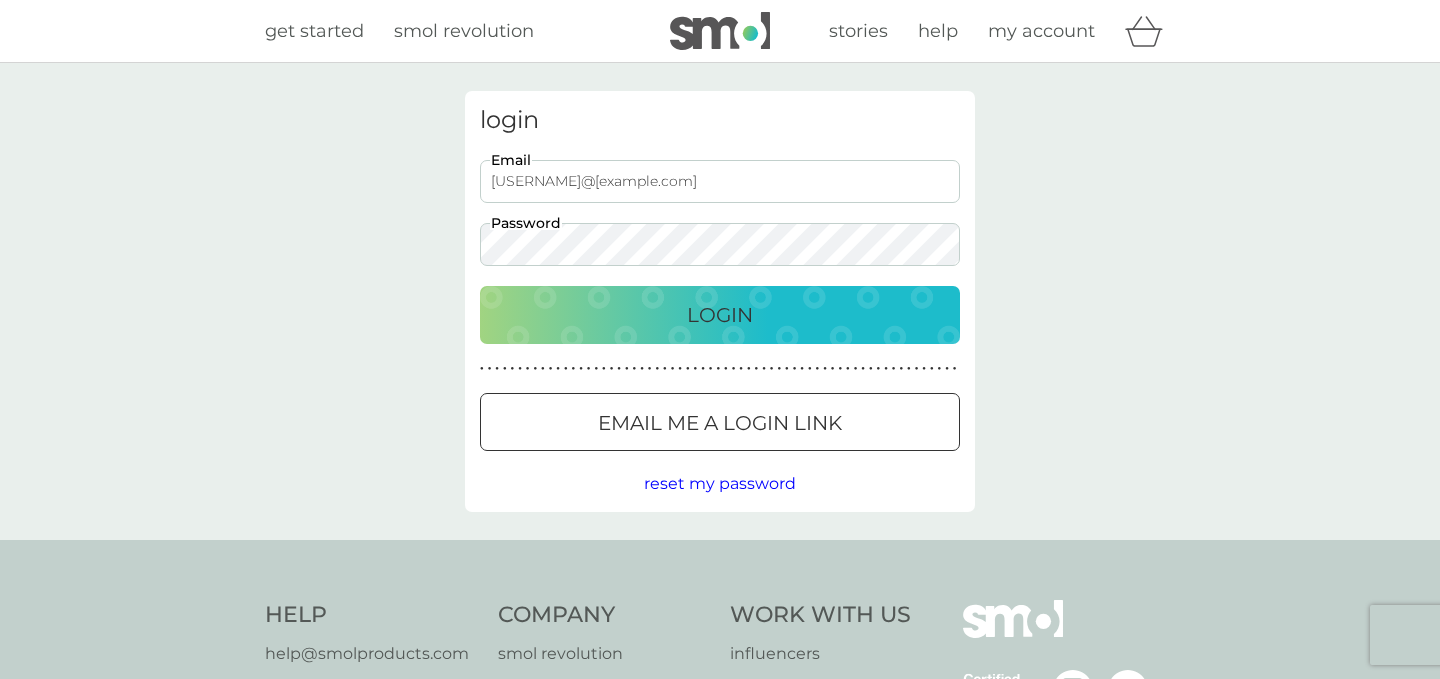 click on "Login" at bounding box center [720, 315] 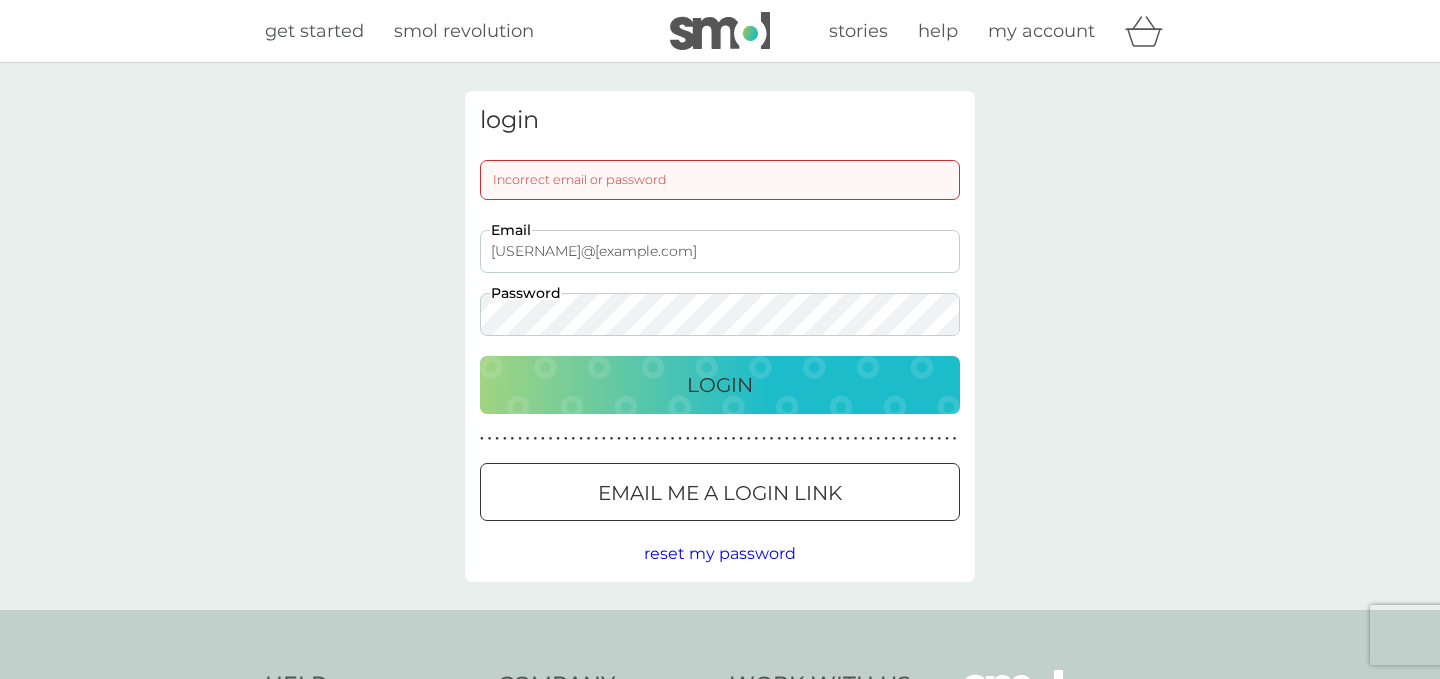 click on "Login" at bounding box center [720, 385] 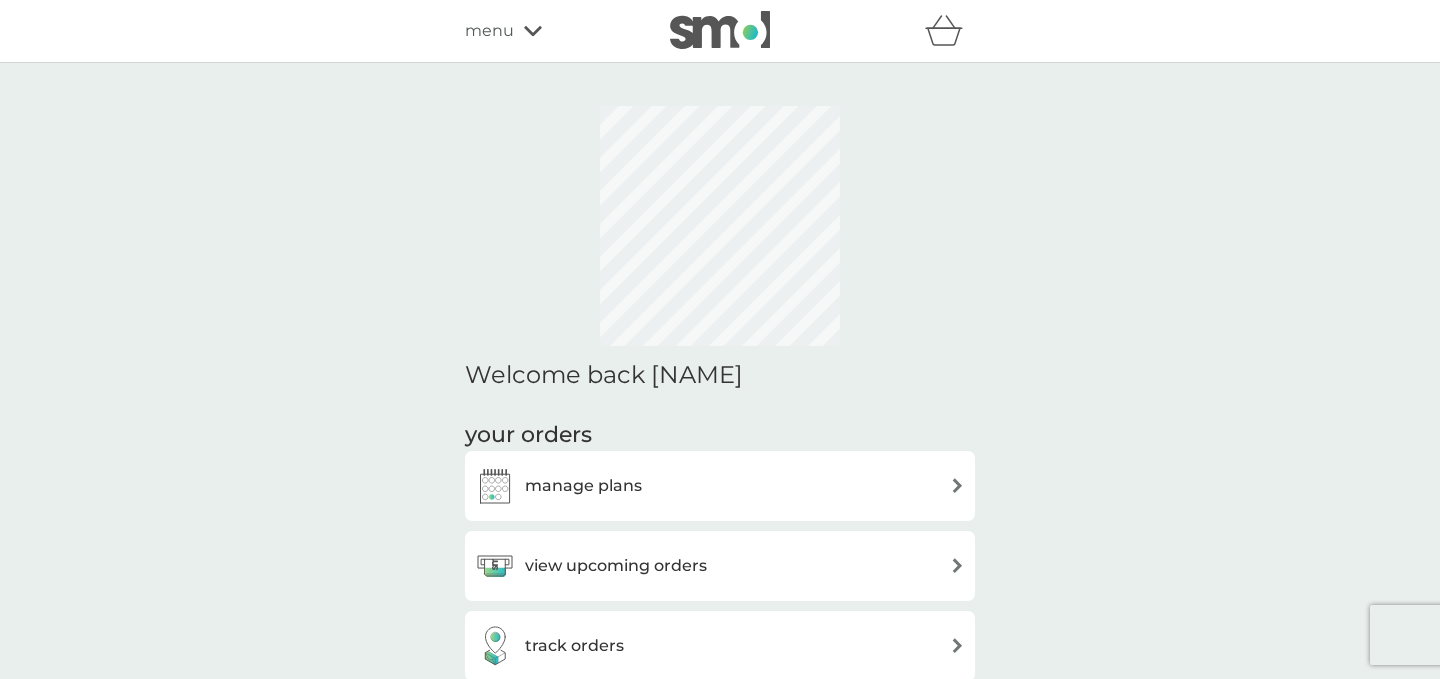 scroll, scrollTop: 29, scrollLeft: 0, axis: vertical 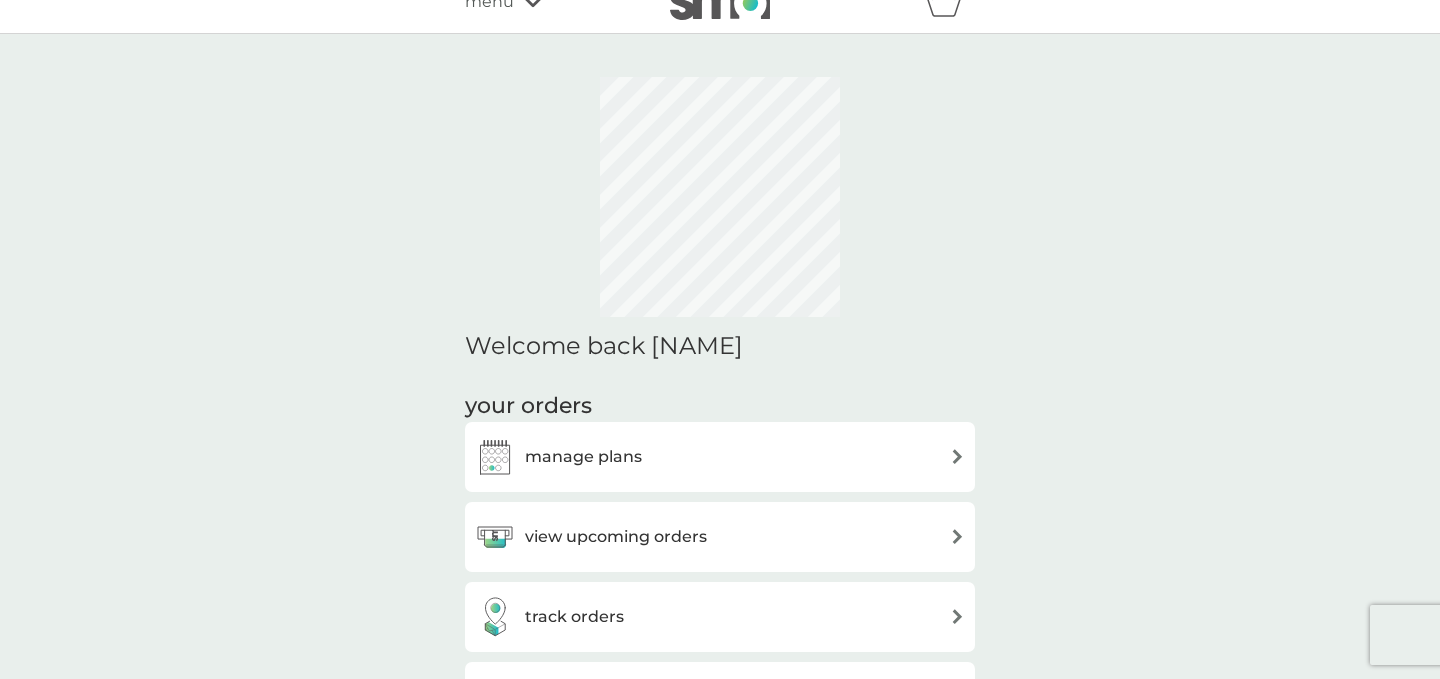 click on "manage plans" at bounding box center [720, 457] 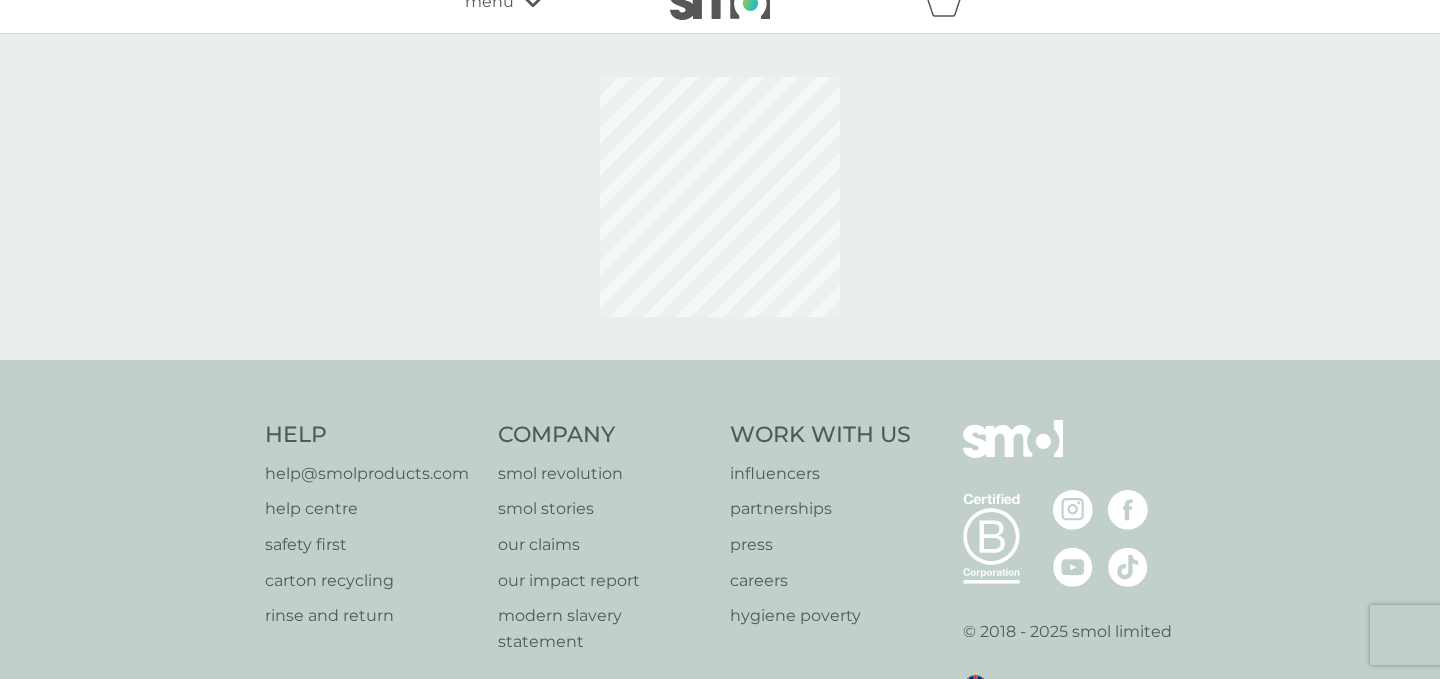 scroll, scrollTop: 0, scrollLeft: 0, axis: both 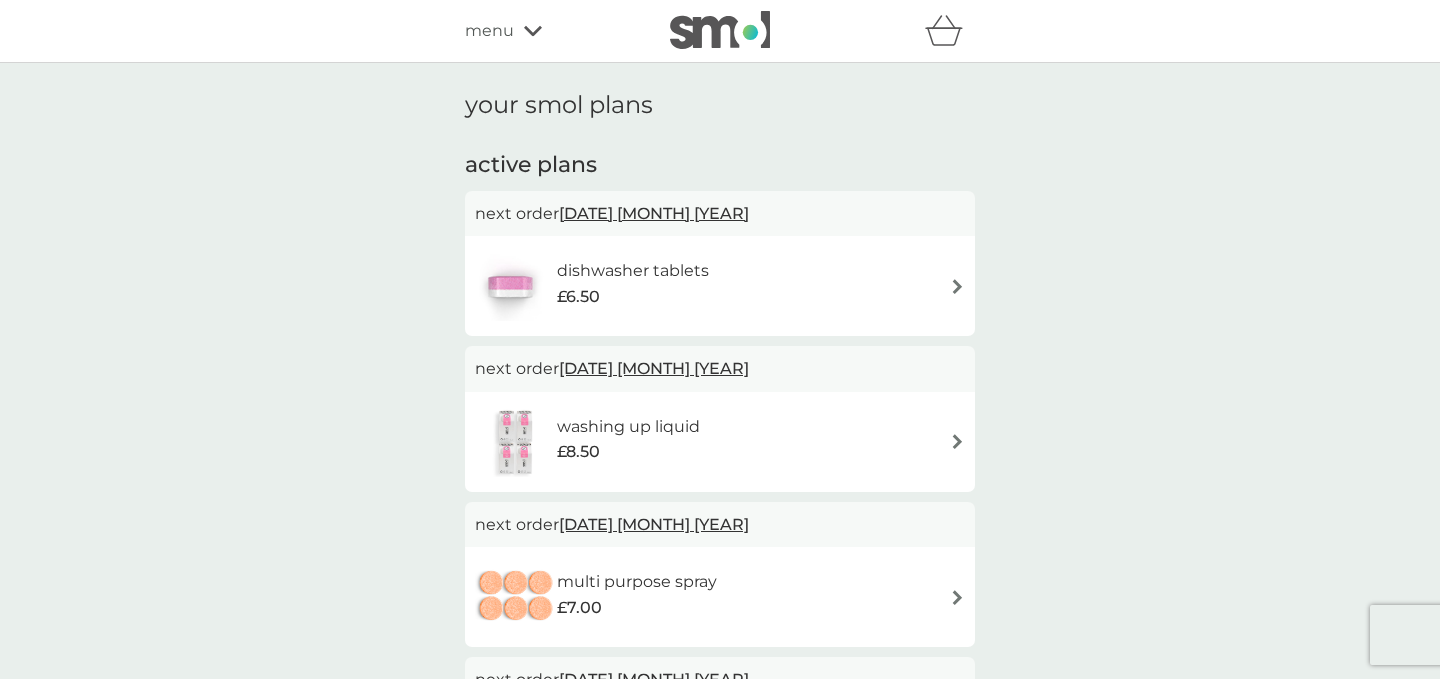 click on "your smol plans active plans next order  [DATE] [MONTH] [YEAR] dishwasher tablets £6.50 next order  [DATE] [MONTH] [YEAR] washing up liquid £8.50 next order  [DATE] [MONTH] [YEAR] multi purpose spray £7.00 next order  [DATE] [MONTH] [YEAR] non-bio laundry capsules £6.00 next order  [DATE] [MONTH] [YEAR] fabric conditioner £11.50 next order  [DATE] [MONTH] [YEAR] stain gel £12.50" at bounding box center (720, 612) 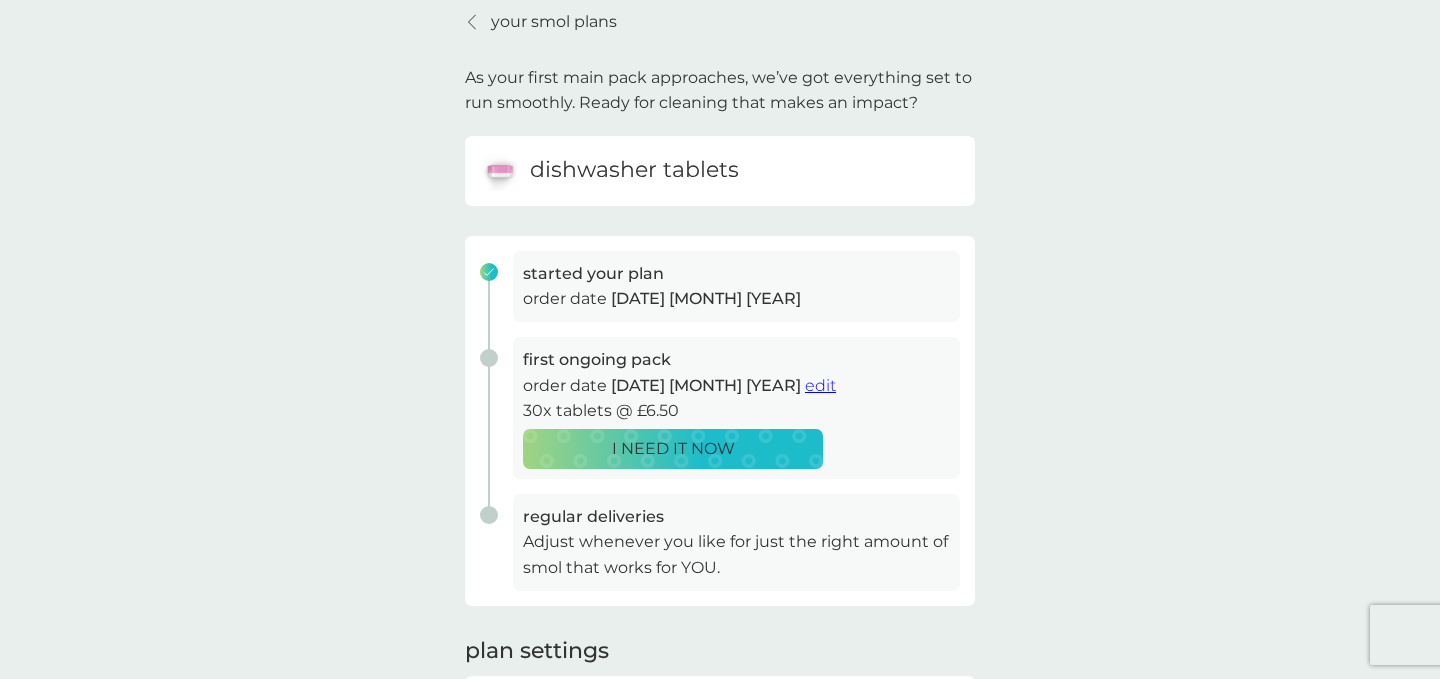 scroll, scrollTop: 96, scrollLeft: 0, axis: vertical 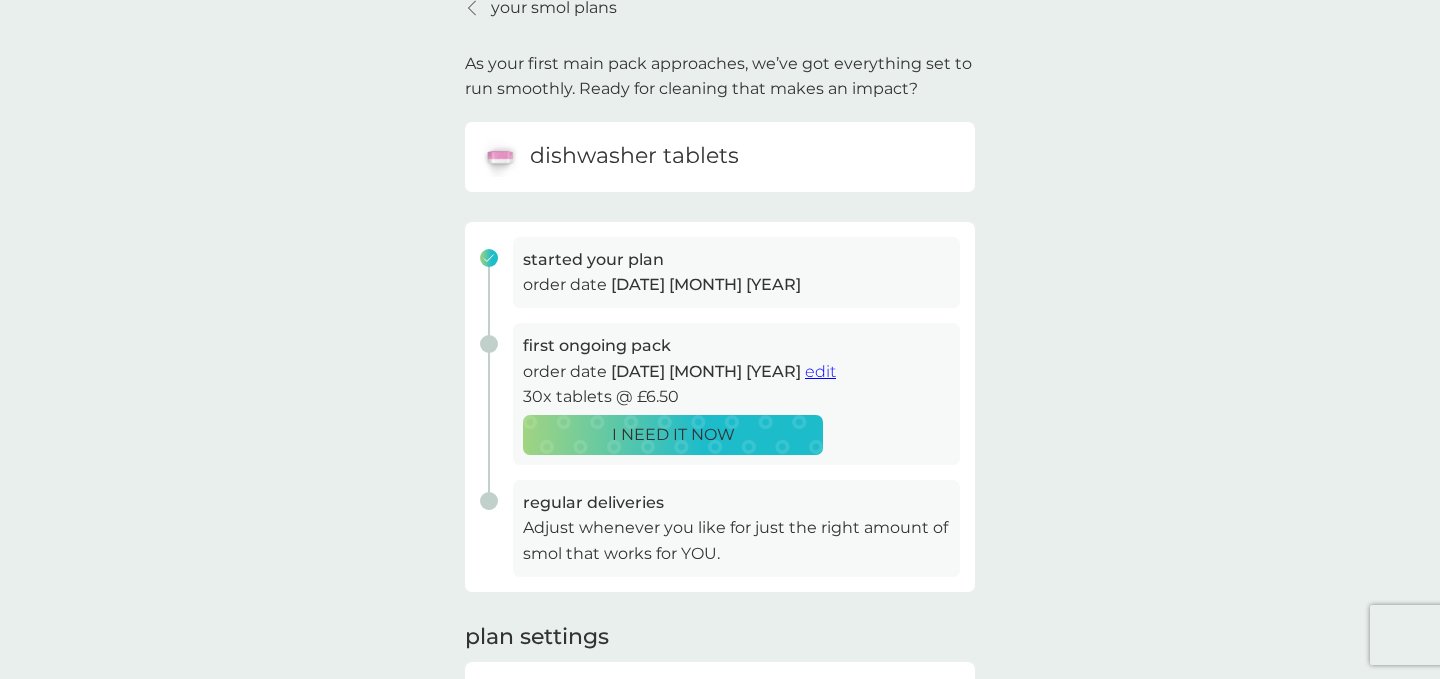 click on "edit" at bounding box center (820, 371) 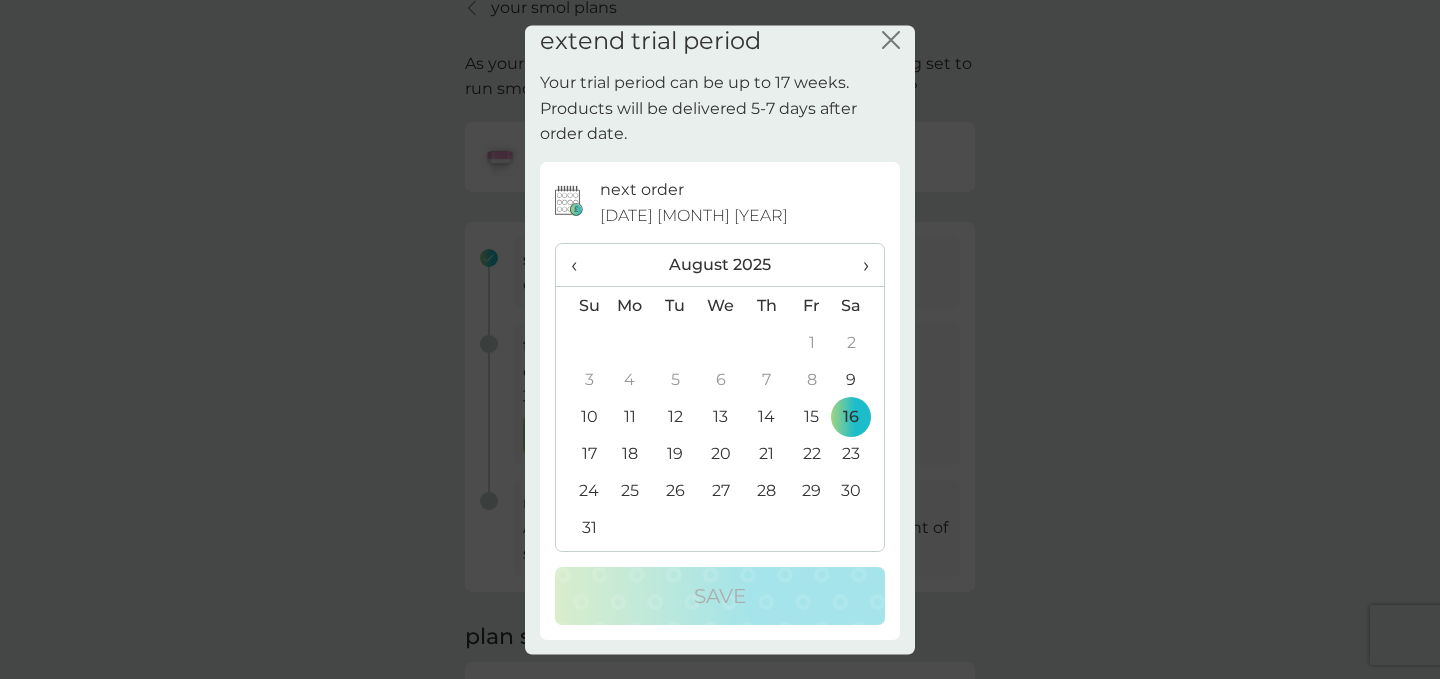 scroll, scrollTop: 0, scrollLeft: 0, axis: both 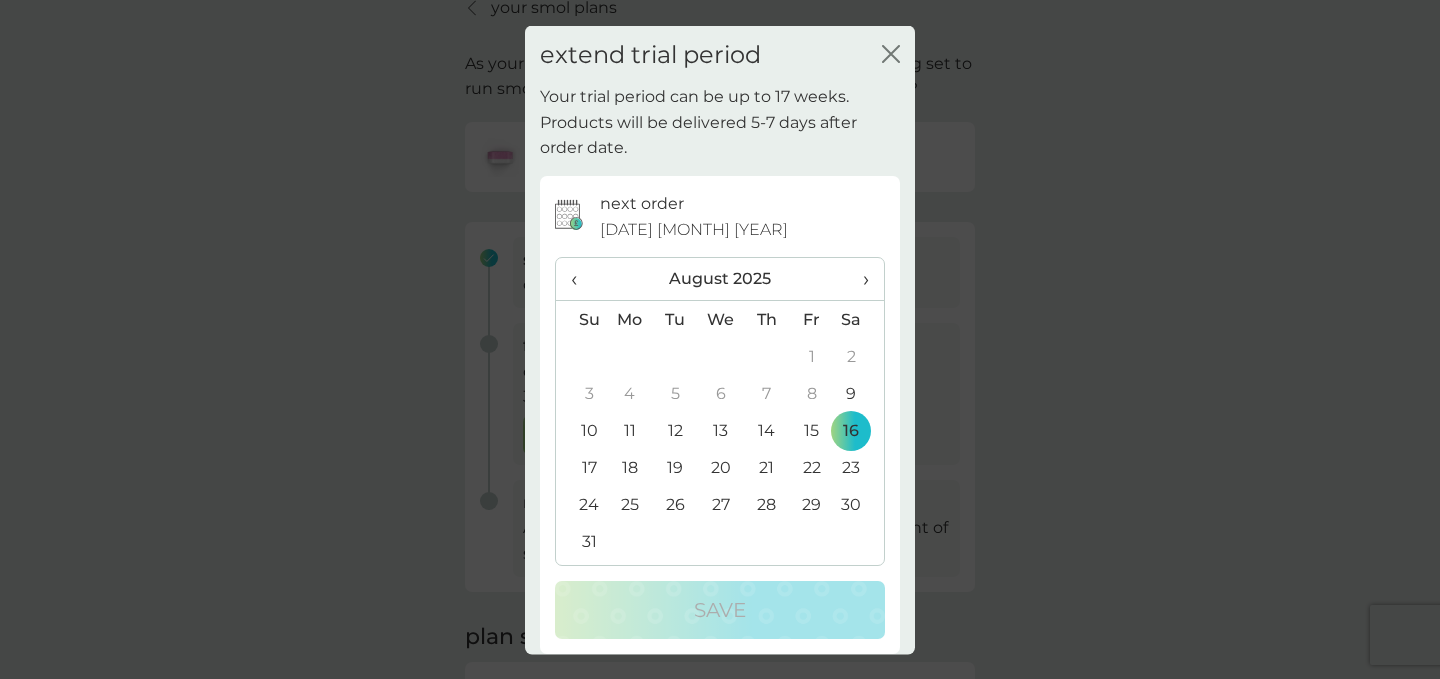 click on "close" 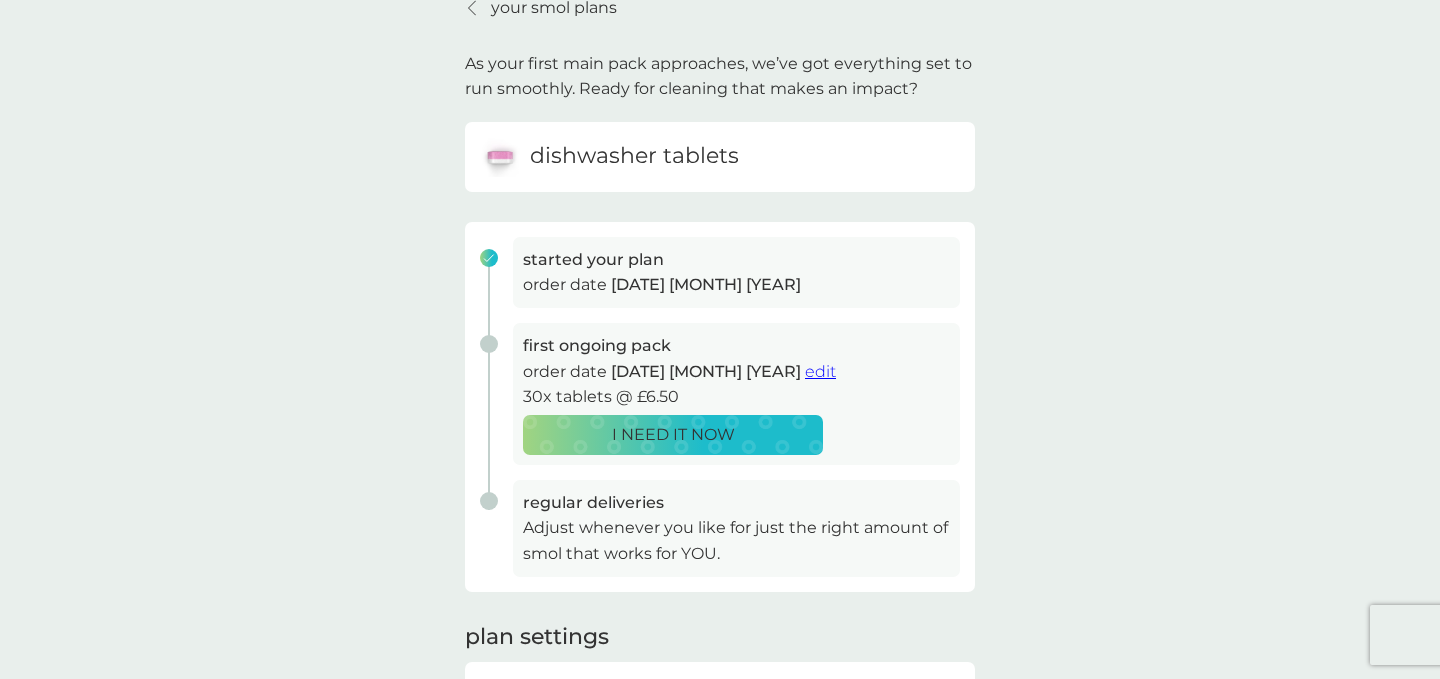 click on "your smol plans As your first main pack approaches, we’ve got everything set to run smoothly. Ready for cleaning that makes an impact? dishwasher tablets started your plan order date   [DATE] [MONTH] [YEAR] first ongoing pack order date   [DATE] [MONTH] [YEAR]   edit 30x tablets @ £6.50 I NEED IT NOW regular deliveries Adjust whenever you like for just the right amount of smol that works for YOU. plan settings delivery address [STREET_NAME], [STREET_NAME],  [CITY], [POSTAL_CODE] to cancel please email   help@example.com" at bounding box center (720, 410) 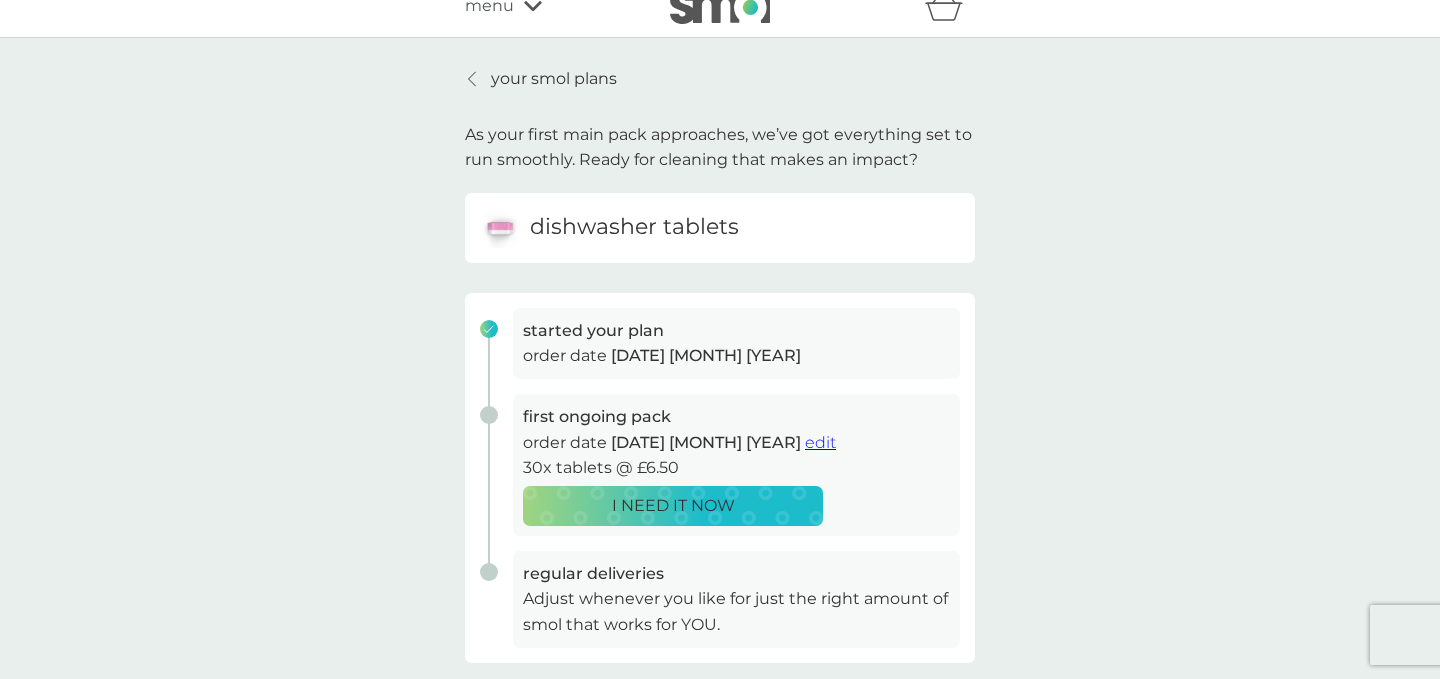 scroll, scrollTop: 0, scrollLeft: 0, axis: both 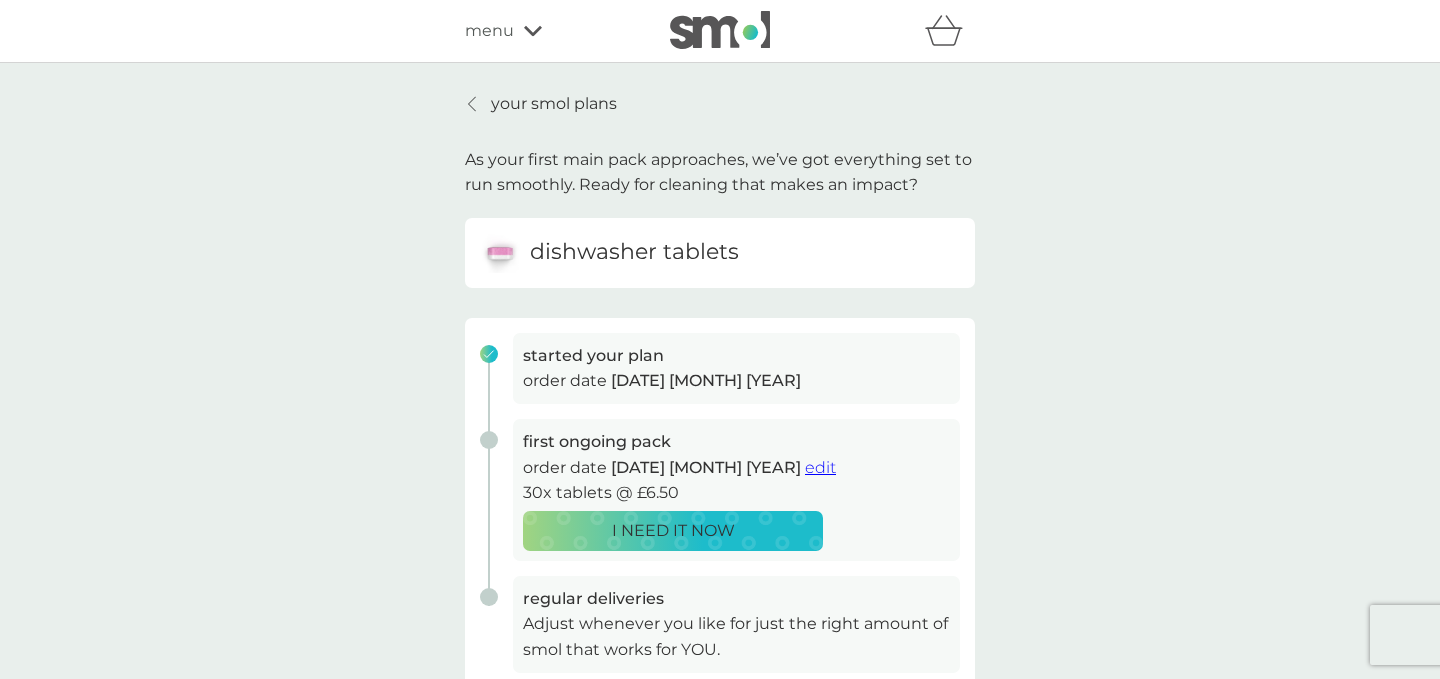 click on "your smol plans" at bounding box center (554, 104) 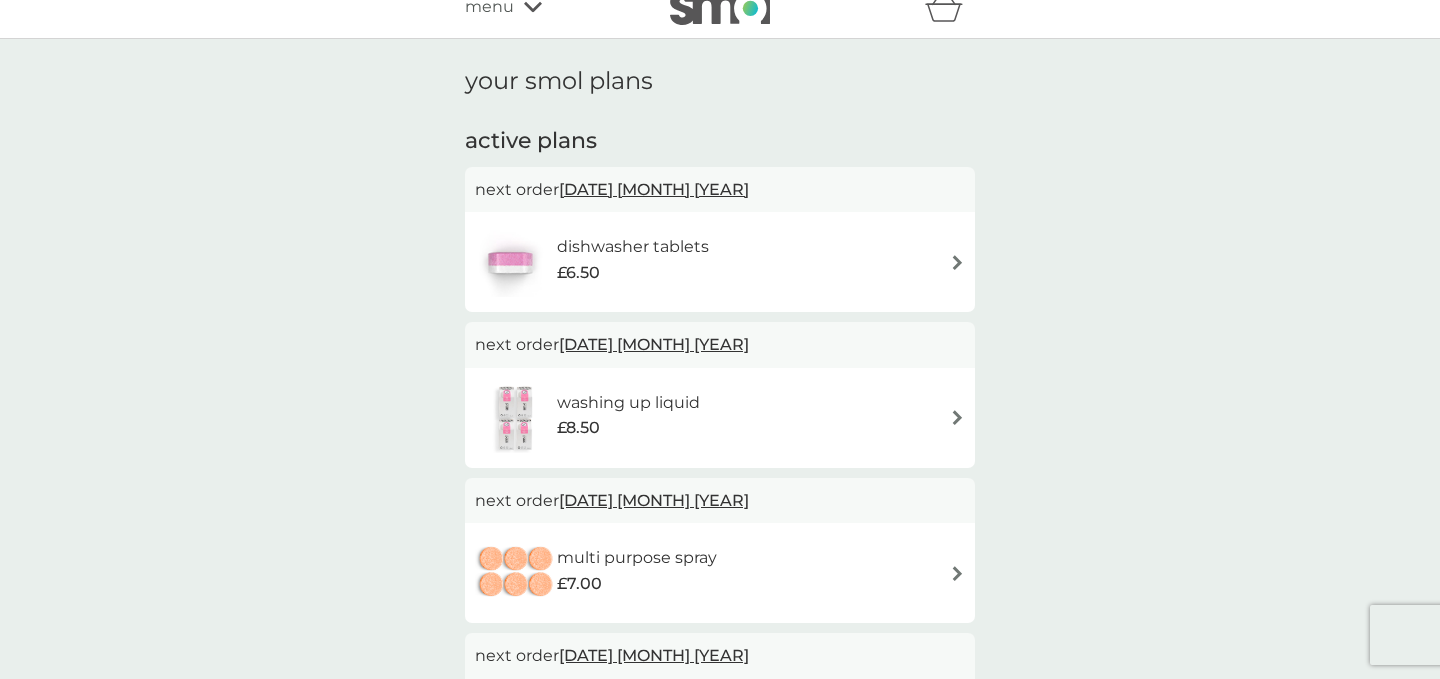 scroll, scrollTop: 0, scrollLeft: 0, axis: both 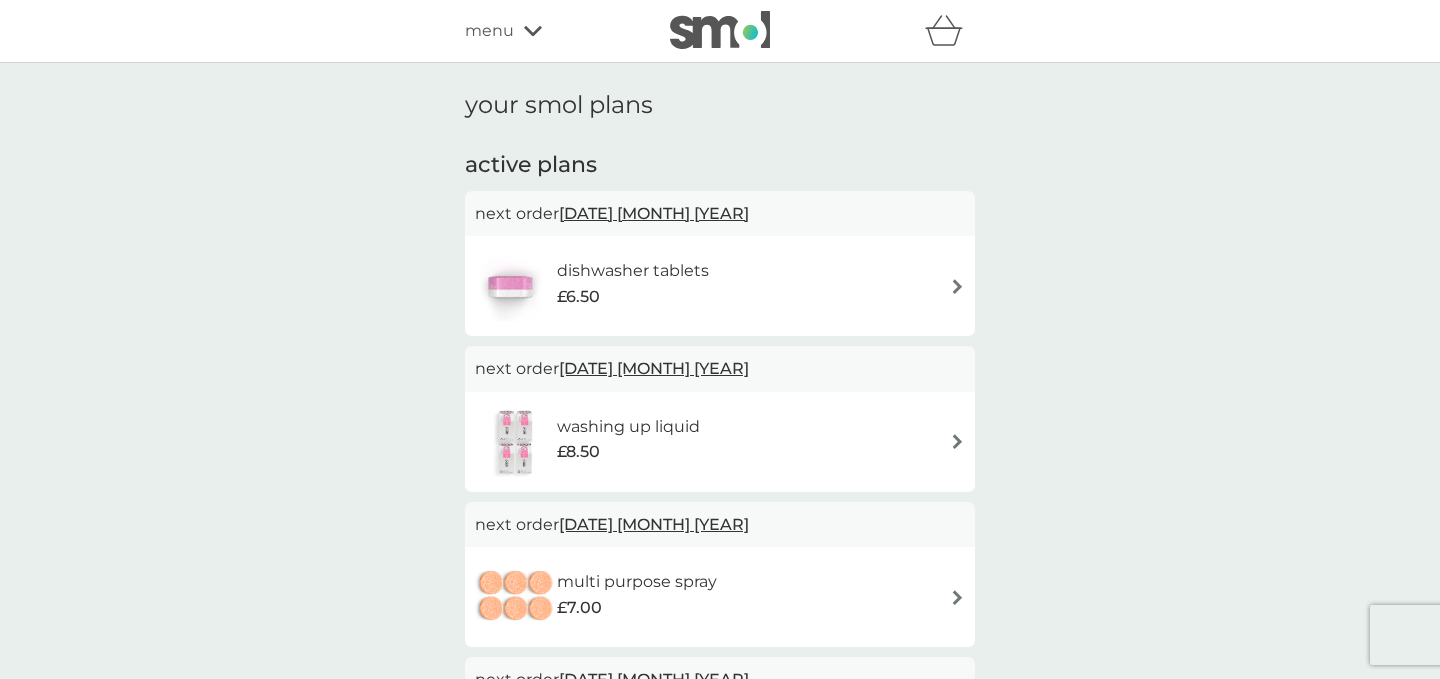click on "dishwasher tablets £6.50" at bounding box center [720, 286] 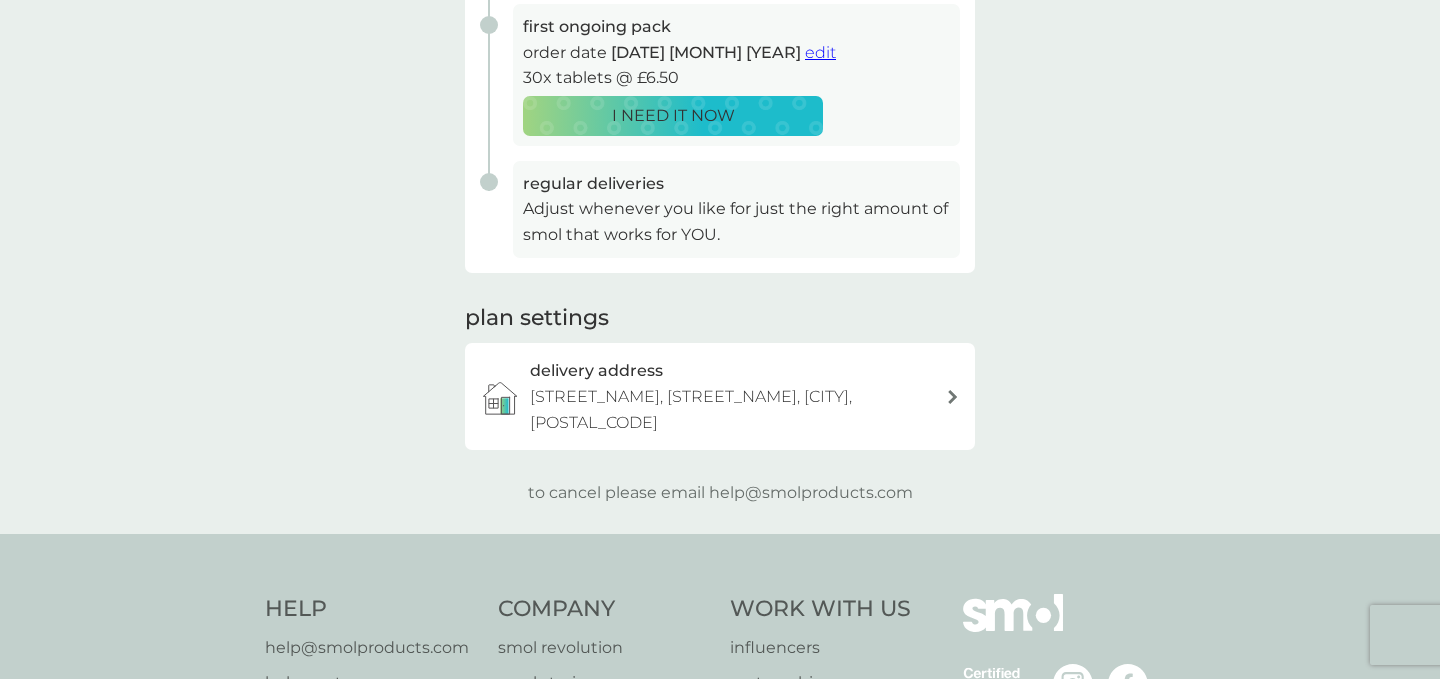 scroll, scrollTop: 407, scrollLeft: 0, axis: vertical 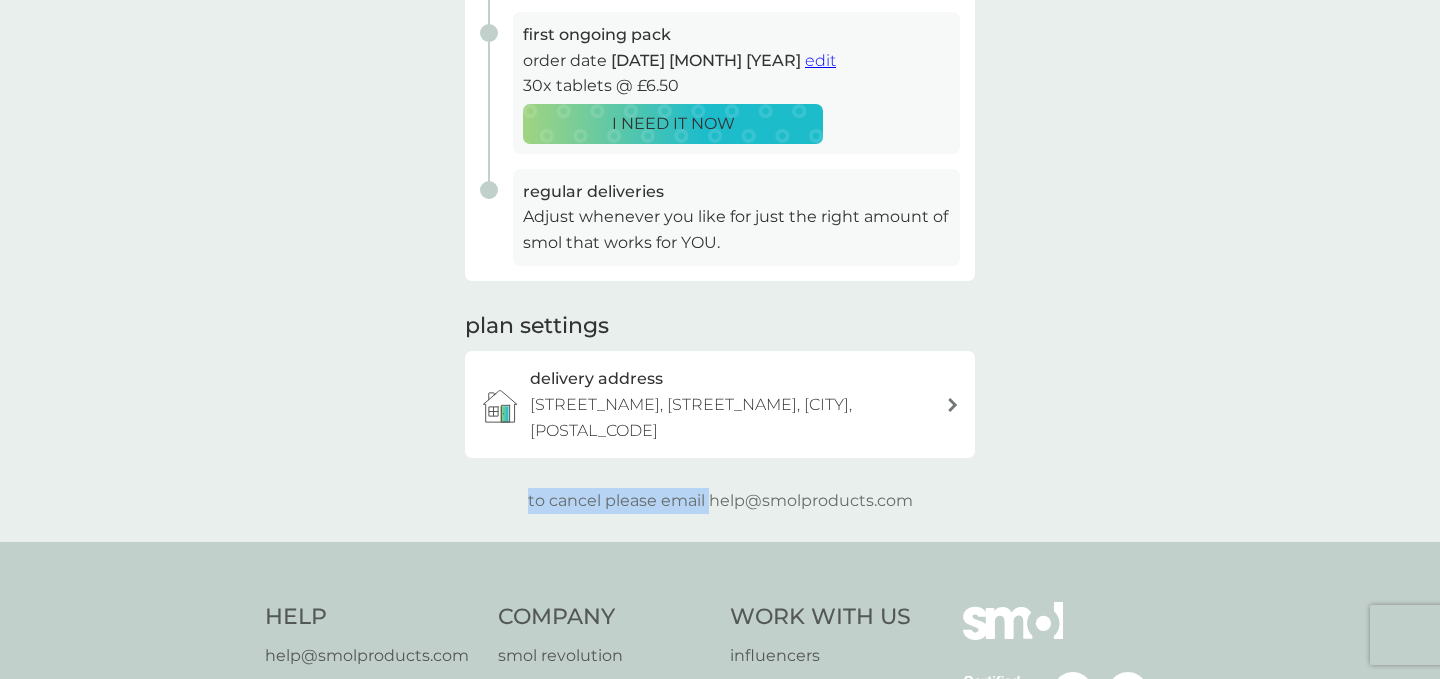 drag, startPoint x: 711, startPoint y: 499, endPoint x: 1004, endPoint y: 477, distance: 293.82477 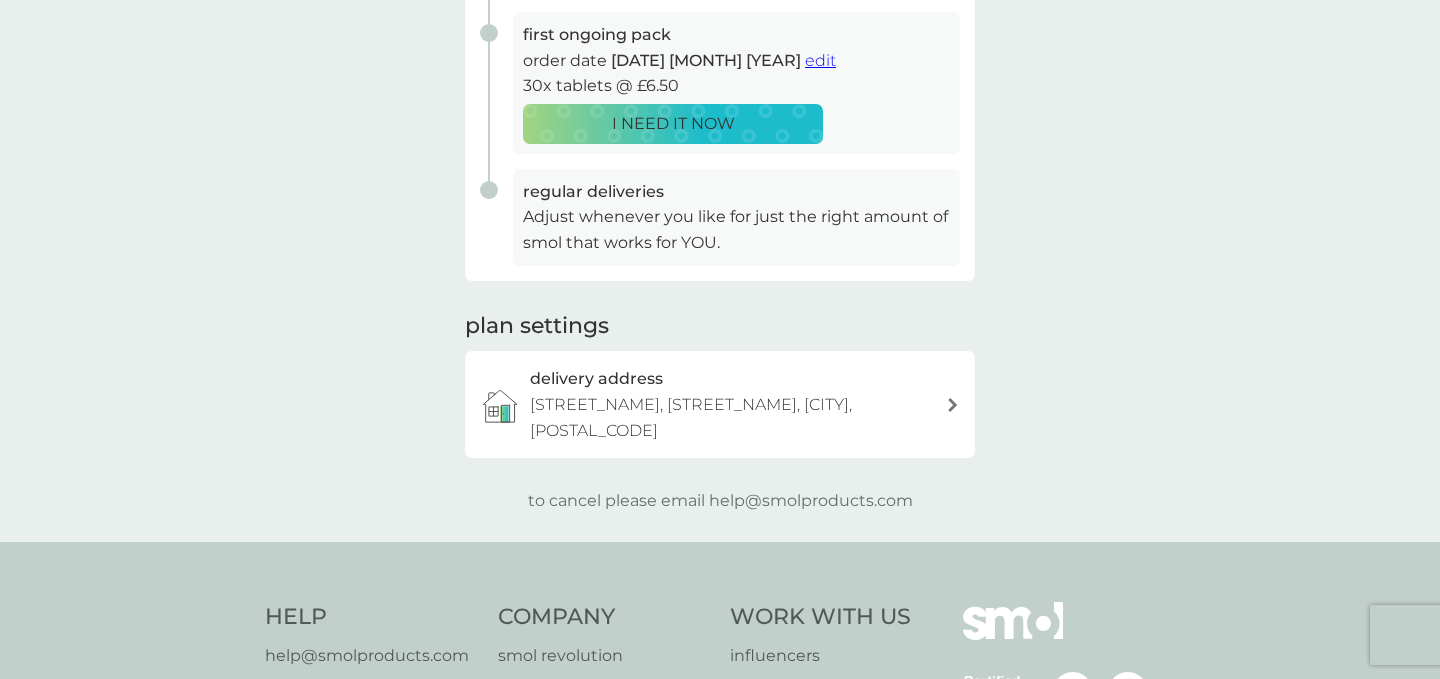 click on "your smol plans As your first main pack approaches, we’ve got everything set to run smoothly. Ready for cleaning that makes an impact? dishwasher tablets started your plan order date   [DATE] [MONTH] [YEAR] first ongoing pack order date   [DATE] [MONTH] [YEAR]   edit 30x tablets @ £6.50 I NEED IT NOW regular deliveries Adjust whenever you like for just the right amount of smol that works for YOU. plan settings delivery address [STREET_NAME], [STREET_NAME],  [CITY], [POSTAL_CODE] to cancel please email   help@example.com" at bounding box center [720, 99] 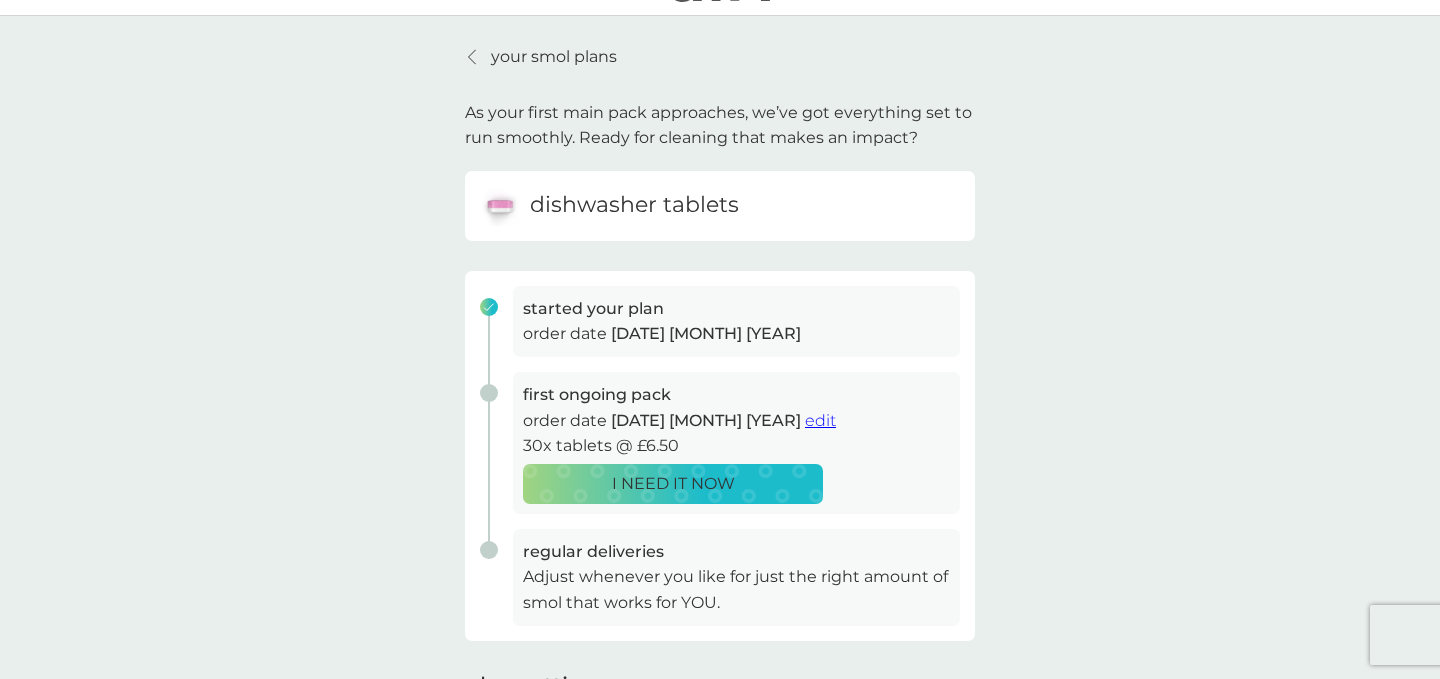 scroll, scrollTop: 0, scrollLeft: 0, axis: both 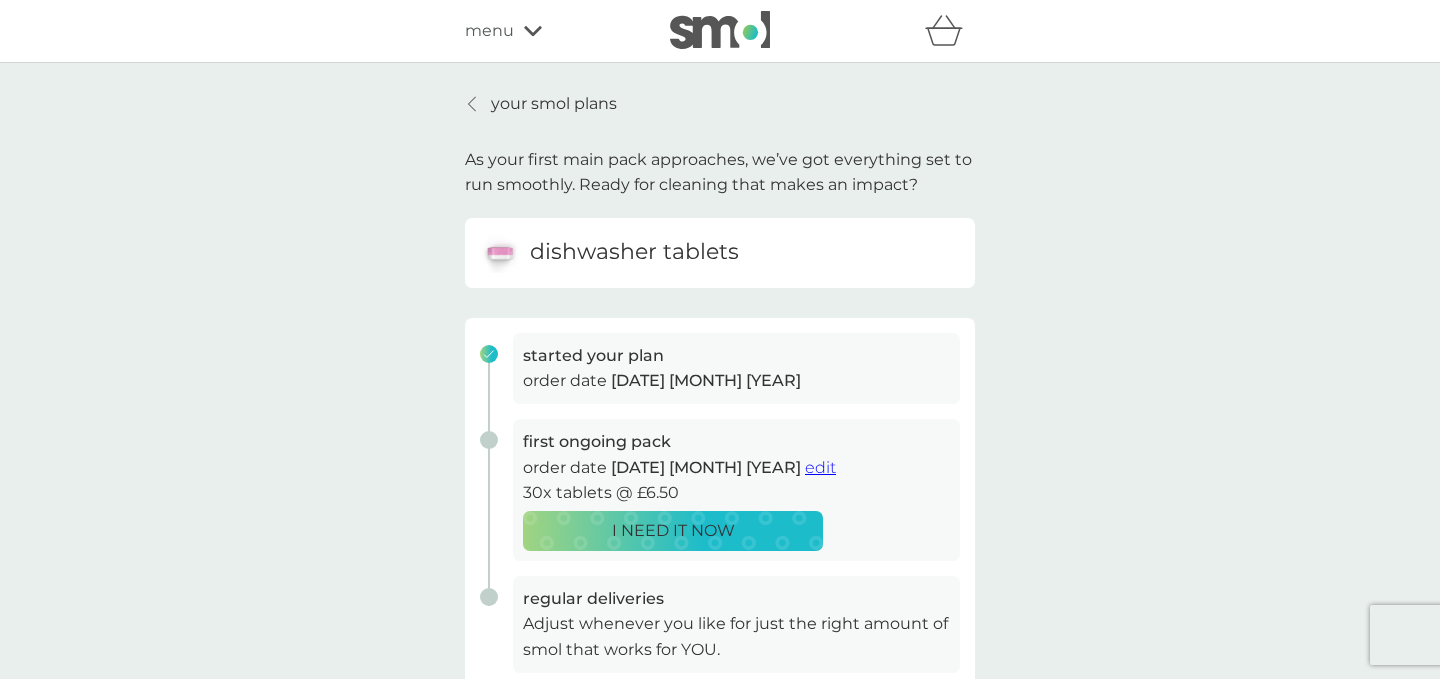 click on "your smol plans" at bounding box center (554, 104) 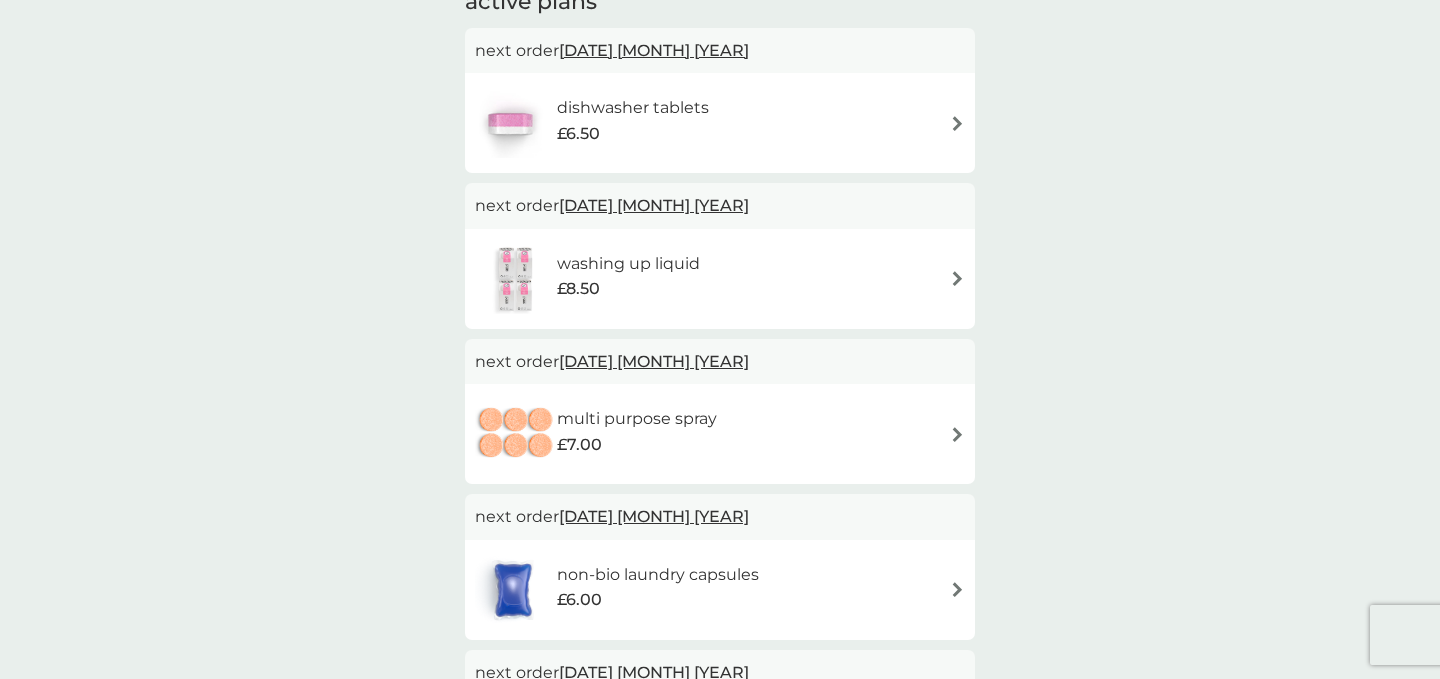 scroll, scrollTop: 173, scrollLeft: 0, axis: vertical 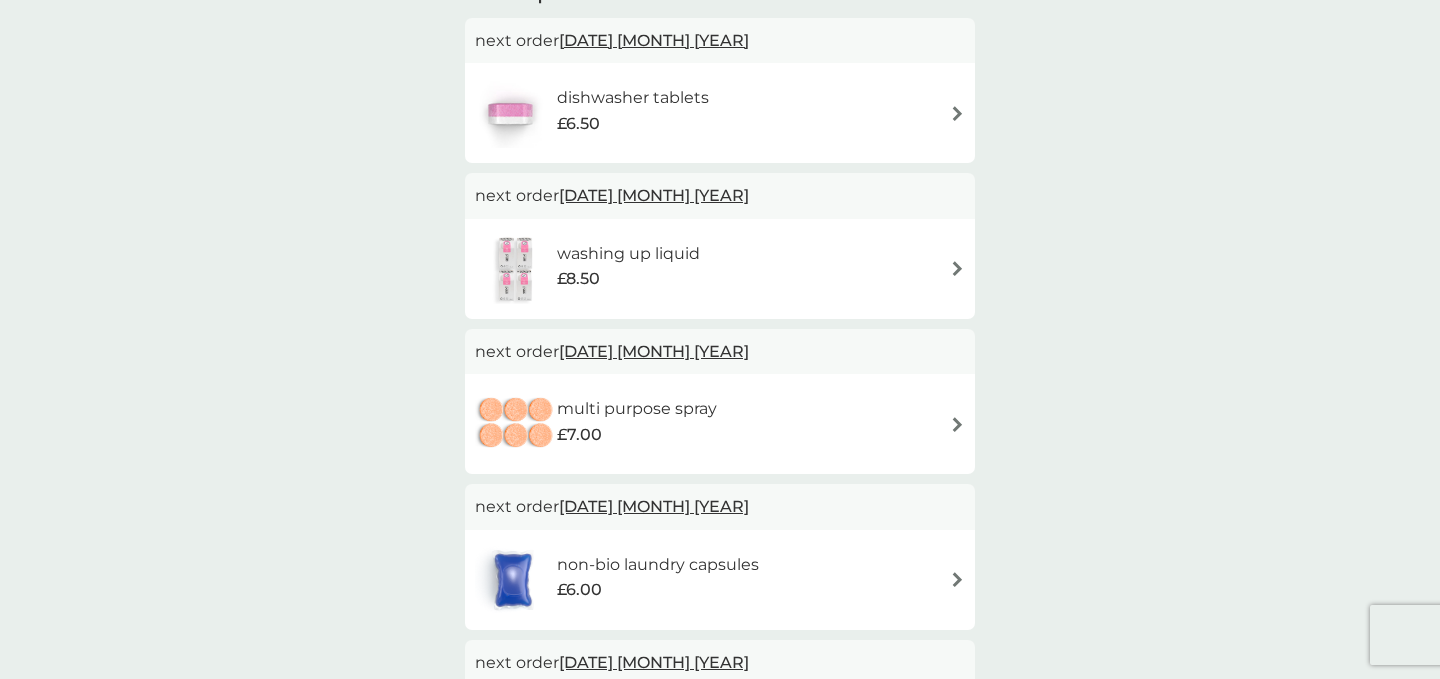 click on "washing up liquid £8.50" at bounding box center (720, 269) 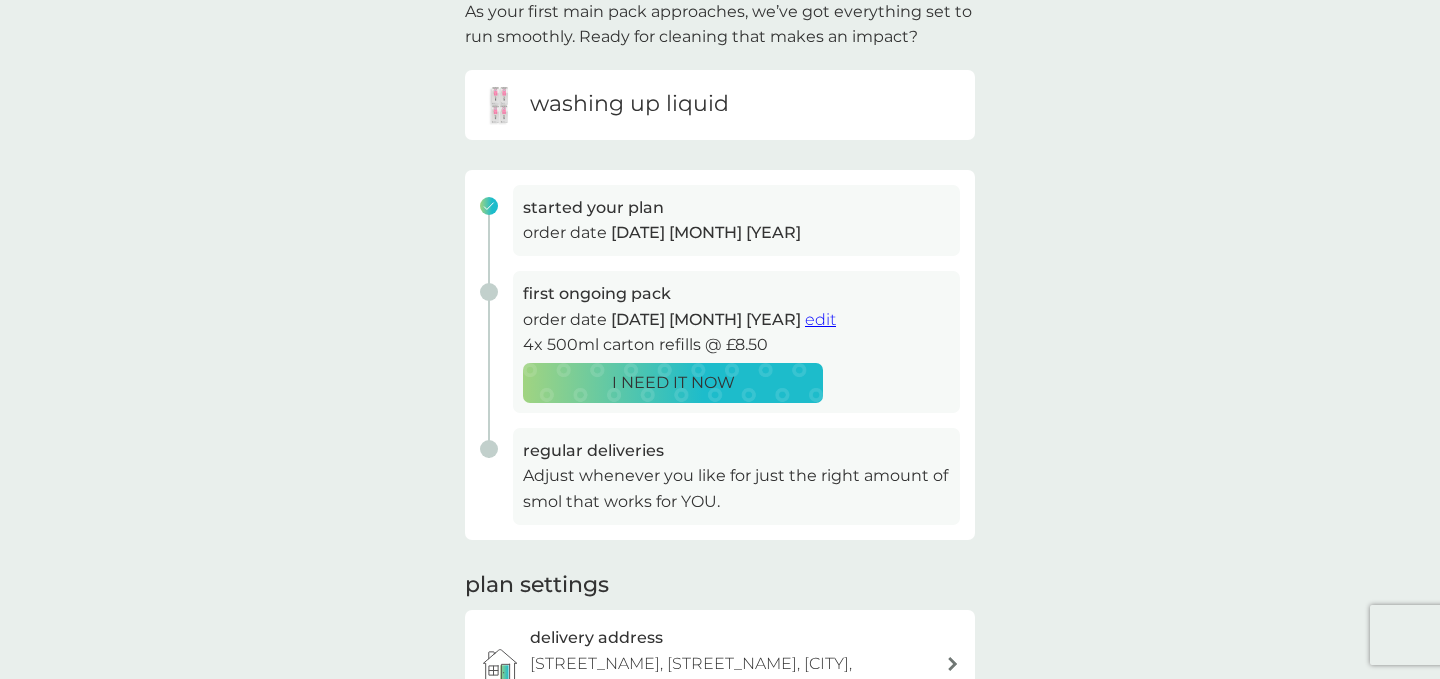 scroll, scrollTop: 151, scrollLeft: 0, axis: vertical 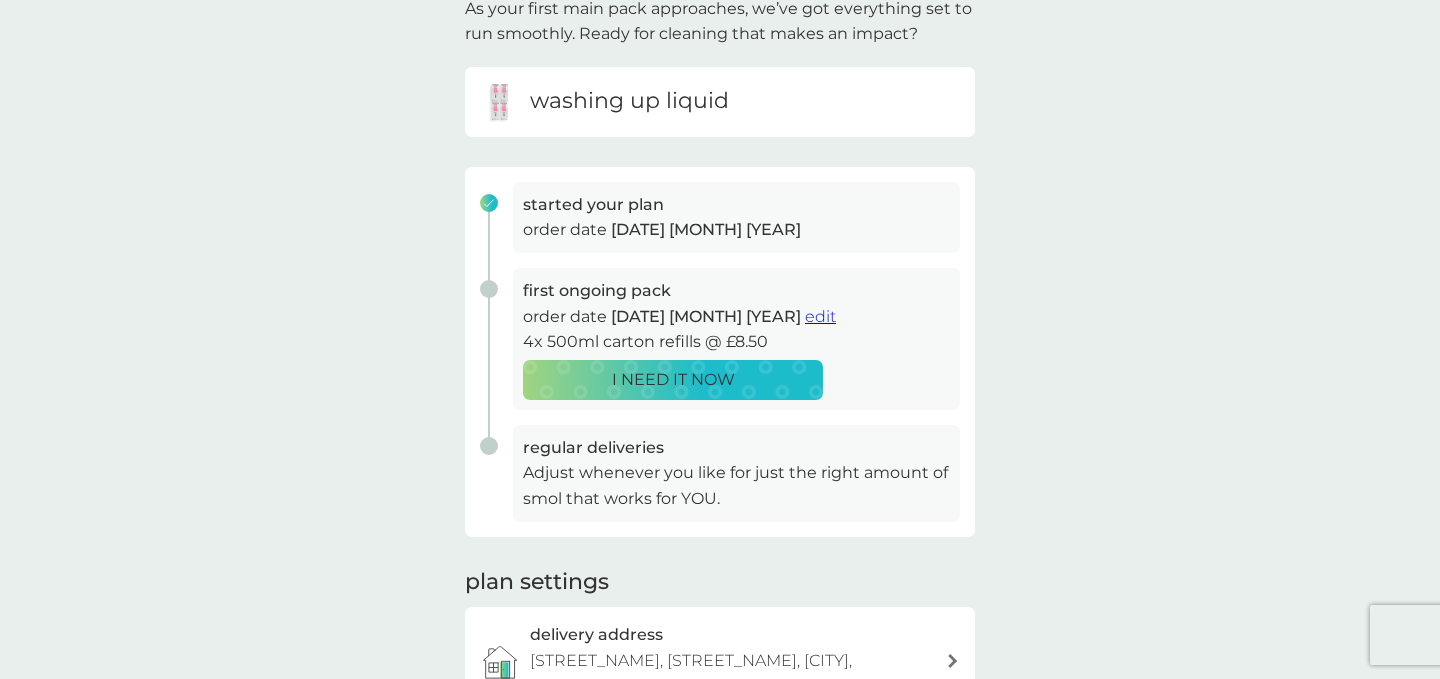 click on "edit" at bounding box center (820, 316) 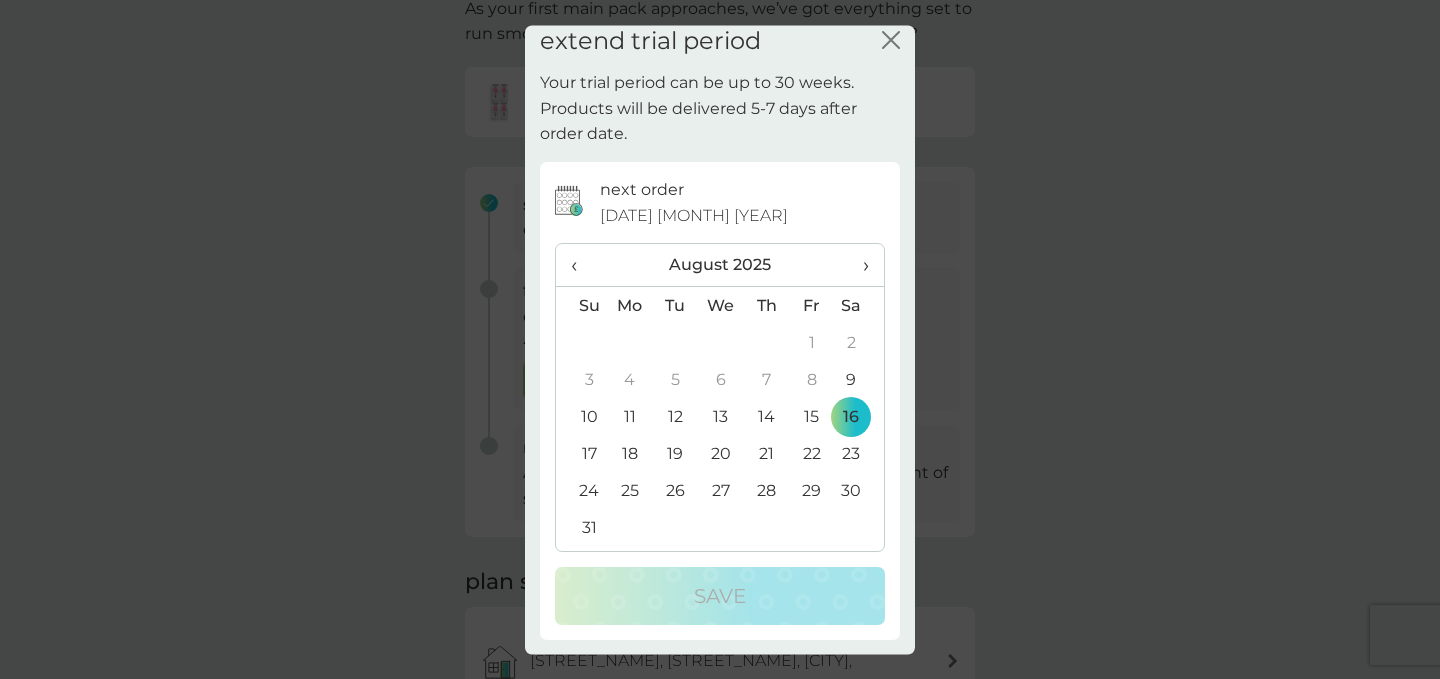 scroll, scrollTop: 0, scrollLeft: 0, axis: both 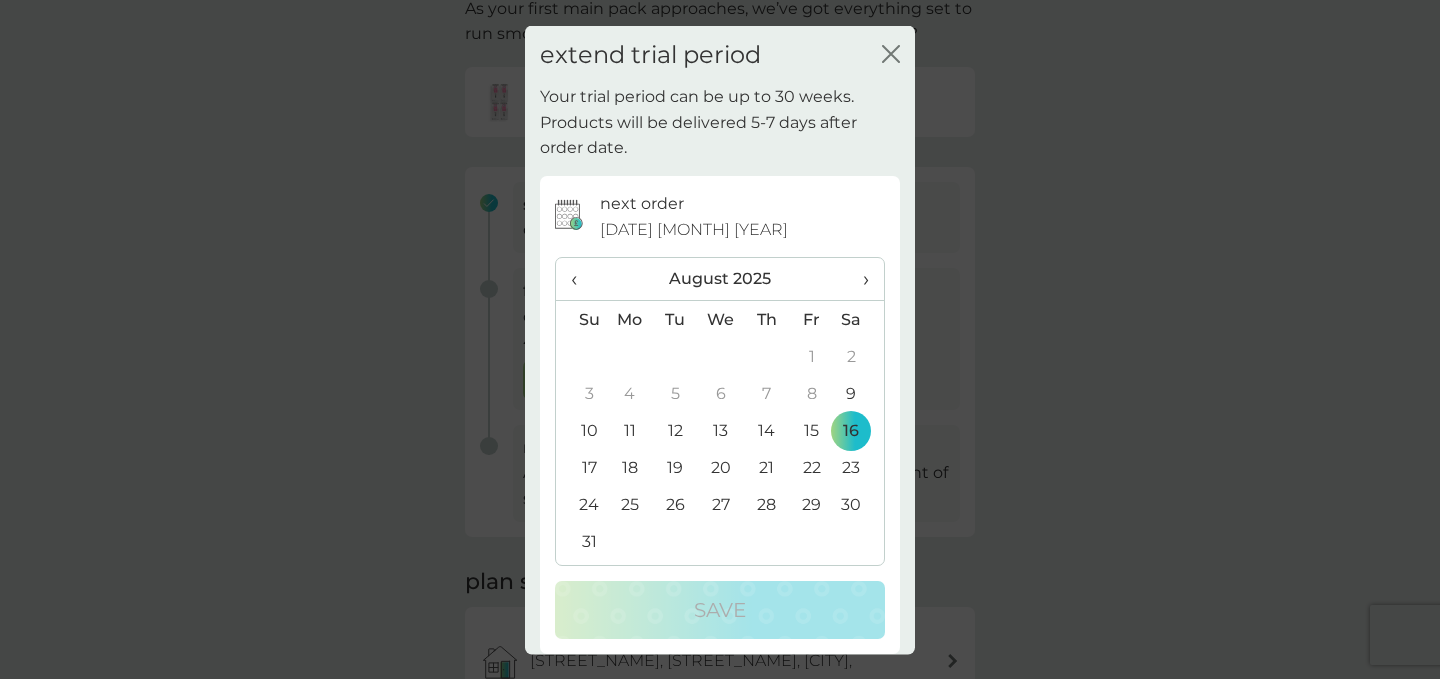 click on "close" 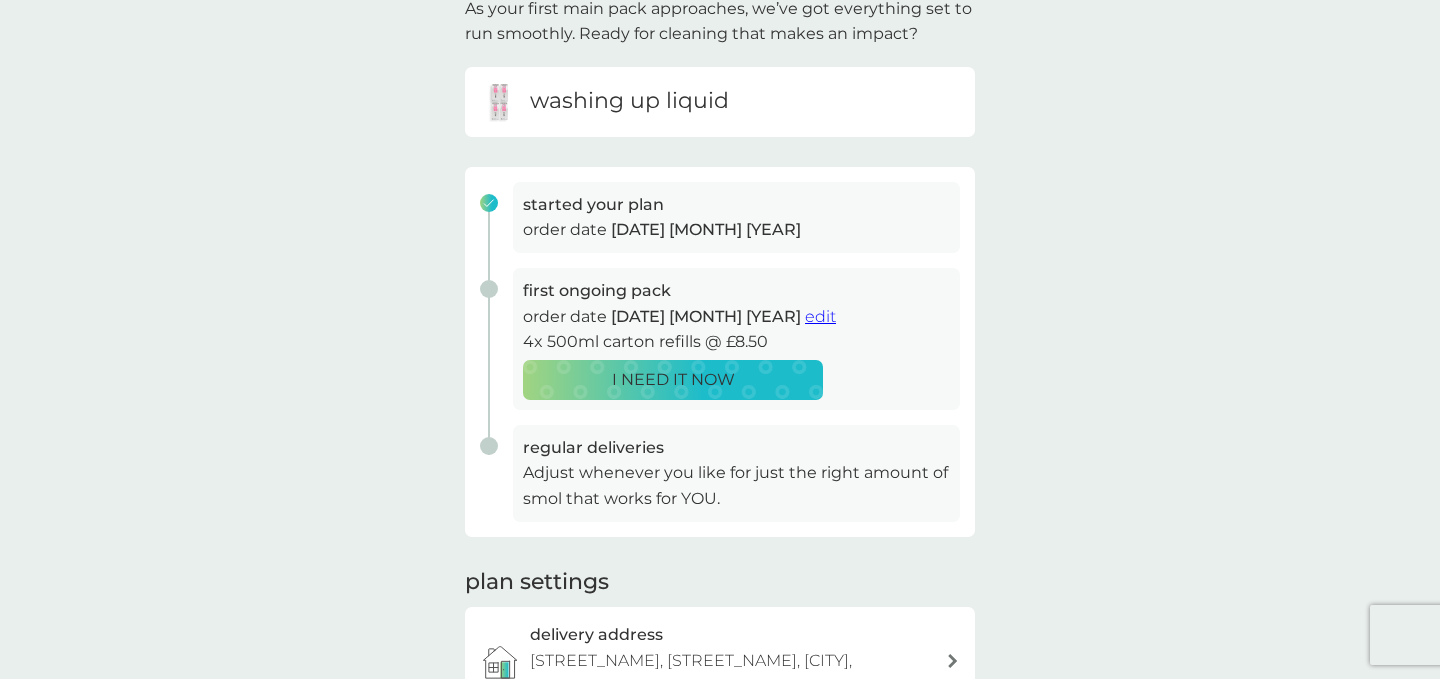 click on "your smol plans As your first main pack approaches, we’ve got everything set to run smoothly. Ready for cleaning that makes an impact? washing up liquid started your plan order date   [DATE] [MONTH] [YEAR] first ongoing pack order date   [DATE] [MONTH] [YEAR]   edit 4x 500ml carton refills @ £8.50 I NEED IT NOW regular deliveries Adjust whenever you like for just the right amount of smol that works for YOU. plan settings delivery address [STREET_NAME], [STREET_NAME],  [CITY], [POSTAL_CODE] missing something? shop spare parts to cancel please email   help@example.com" at bounding box center [720, 400] 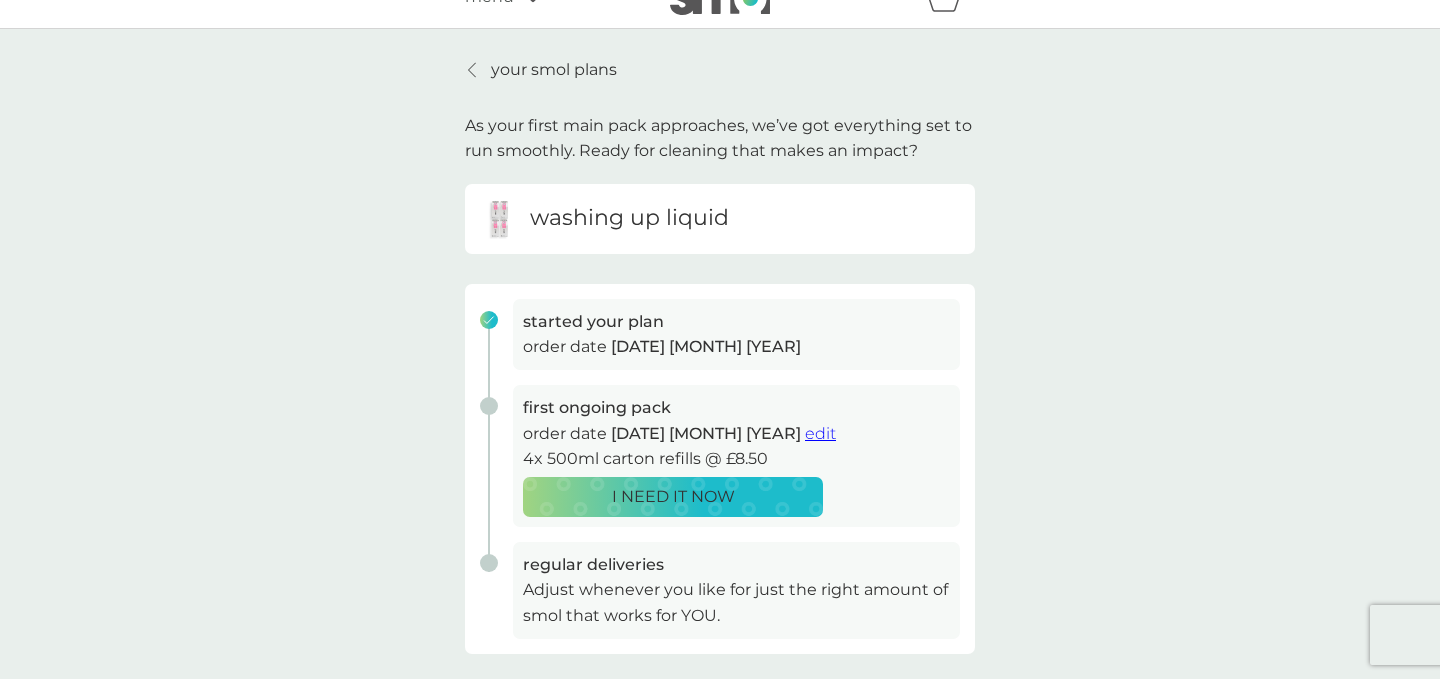scroll, scrollTop: 35, scrollLeft: 0, axis: vertical 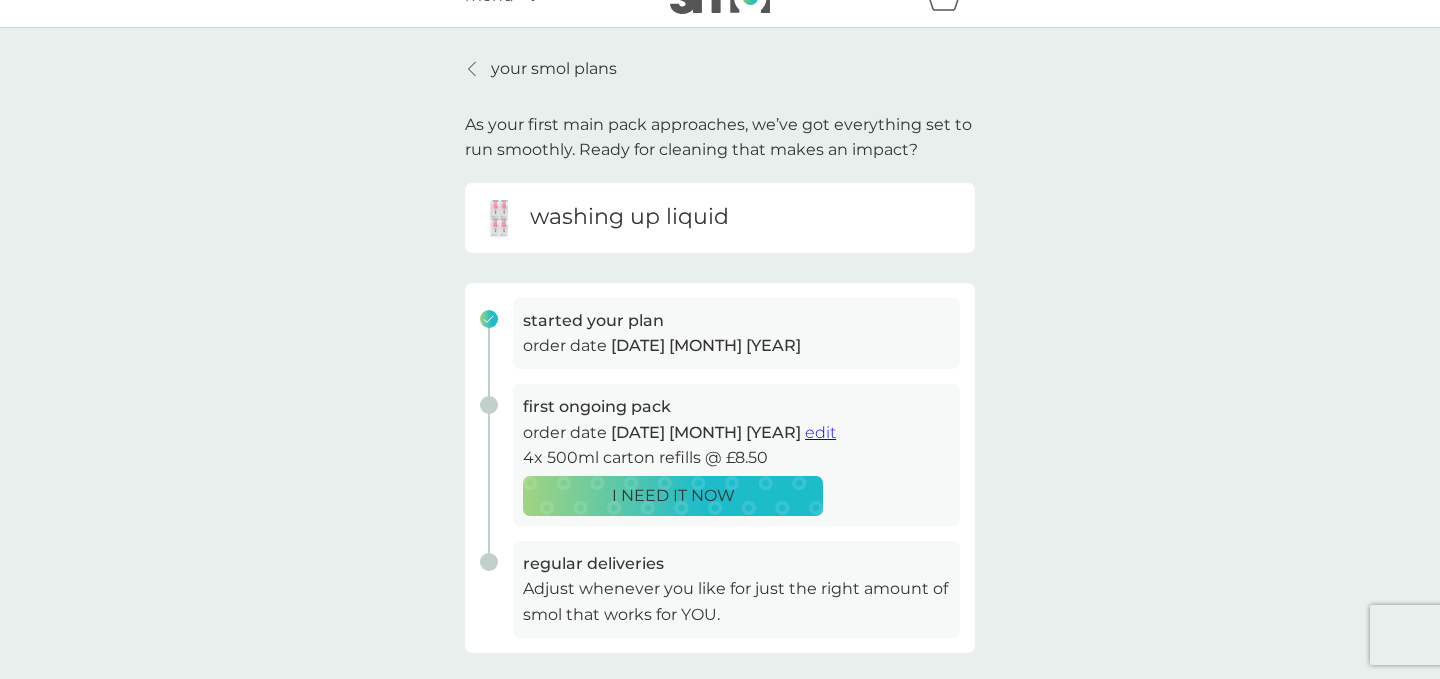 click on "edit" at bounding box center [820, 432] 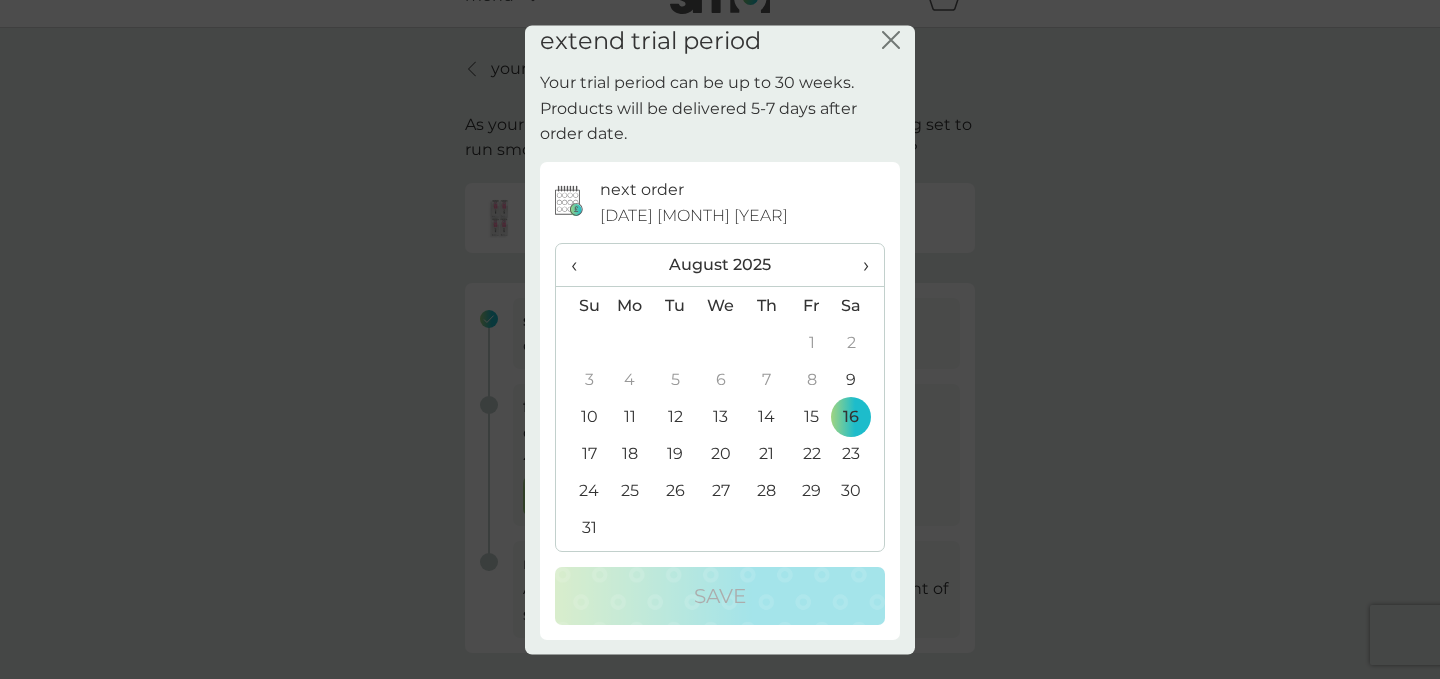 scroll, scrollTop: 0, scrollLeft: 0, axis: both 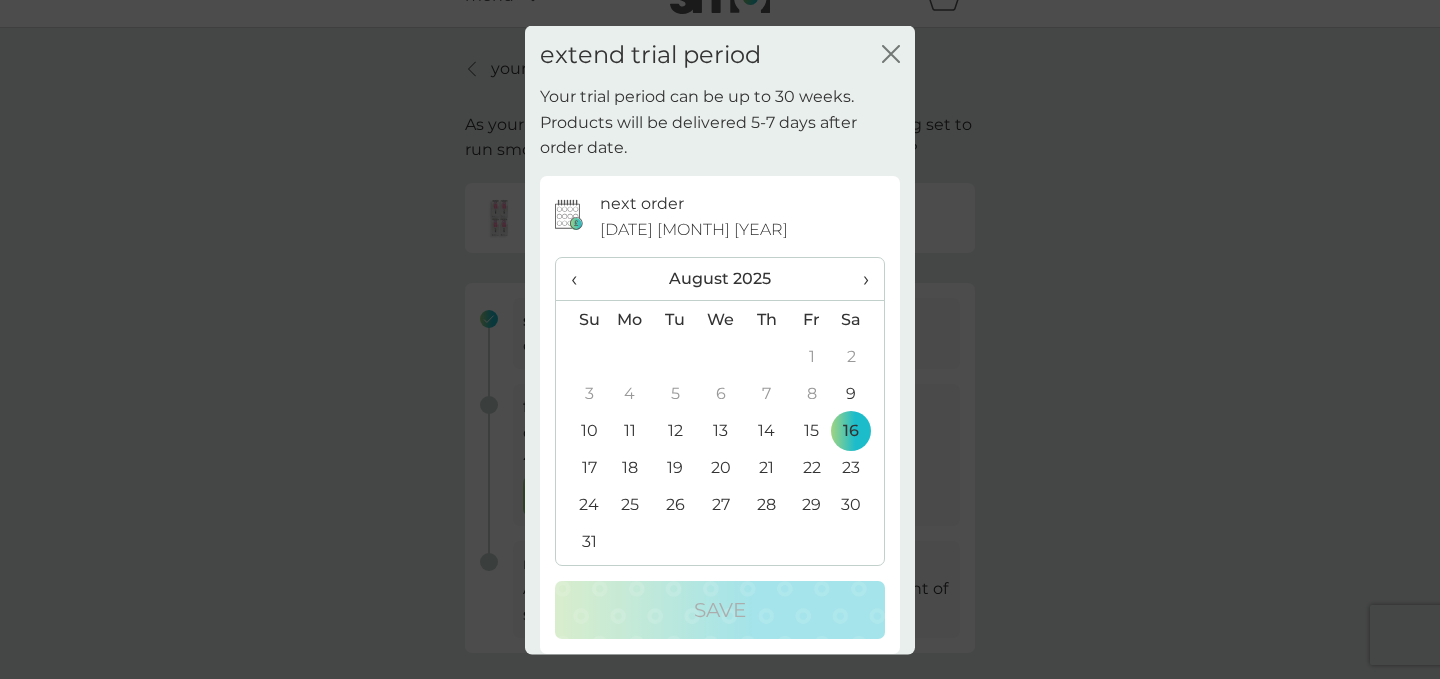 click on "close" 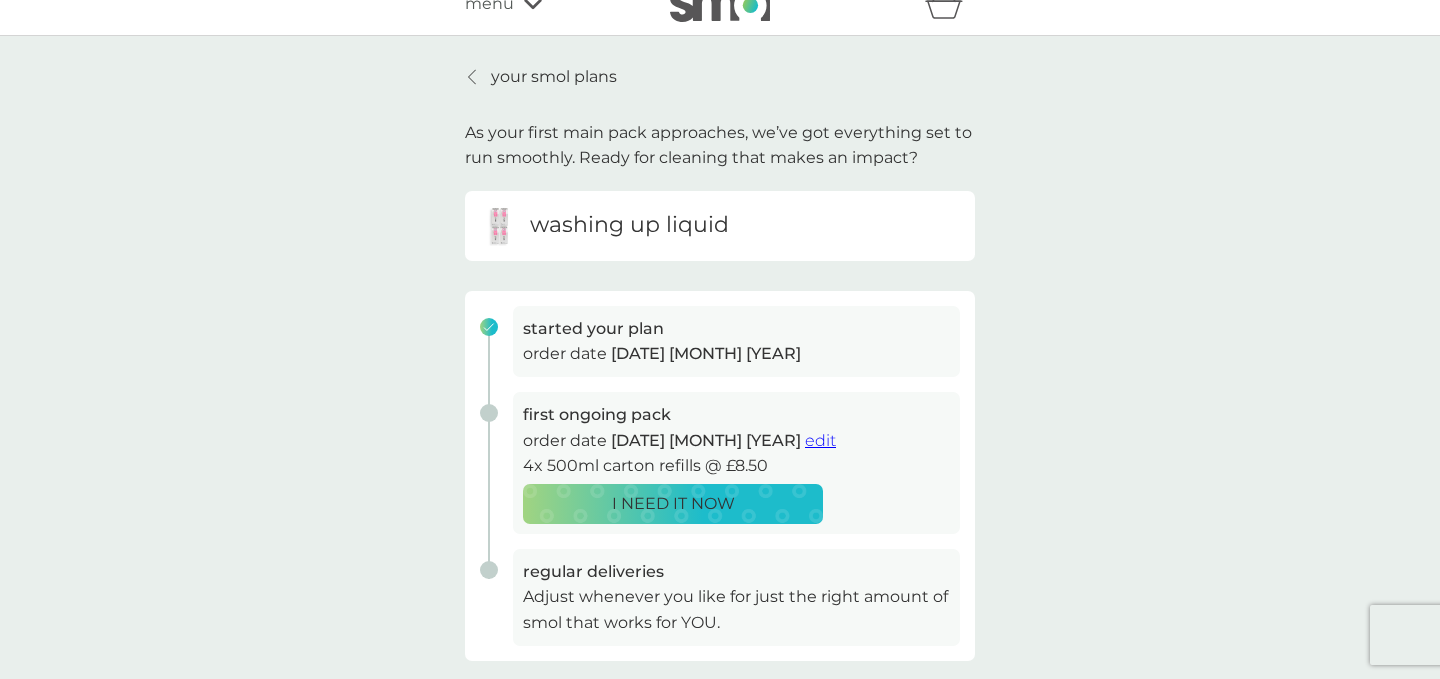 scroll, scrollTop: 0, scrollLeft: 0, axis: both 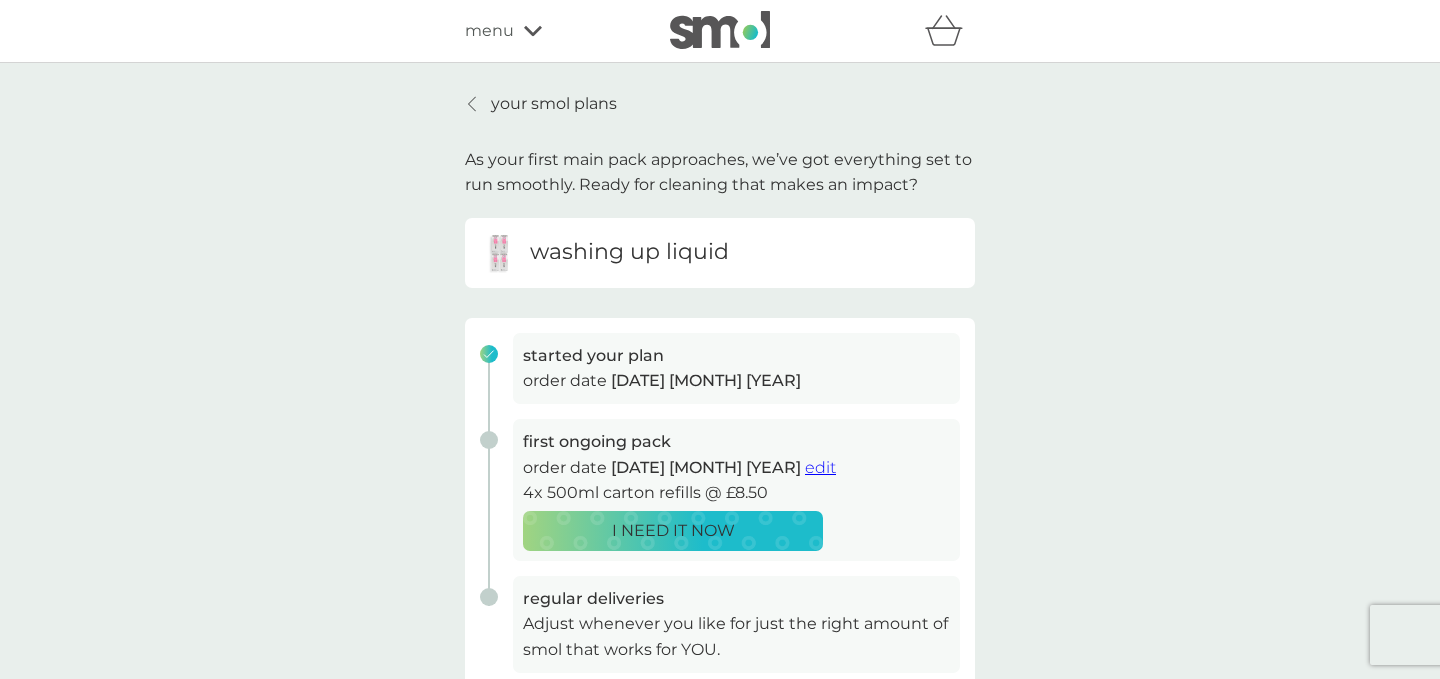 click on "your smol plans" at bounding box center (554, 104) 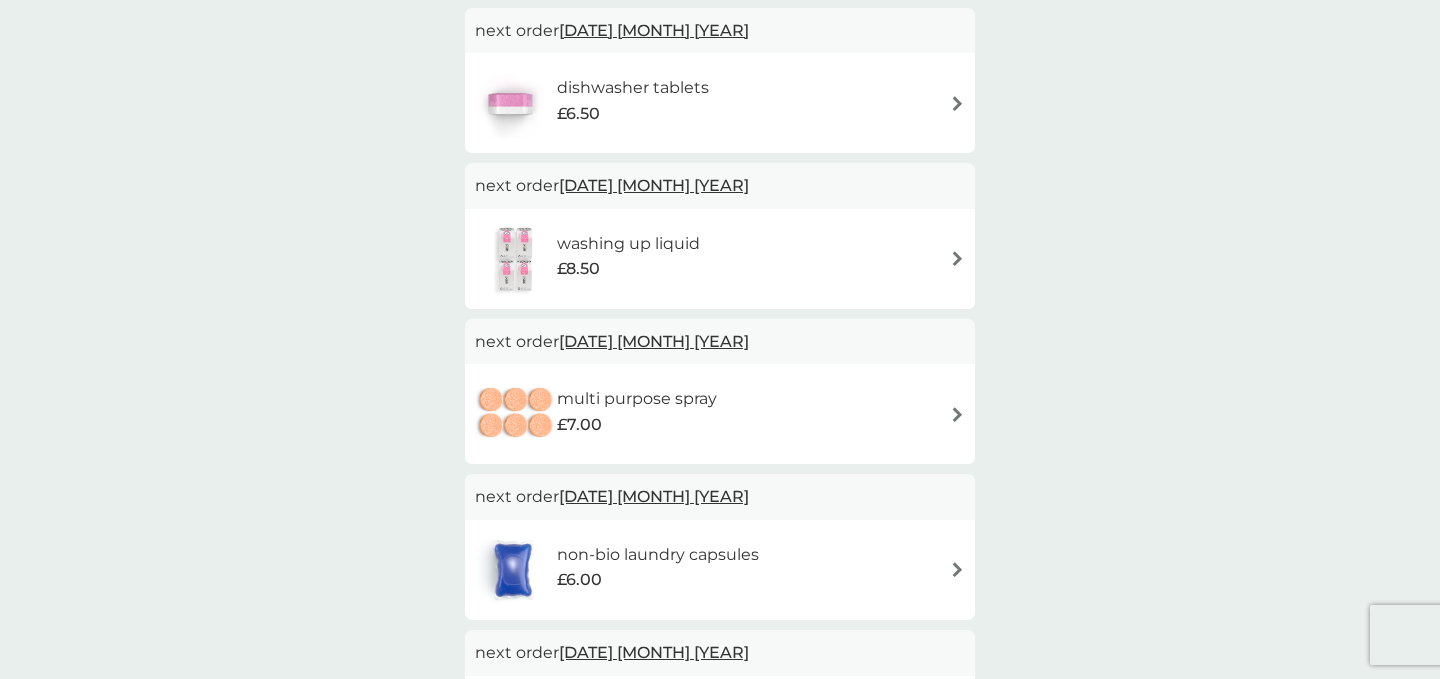 scroll, scrollTop: 185, scrollLeft: 0, axis: vertical 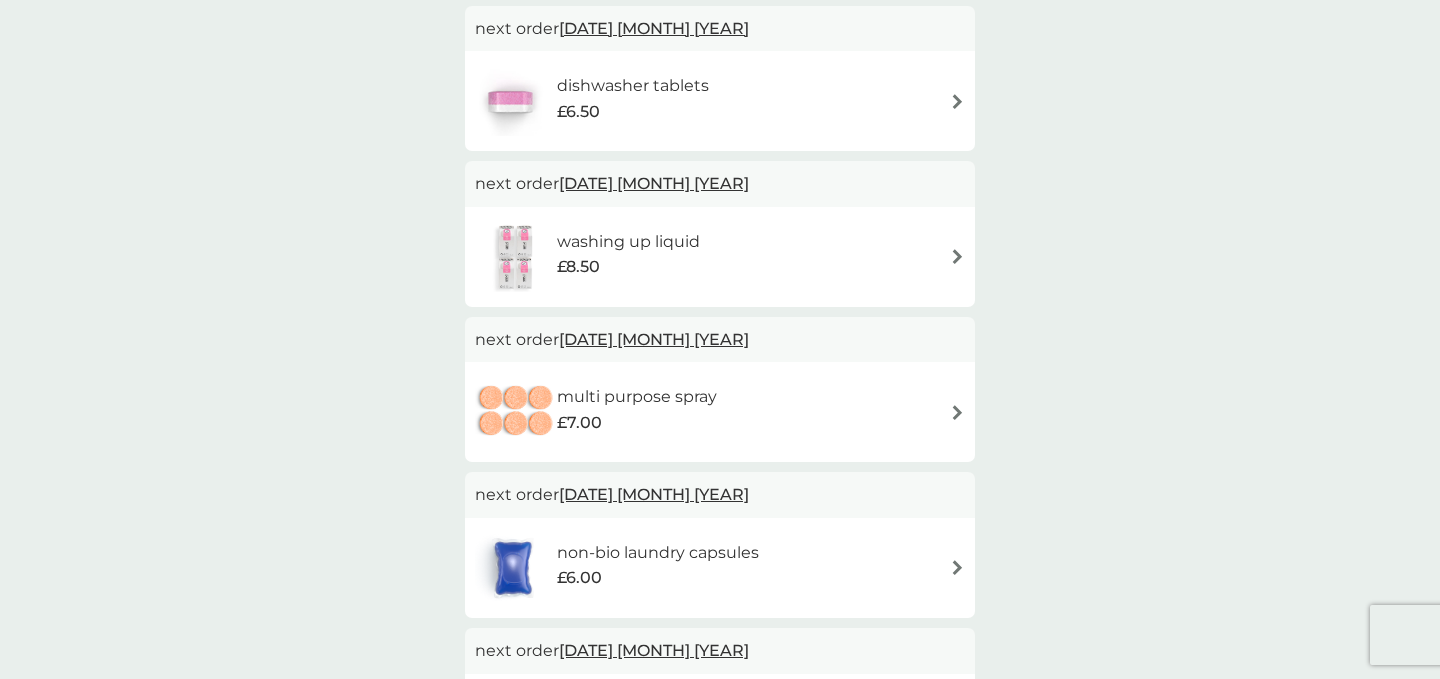 click on "multi purpose spray £7.00" at bounding box center (720, 412) 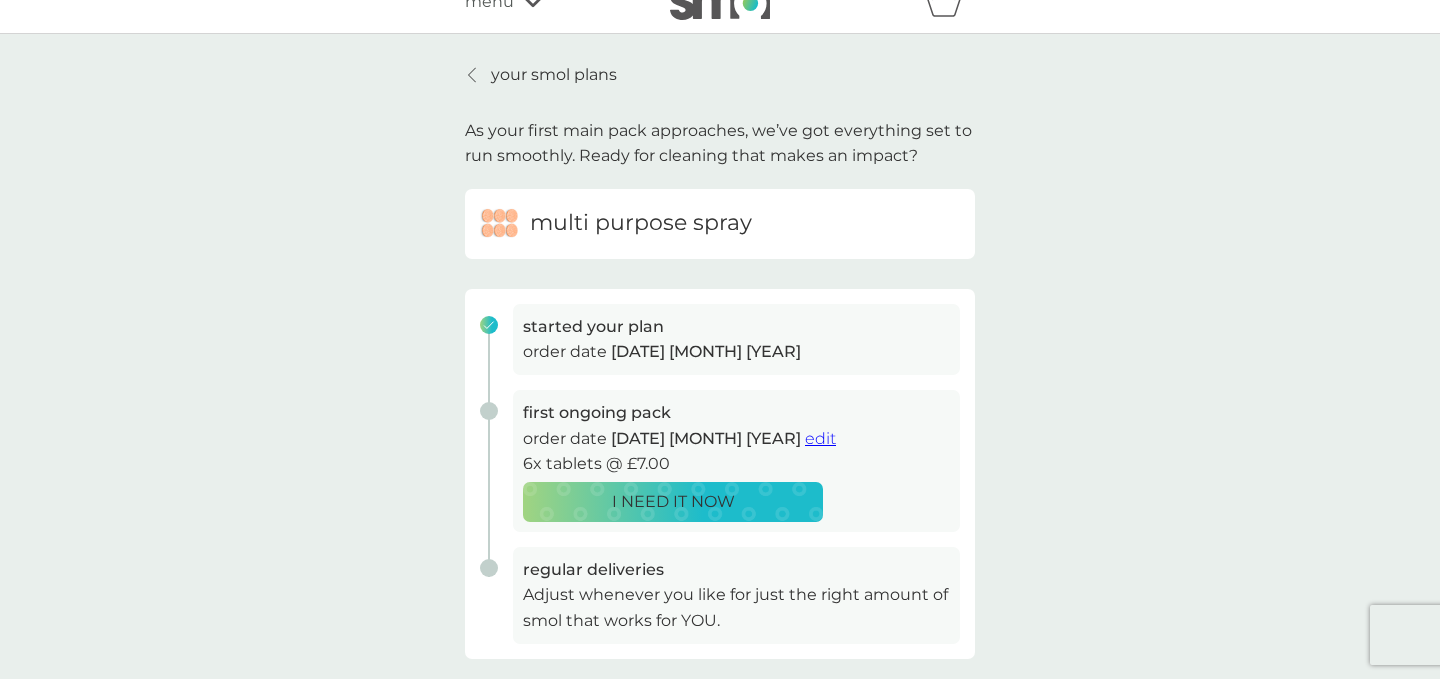scroll, scrollTop: 7, scrollLeft: 0, axis: vertical 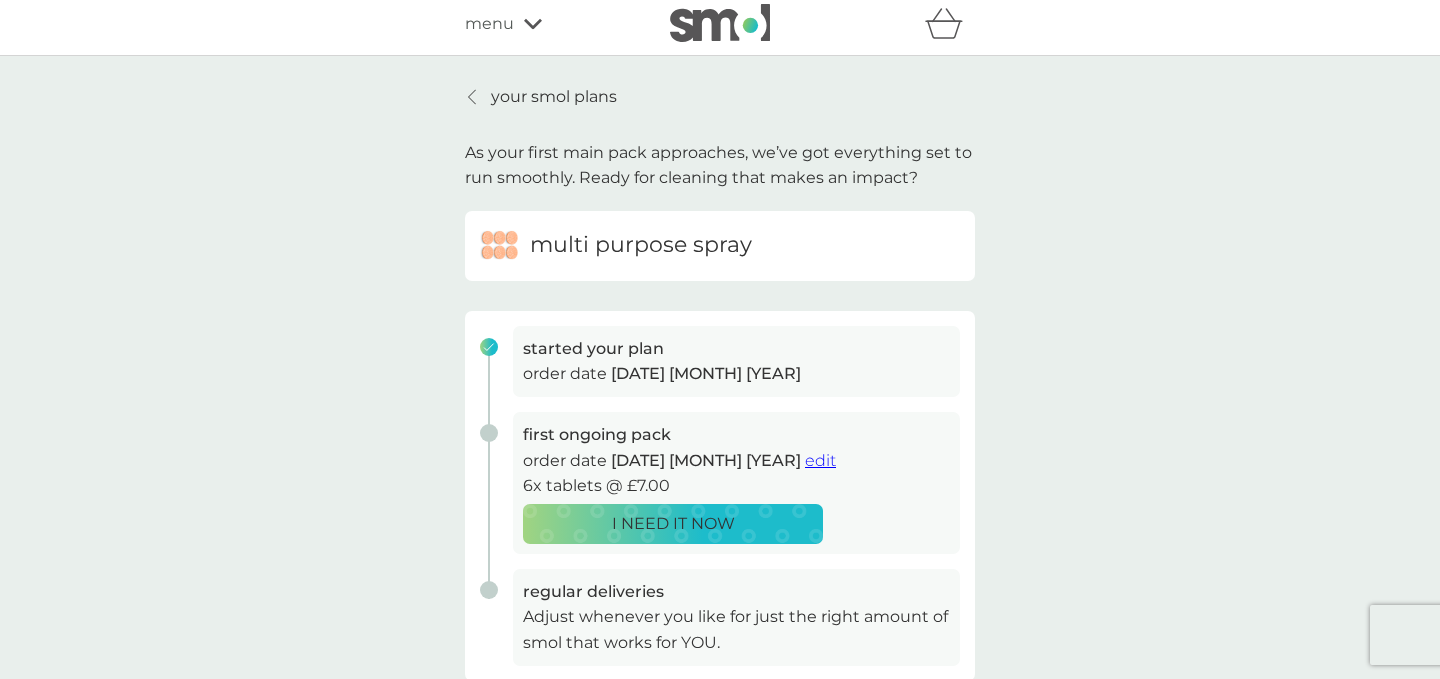click on "your smol plans" at bounding box center (554, 97) 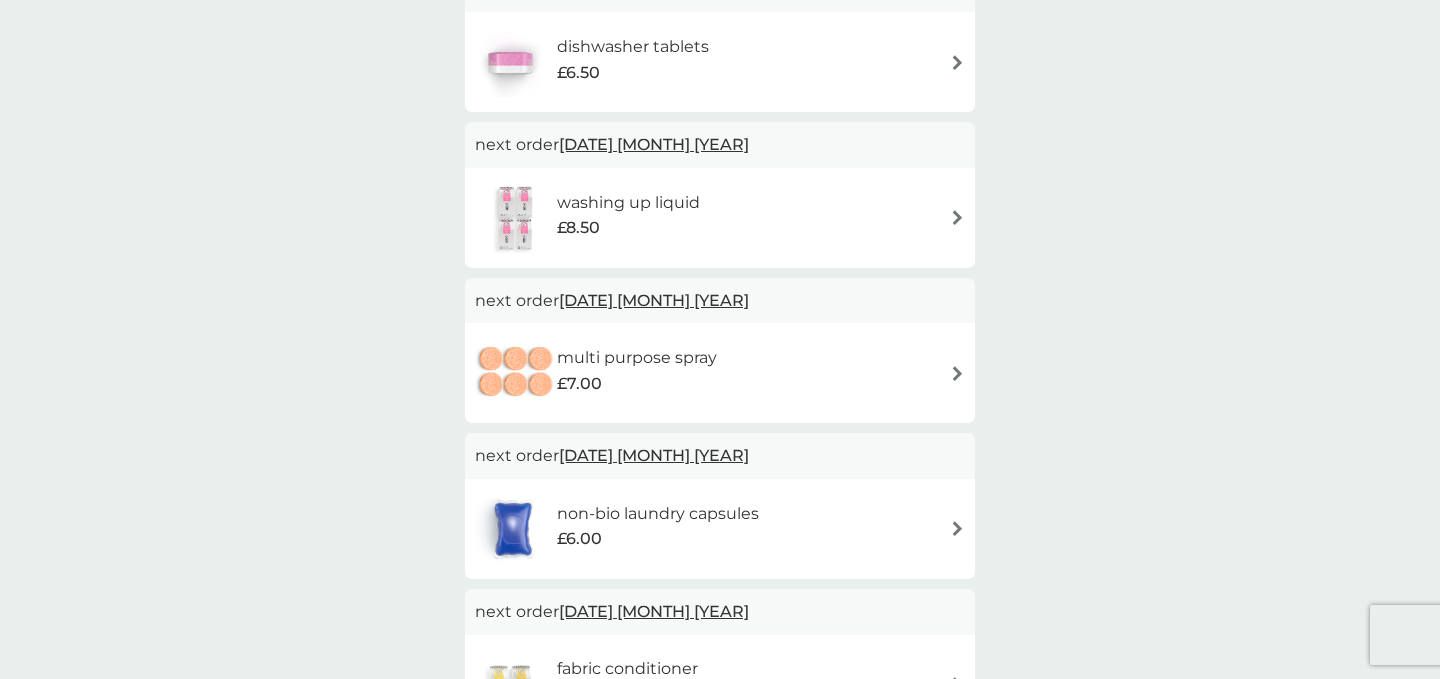 scroll, scrollTop: 226, scrollLeft: 0, axis: vertical 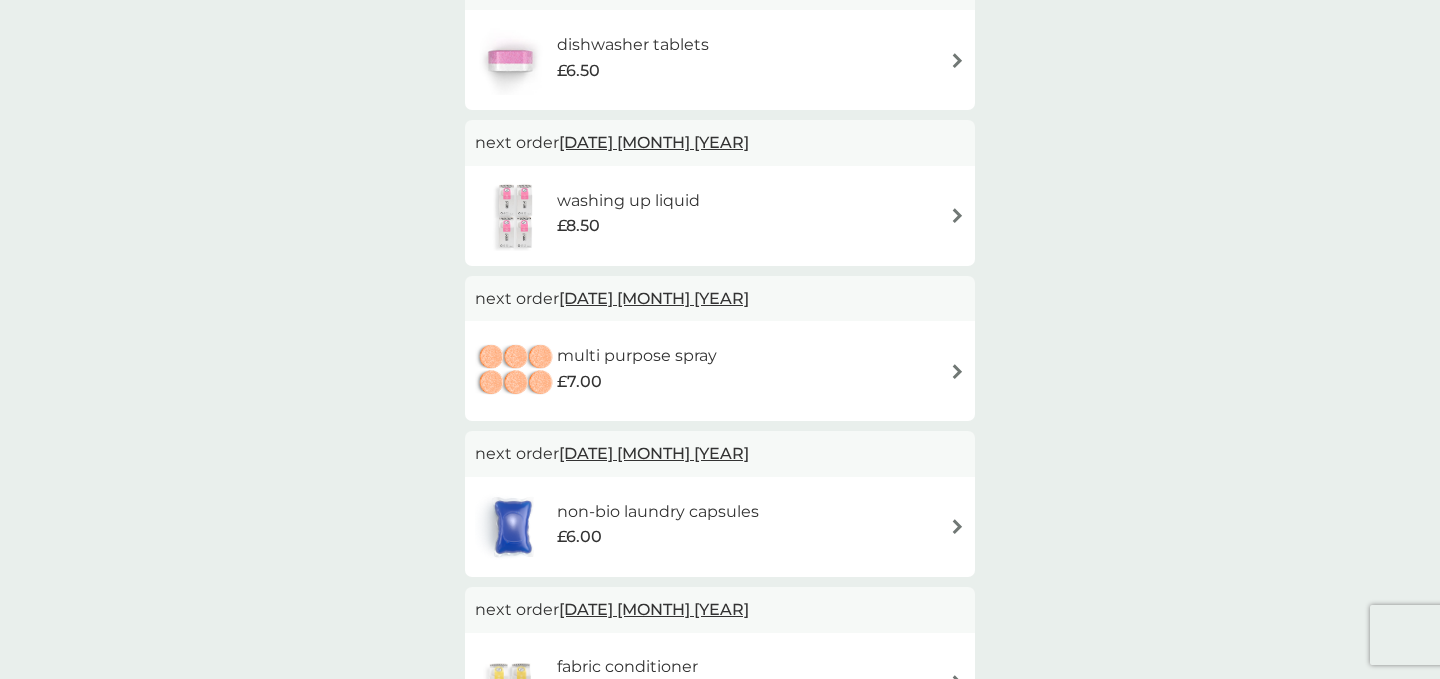 click on "multi purpose spray £7.00" at bounding box center (720, 371) 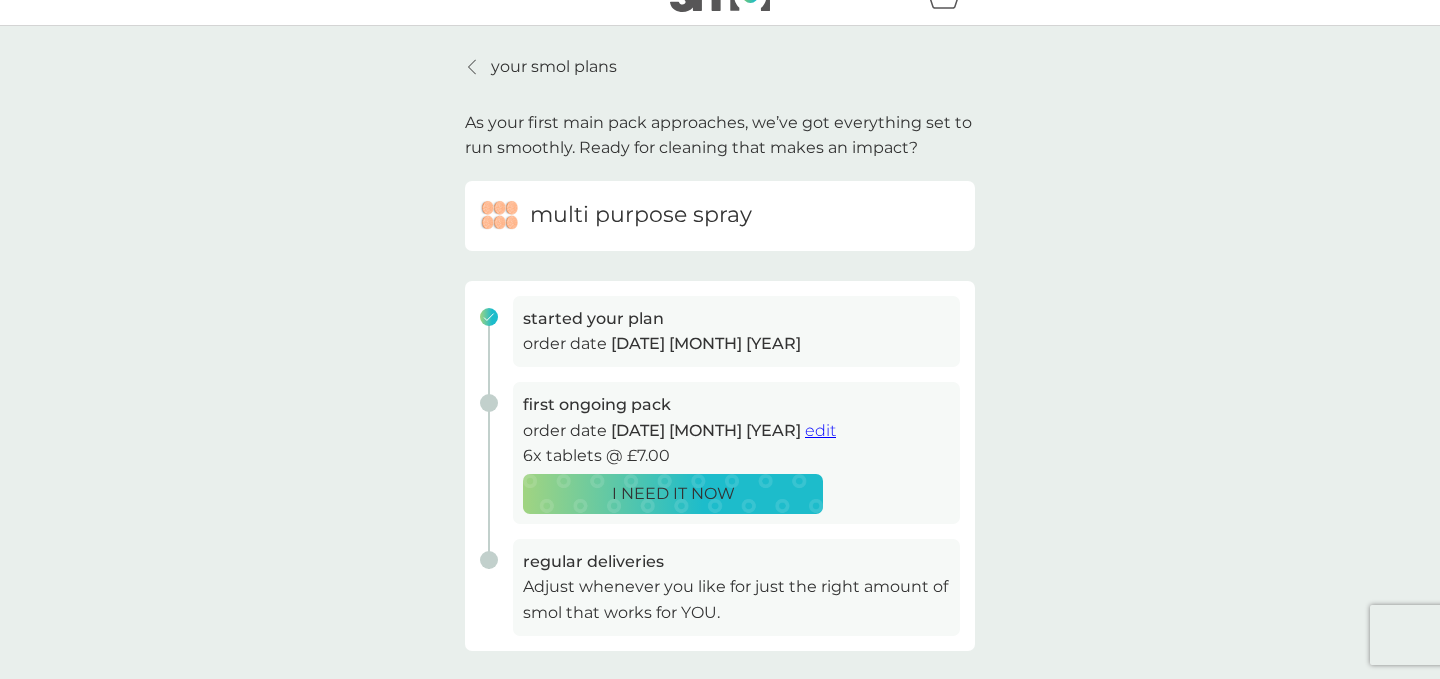 scroll, scrollTop: 39, scrollLeft: 0, axis: vertical 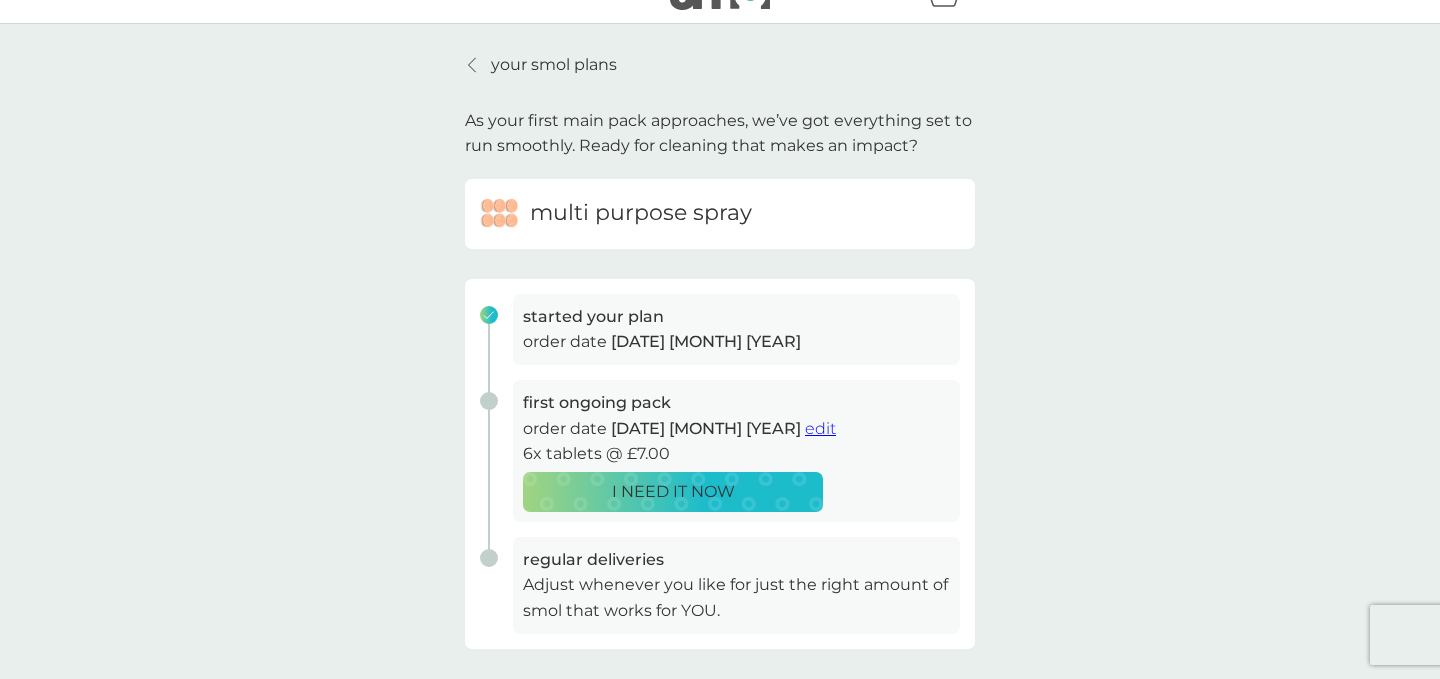 click on "edit" at bounding box center [820, 428] 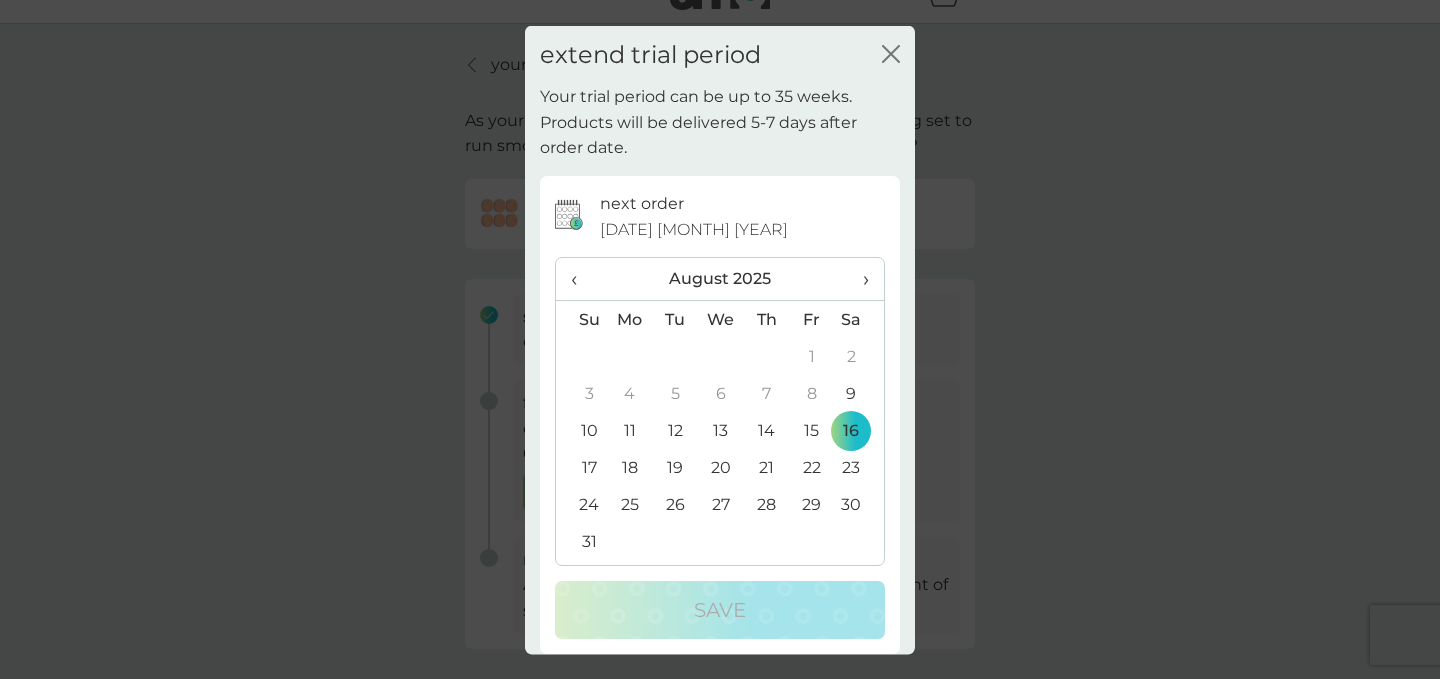 scroll, scrollTop: 14, scrollLeft: 0, axis: vertical 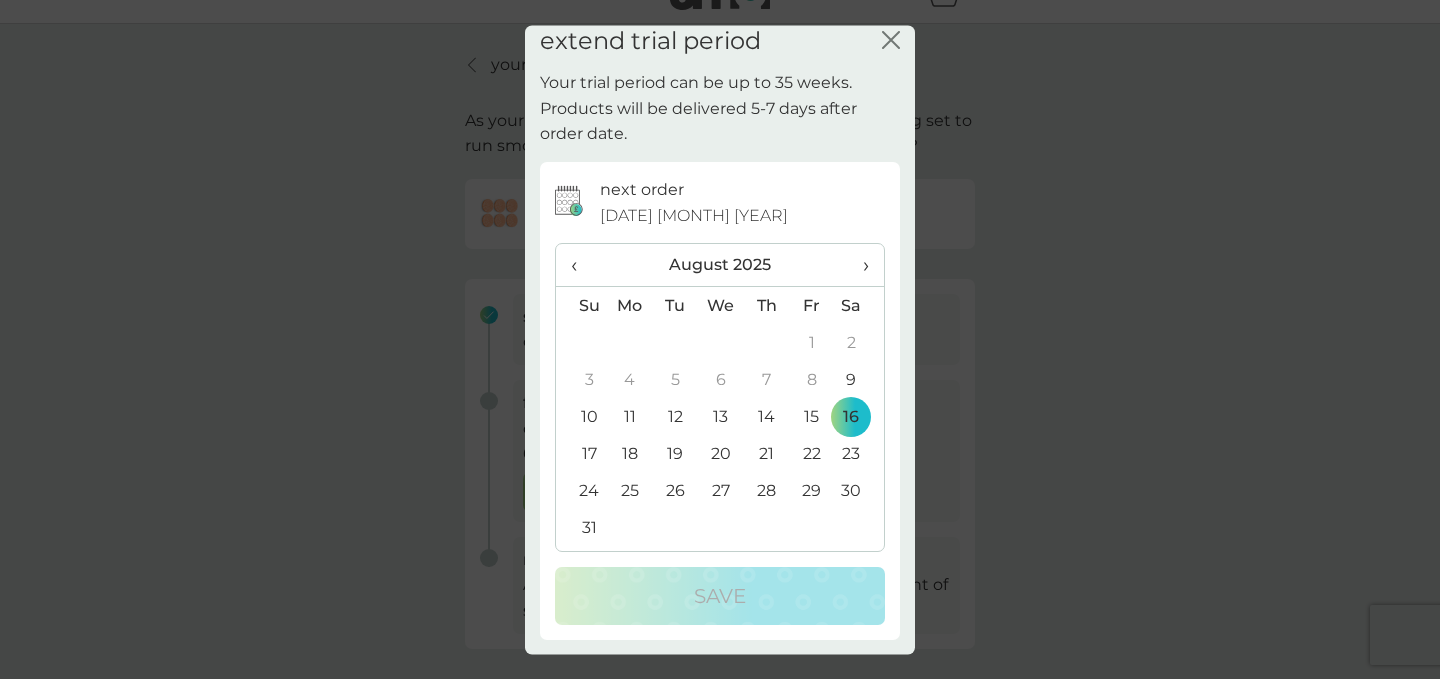 click on "›" at bounding box center [859, 265] 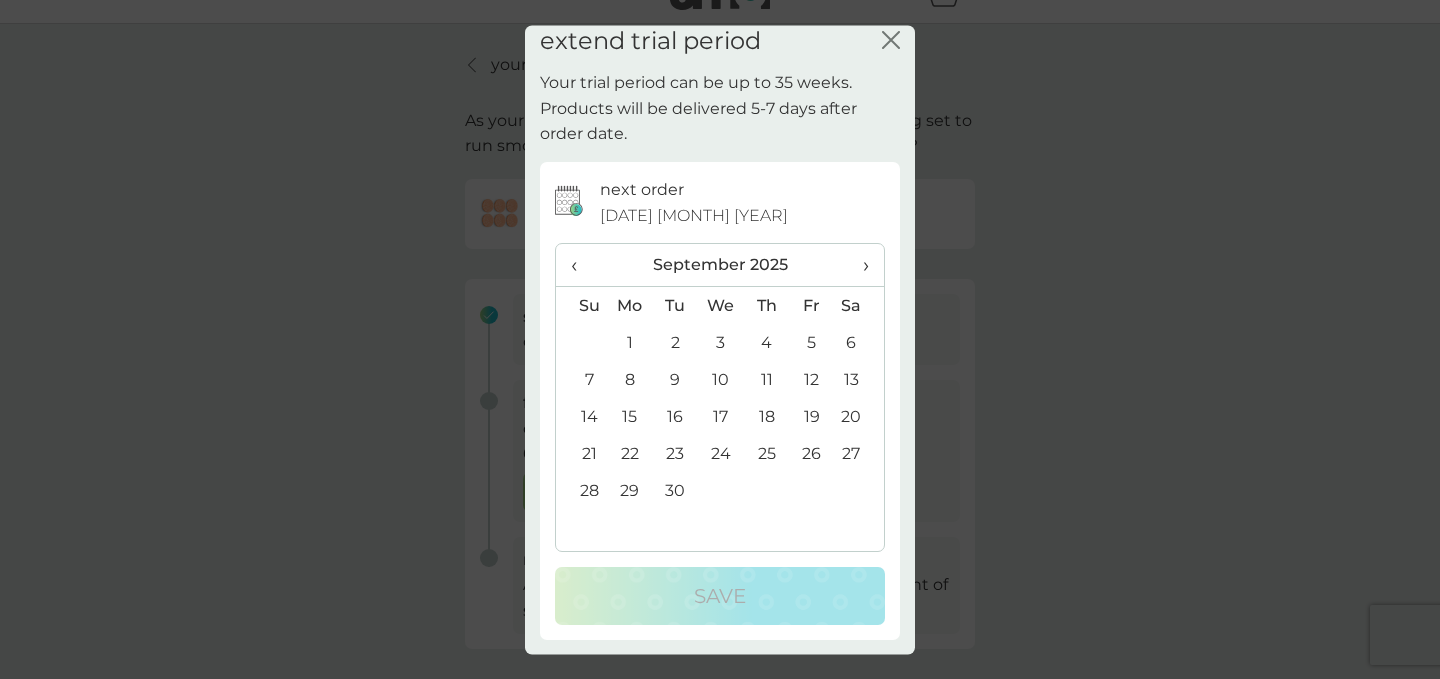 click on "1" at bounding box center (630, 342) 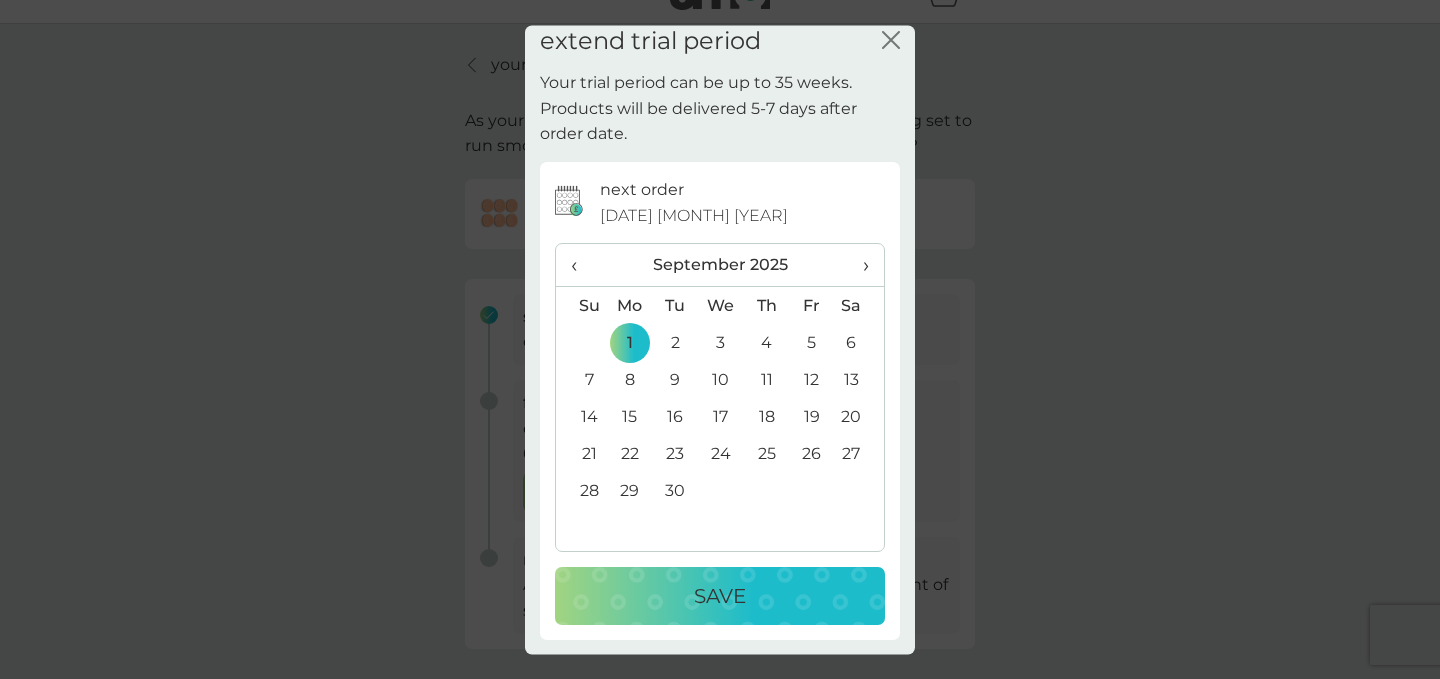 click on "8" at bounding box center [630, 379] 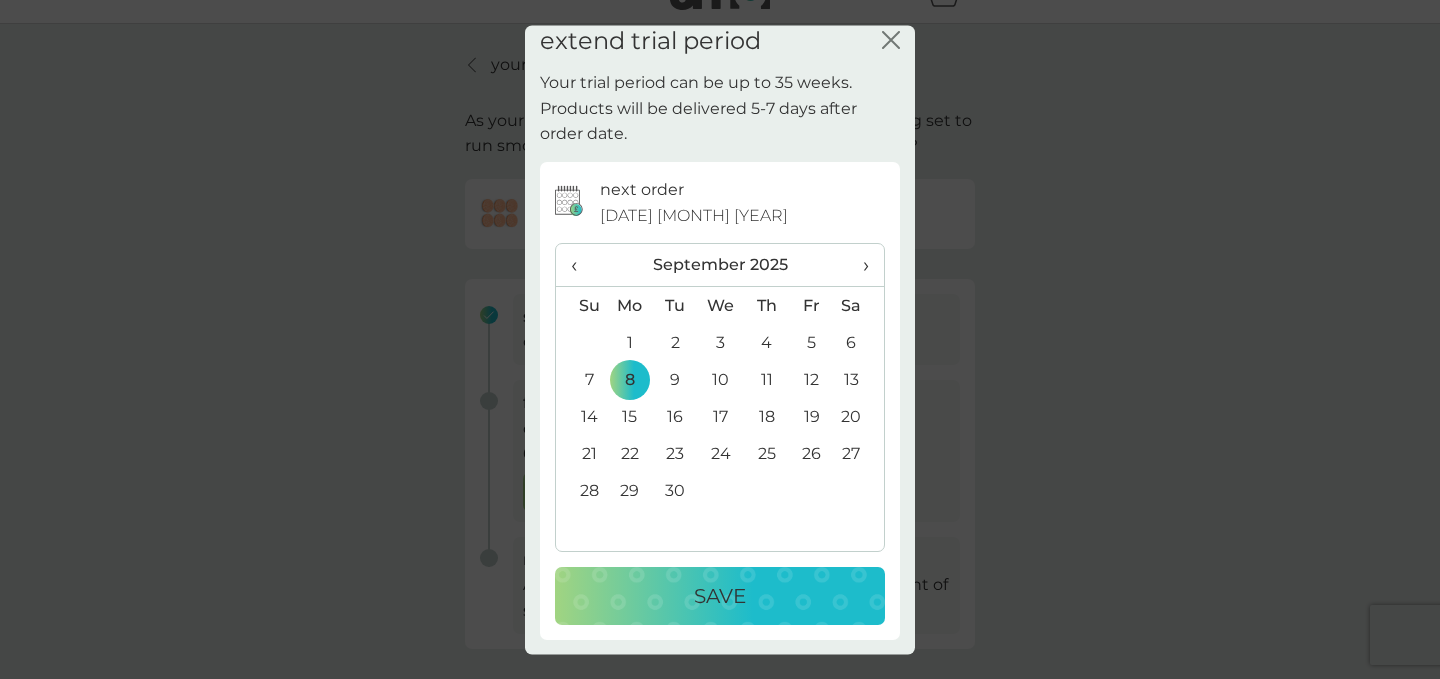 click on "Save" at bounding box center (720, 596) 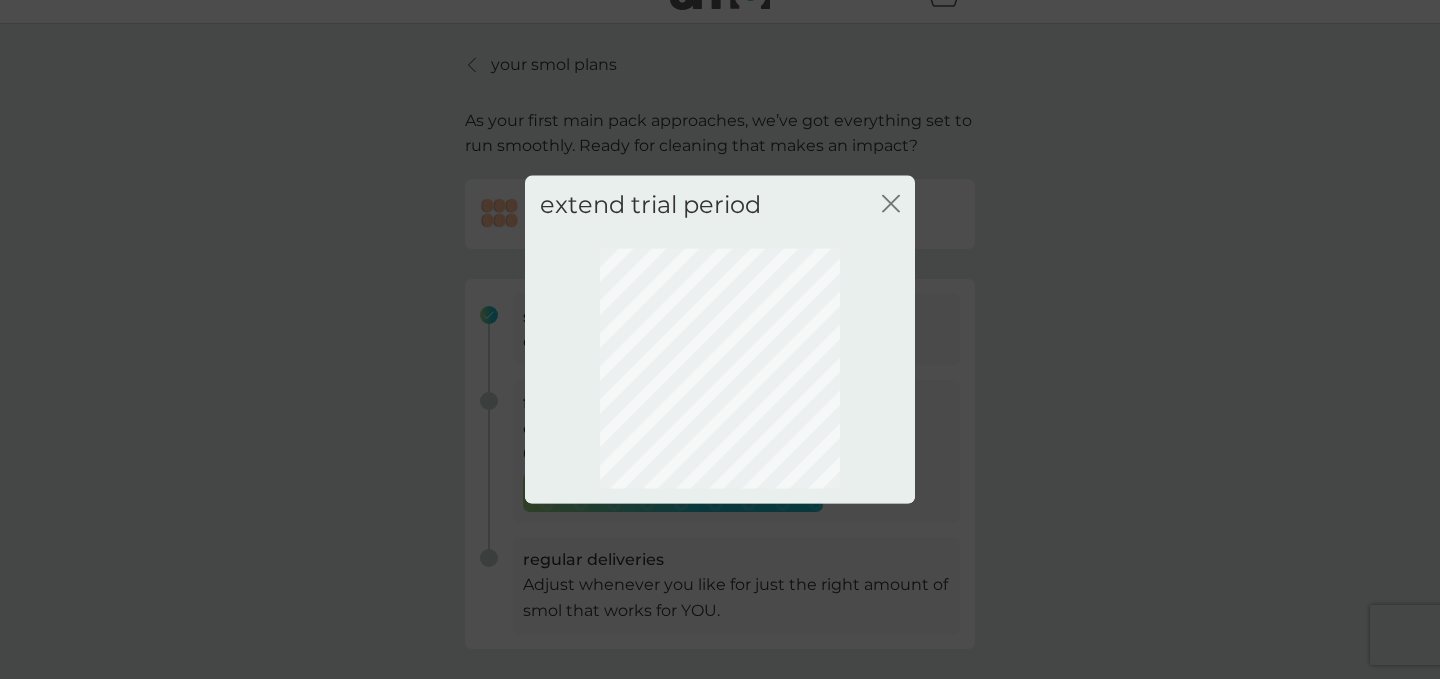 click on "extend trial period close" at bounding box center [720, 339] 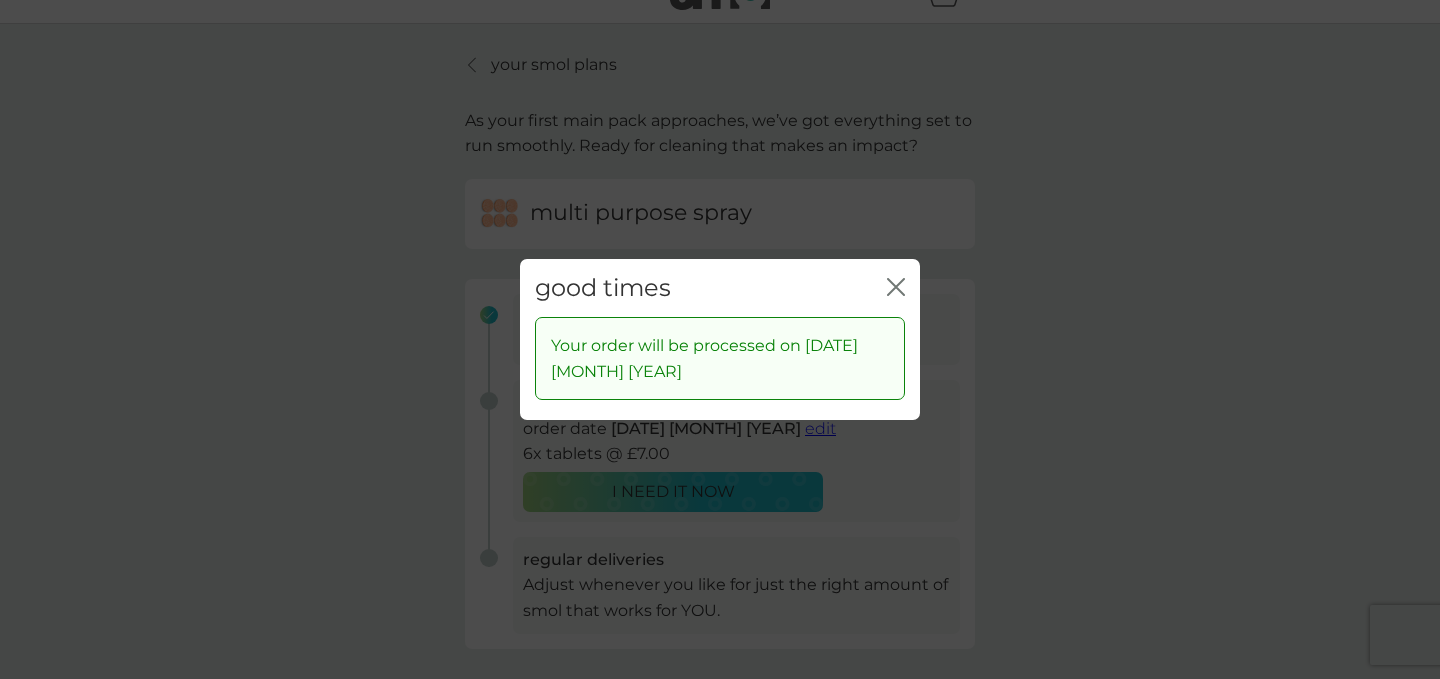 click on "close" 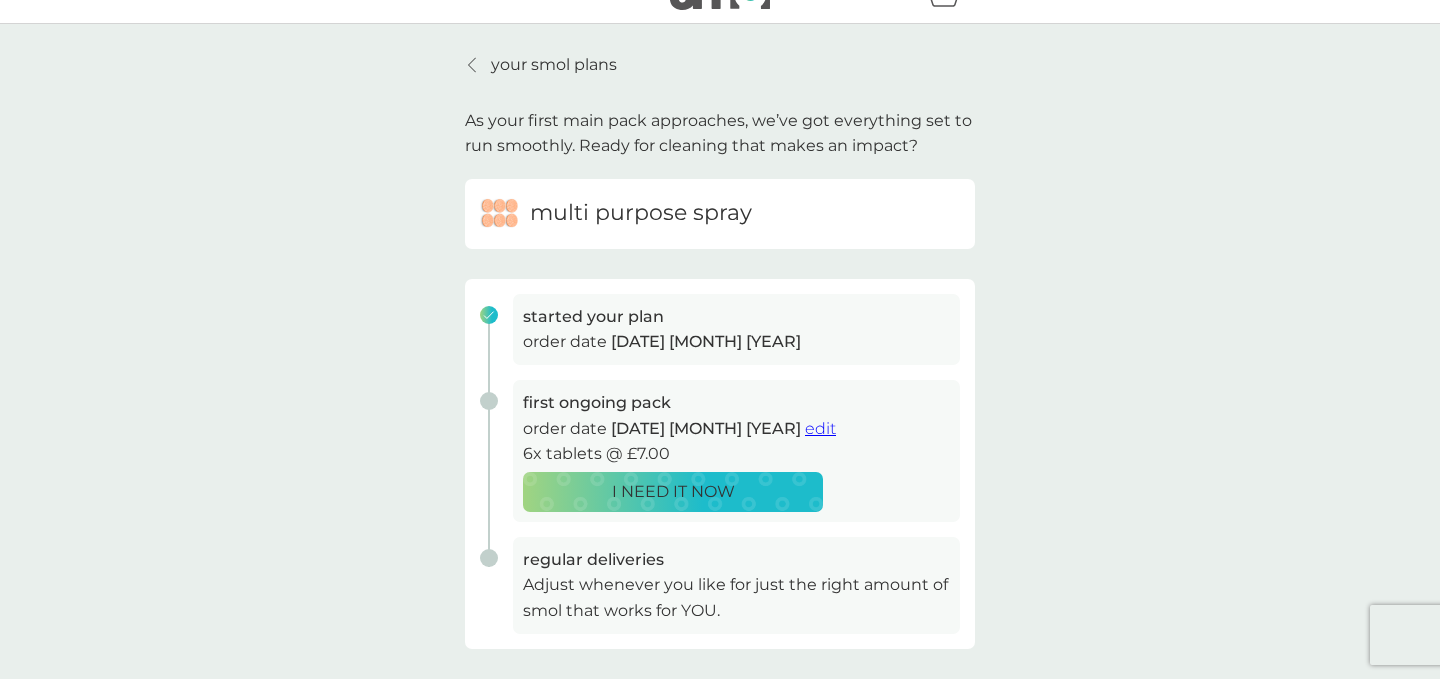 click on "your smol plans As your first main pack approaches, we’ve got everything set to run smoothly. Ready for cleaning that makes an impact? multi purpose spray started your plan order date   [DATE] [MONTH] [YEAR] first ongoing pack order date   [DATE] [MONTH] [YEAR]   edit 6x tablets @ £7.00 I NEED IT NOW regular deliveries Adjust whenever you like for just the right amount of smol that works for YOU. plan settings delivery address [STREET_NAME], [STREET_NAME],  [CITY], [POSTAL_CODE] missing something? shop spare parts to cancel please email   help@example.com" at bounding box center (720, 512) 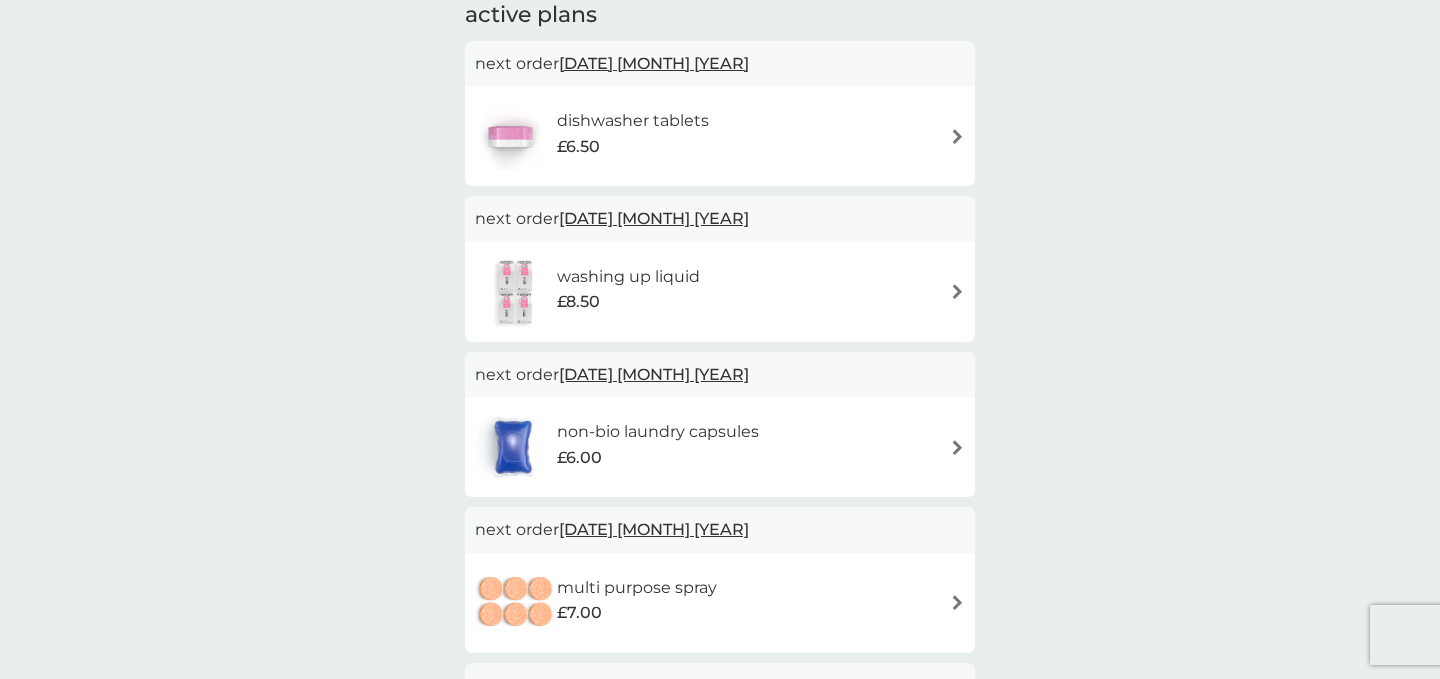 scroll, scrollTop: 183, scrollLeft: 0, axis: vertical 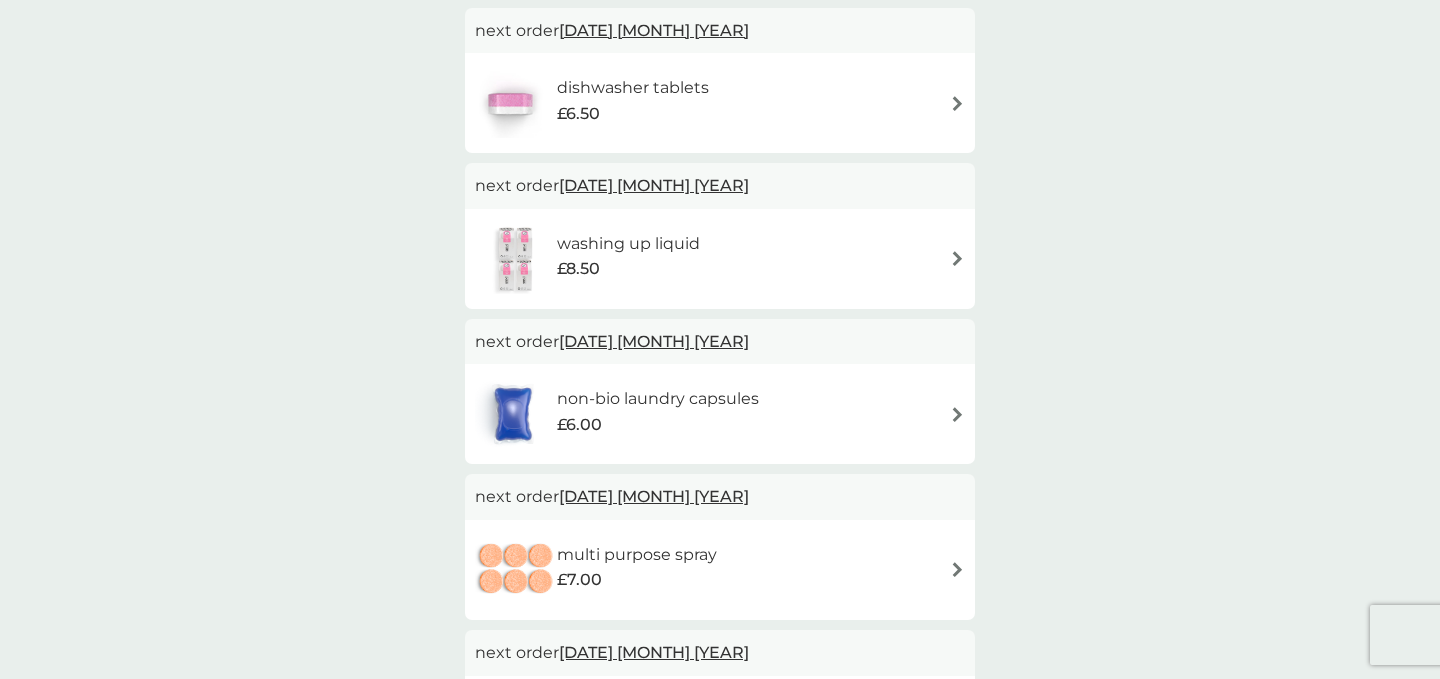 click on "non-bio laundry capsules £6.00" at bounding box center (668, 414) 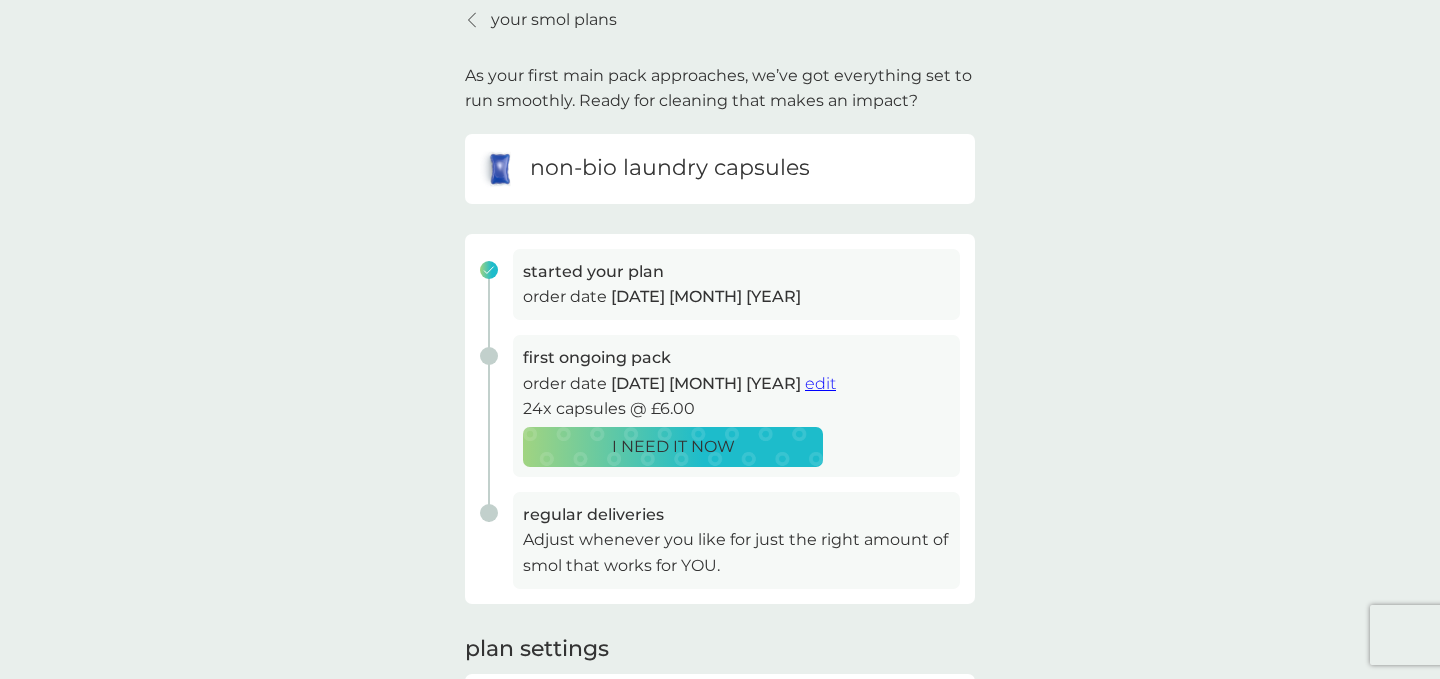 scroll, scrollTop: 89, scrollLeft: 0, axis: vertical 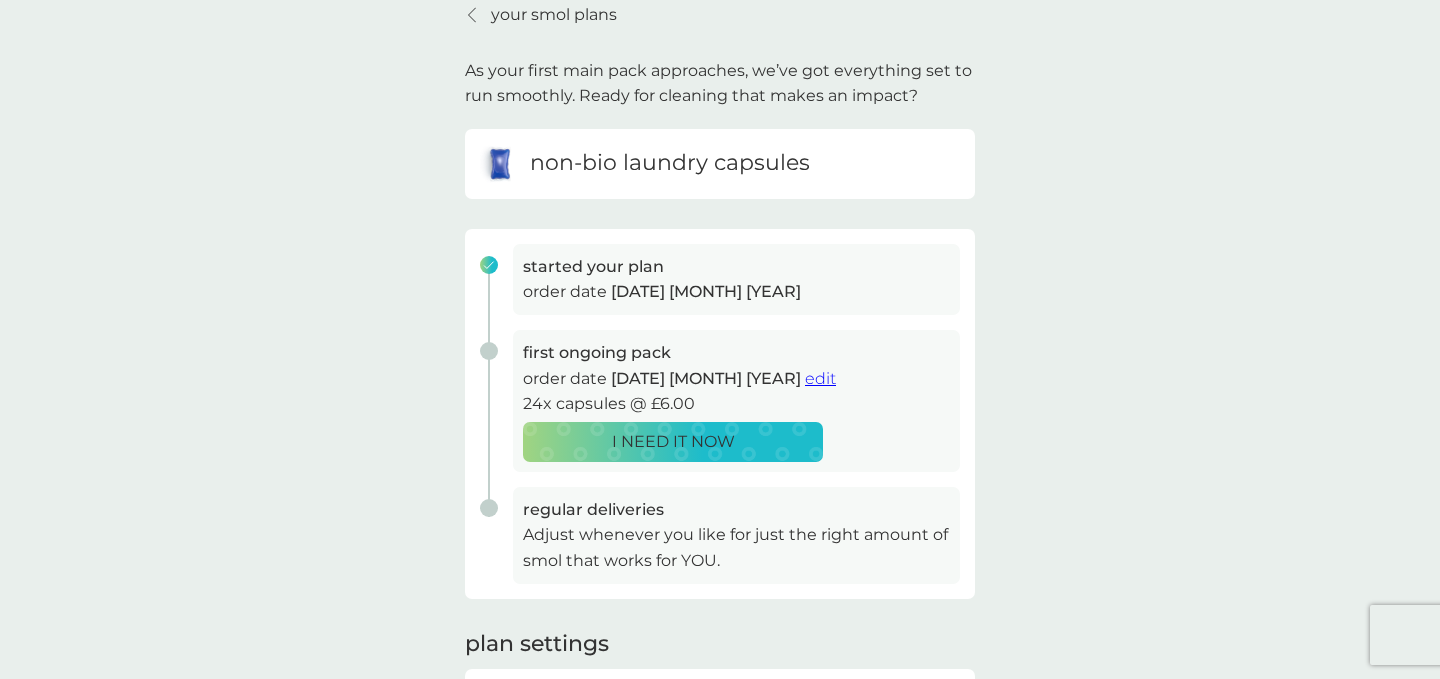 click on "your smol plans As your first main pack approaches, we’ve got everything set to run smoothly. Ready for cleaning that makes an impact? non-bio laundry capsules started your plan order date   [DATE] [MONTH] [YEAR] first ongoing pack order date   [DATE] [MONTH] [YEAR]   edit 24x capsules @ £6.00 I NEED IT NOW regular deliveries Adjust whenever you like for just the right amount of smol that works for YOU. plan settings delivery address [STREET_NAME], [STREET_NAME],  [CITY], [POSTAL_CODE] to cancel please email   help@example.com" at bounding box center [720, 417] 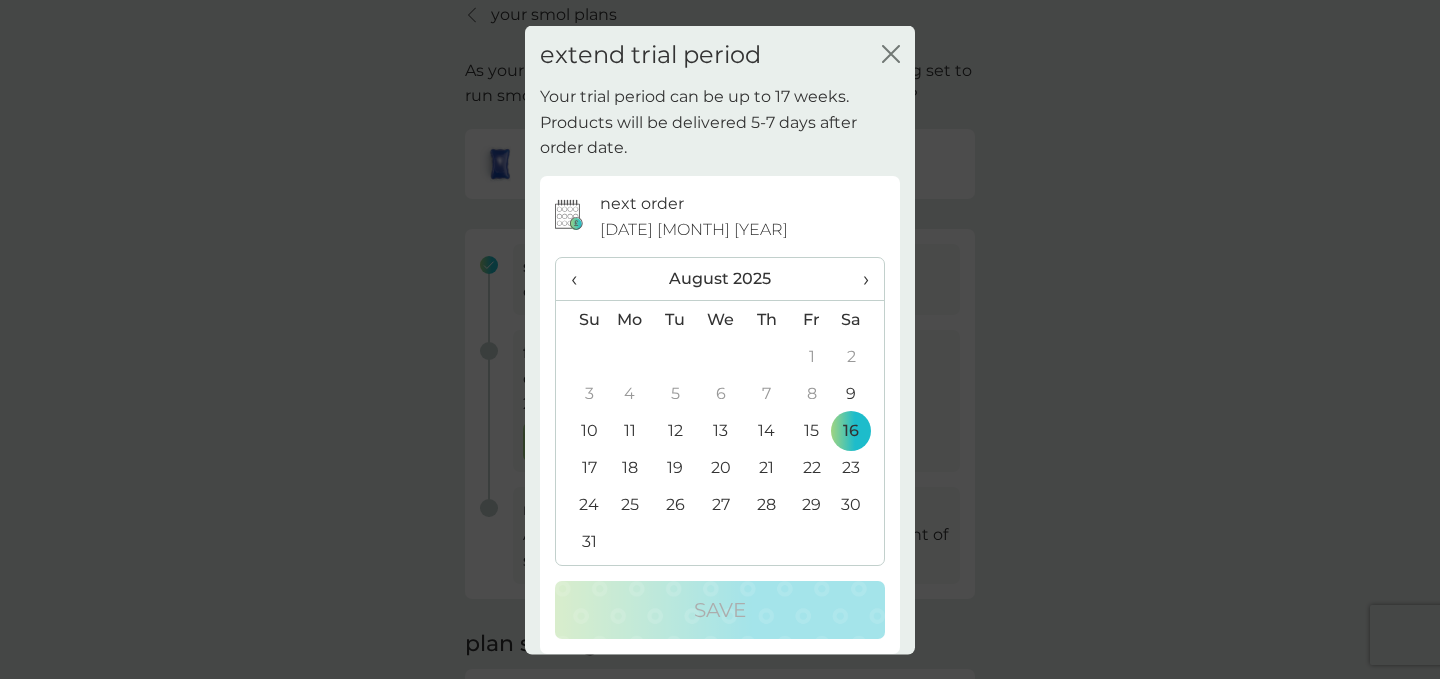 scroll, scrollTop: 14, scrollLeft: 0, axis: vertical 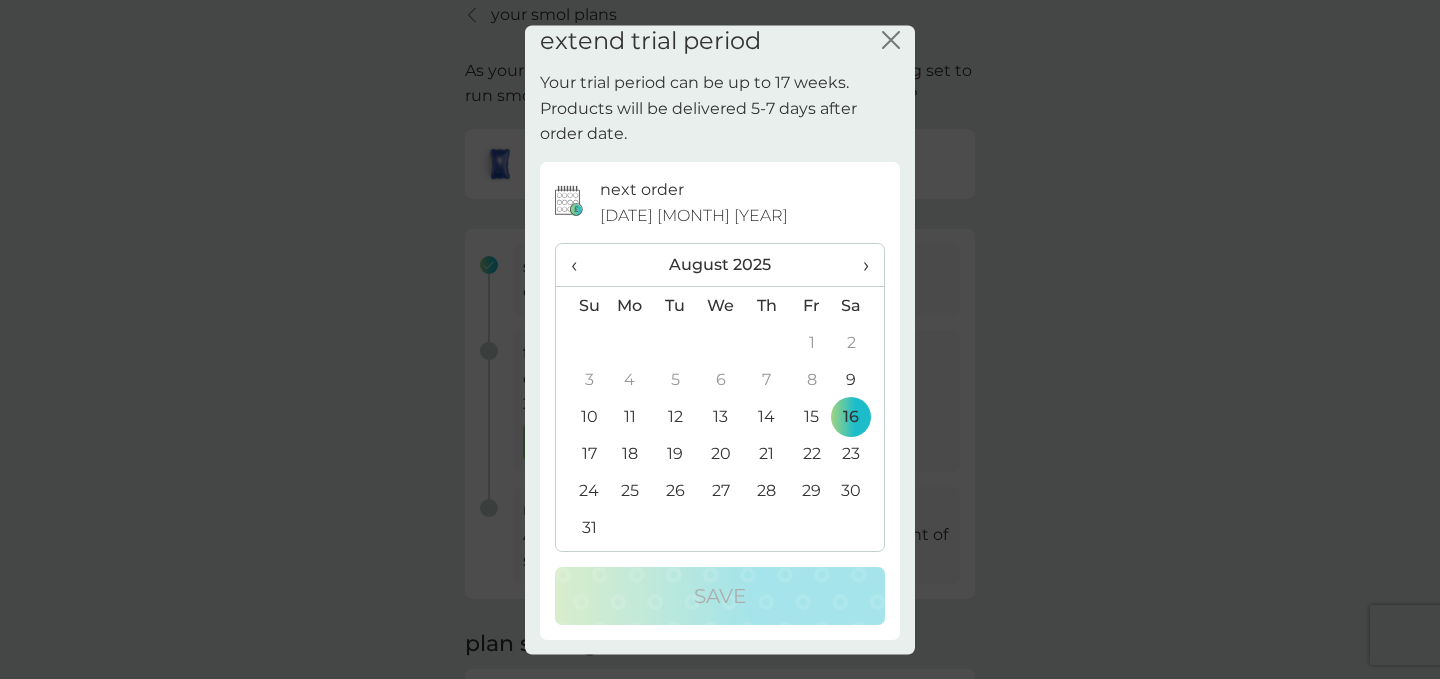 click on "›" at bounding box center (859, 265) 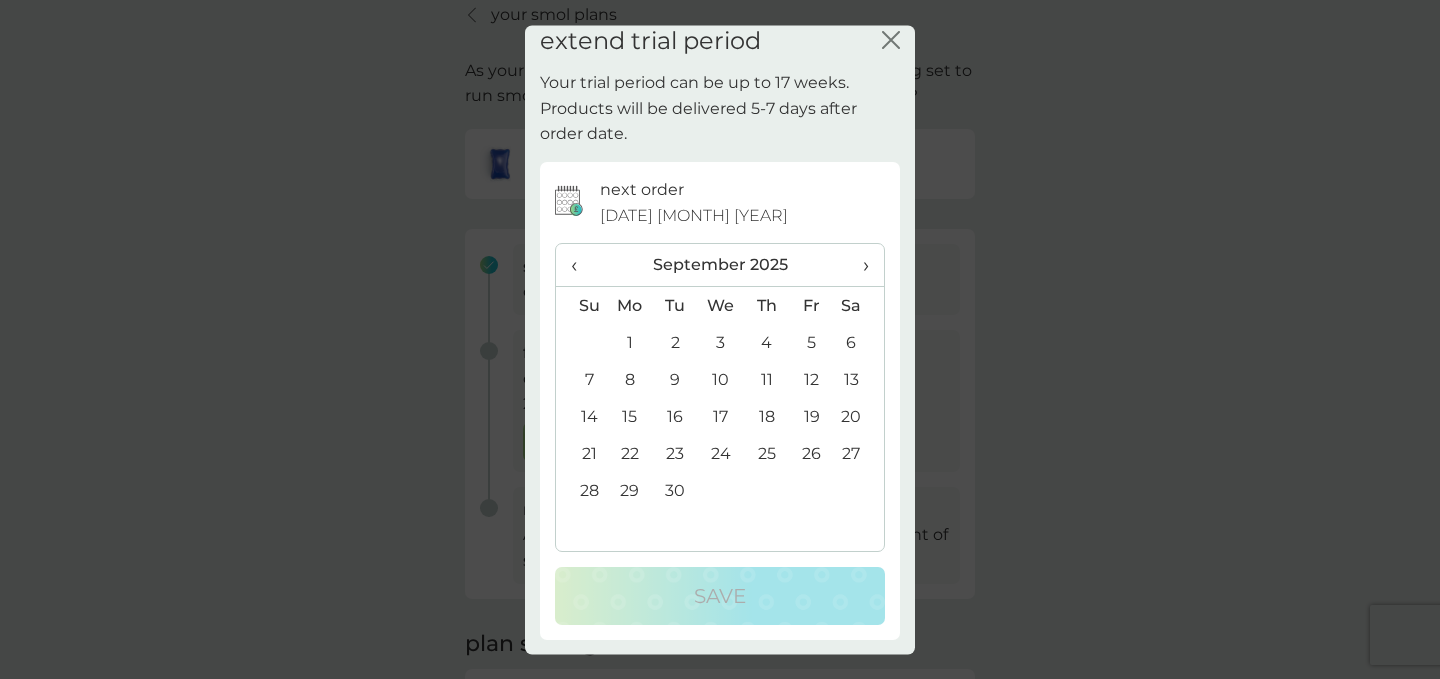 click on "8" at bounding box center [630, 379] 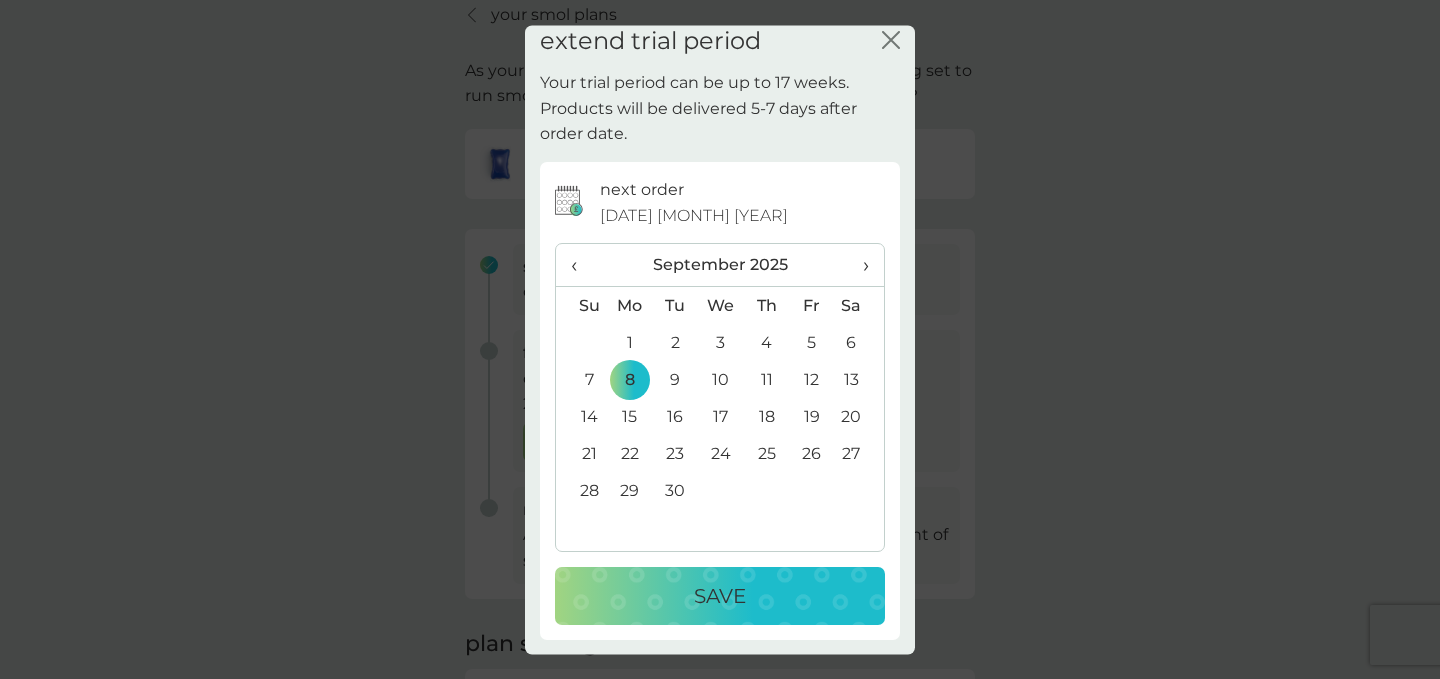 click on "Save" at bounding box center [720, 596] 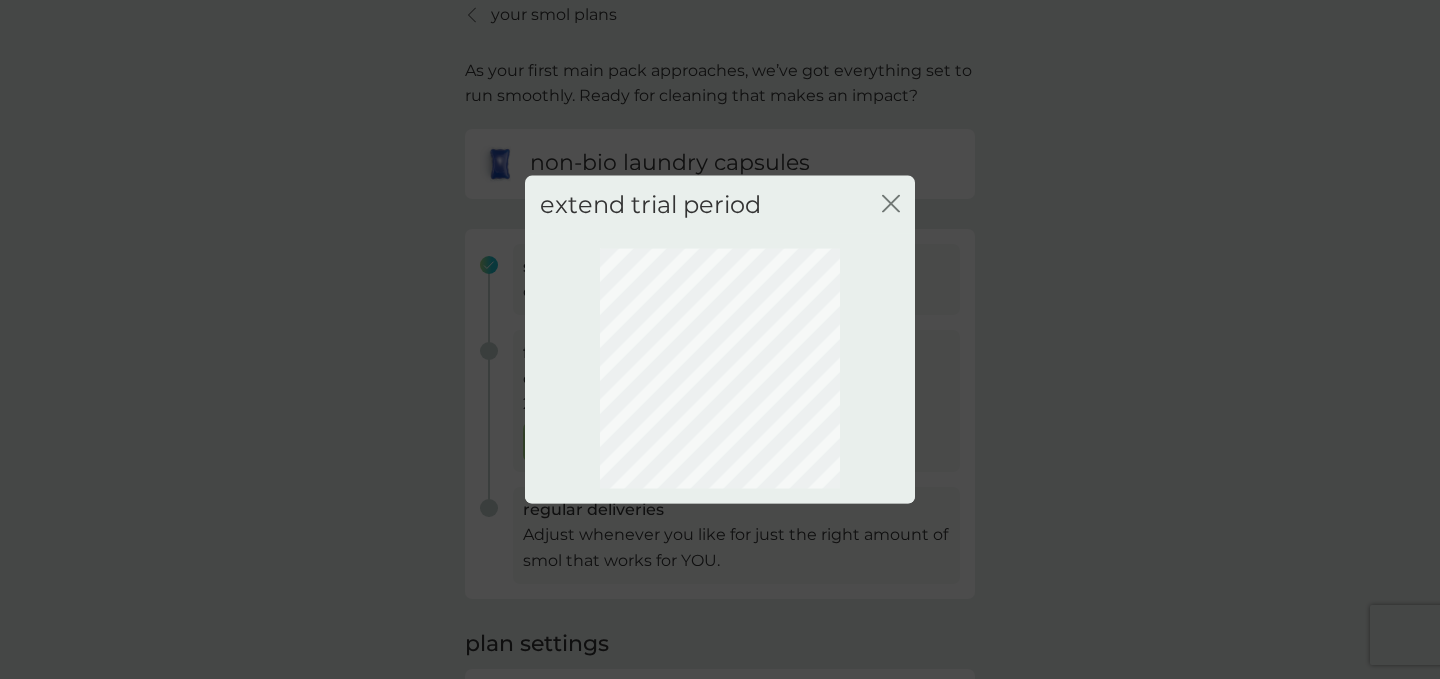 scroll, scrollTop: 0, scrollLeft: 0, axis: both 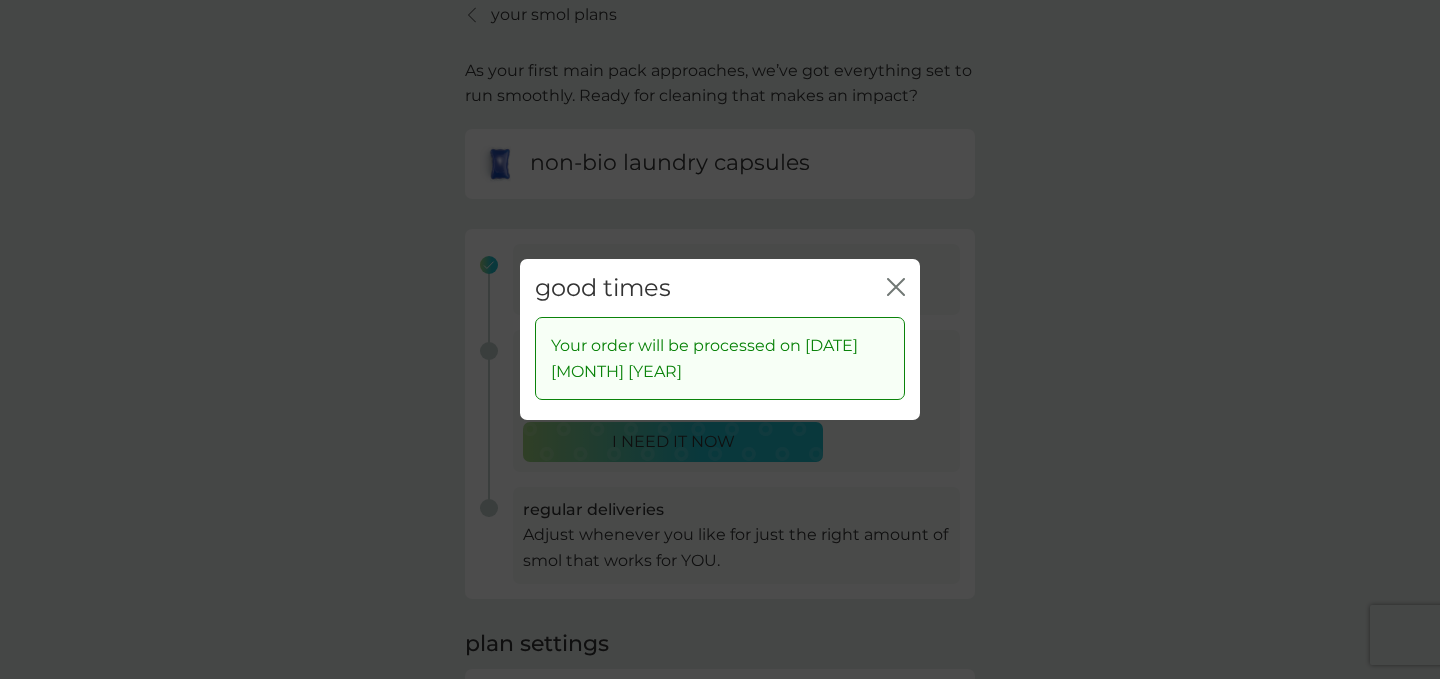click on "close" 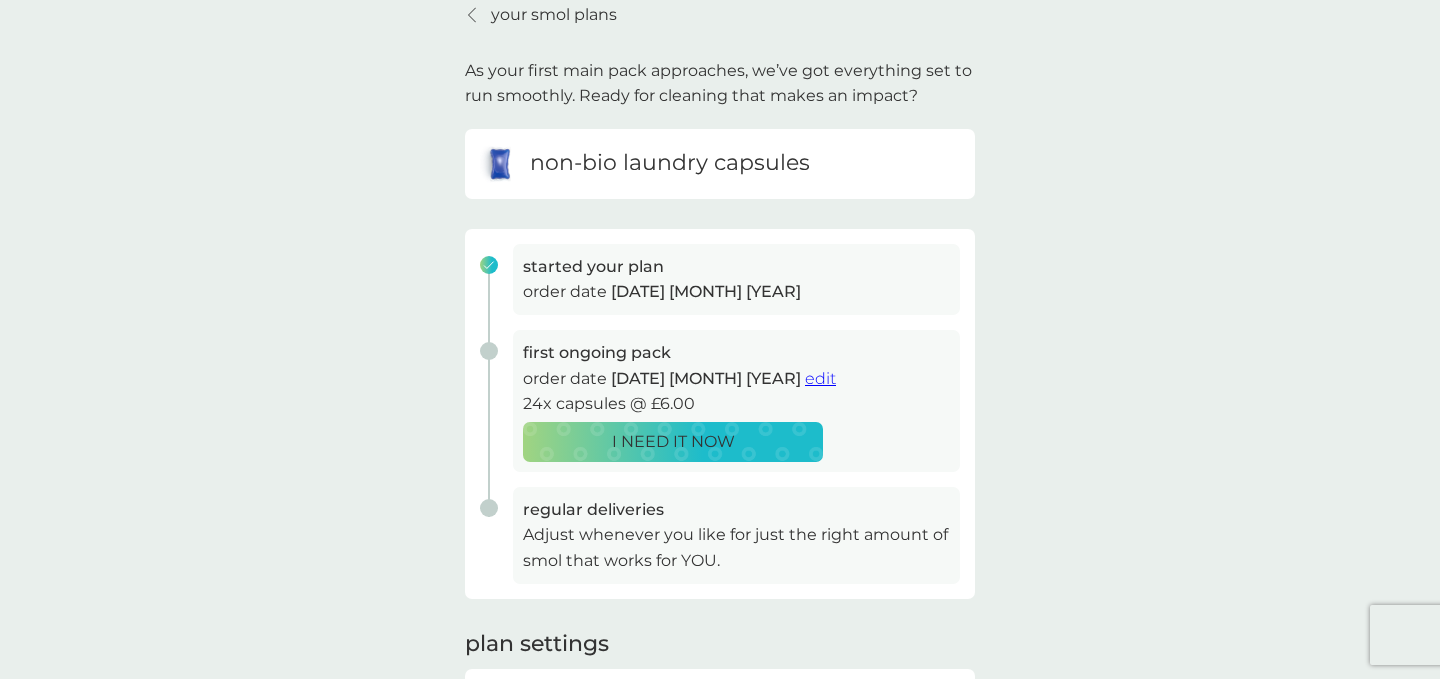 scroll, scrollTop: 0, scrollLeft: 0, axis: both 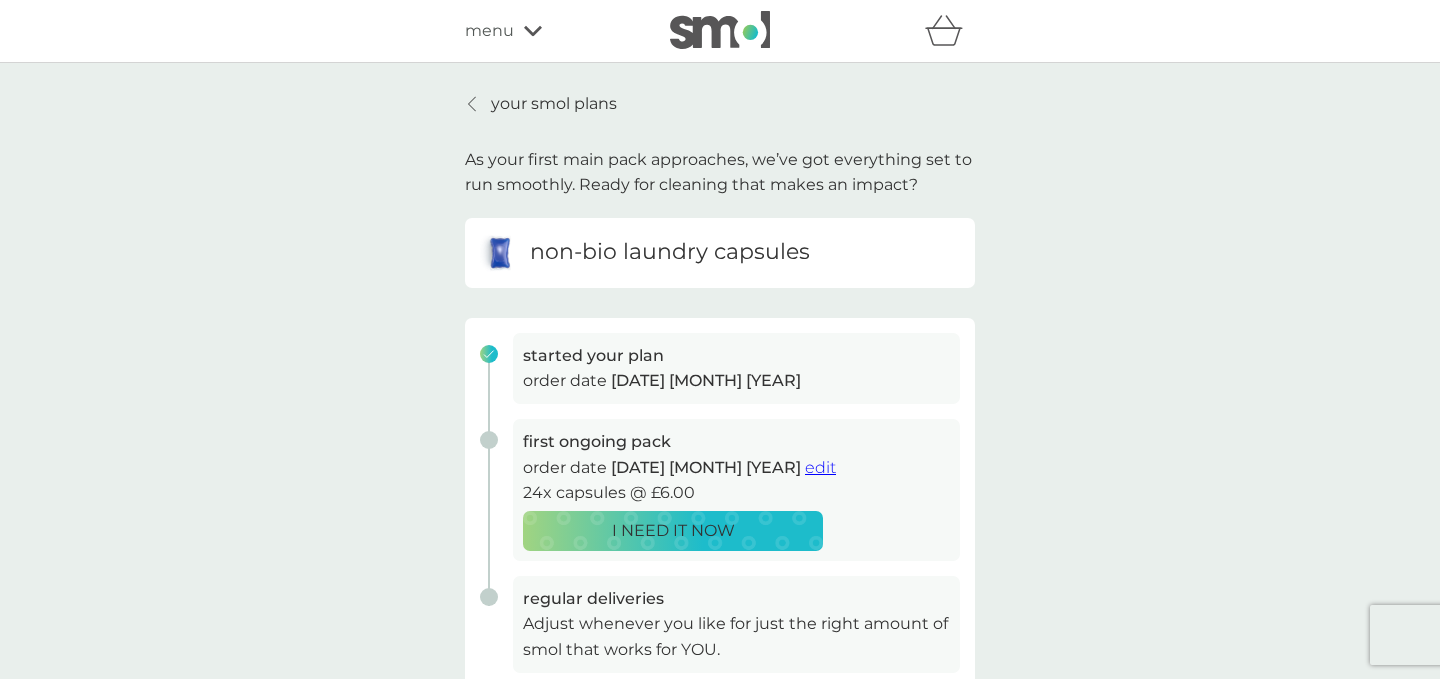click on "your smol plans" at bounding box center [541, 104] 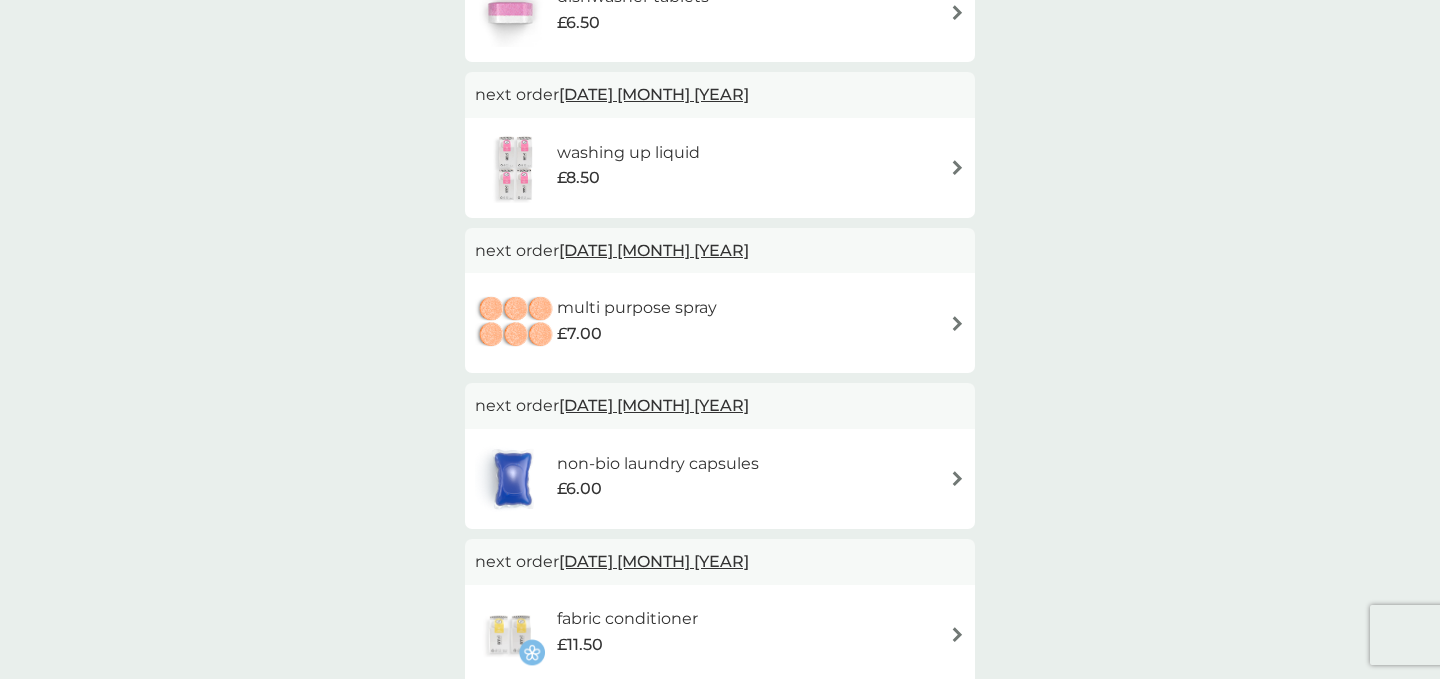 scroll, scrollTop: 275, scrollLeft: 0, axis: vertical 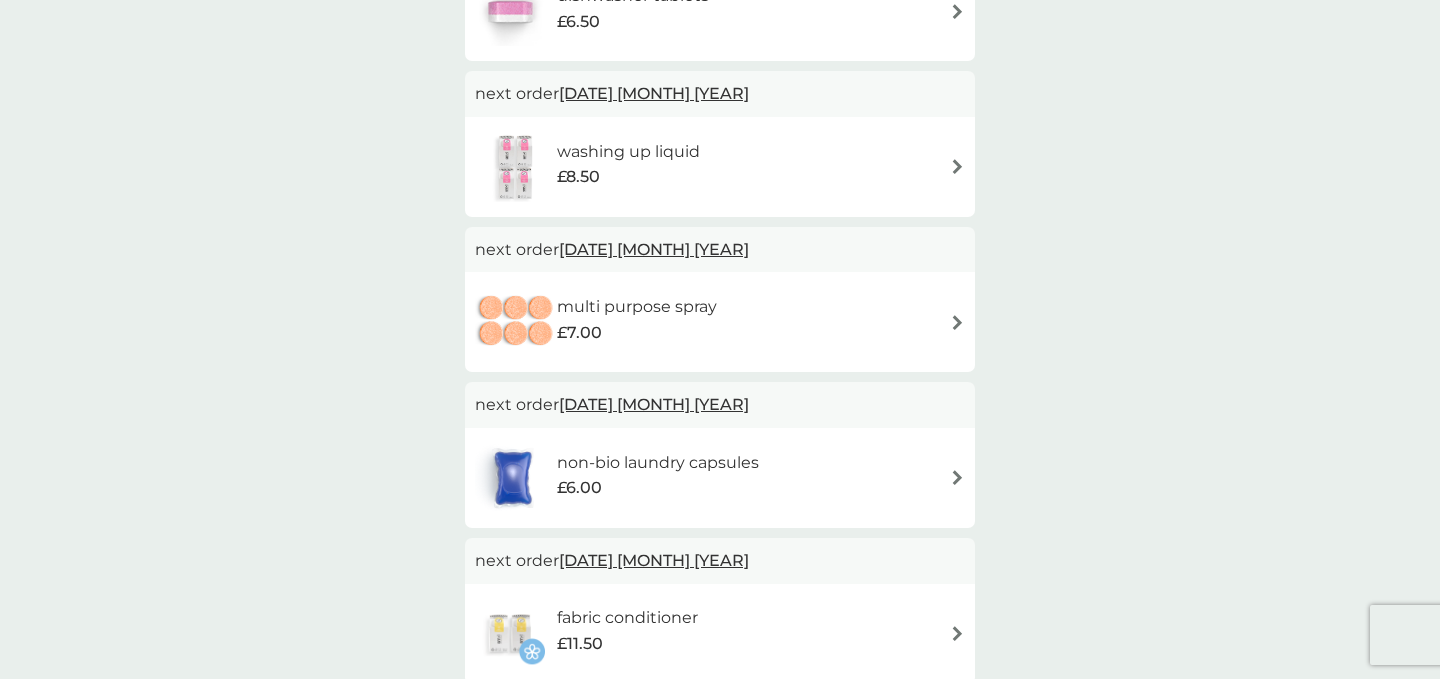 click on "your smol plans active plans next order  [DATE] [MONTH] [YEAR] dishwasher tablets £6.50 next order  [DATE] [MONTH] [YEAR] washing up liquid £8.50 next order  [DATE] [MONTH] [YEAR] multi purpose spray £7.00 next order  [DATE] [MONTH] [YEAR] non-bio laundry capsules £6.00 next order  [DATE] [MONTH] [YEAR] fabric conditioner £11.50 next order  [DATE] [MONTH] [YEAR] stain gel £12.50" at bounding box center [720, 337] 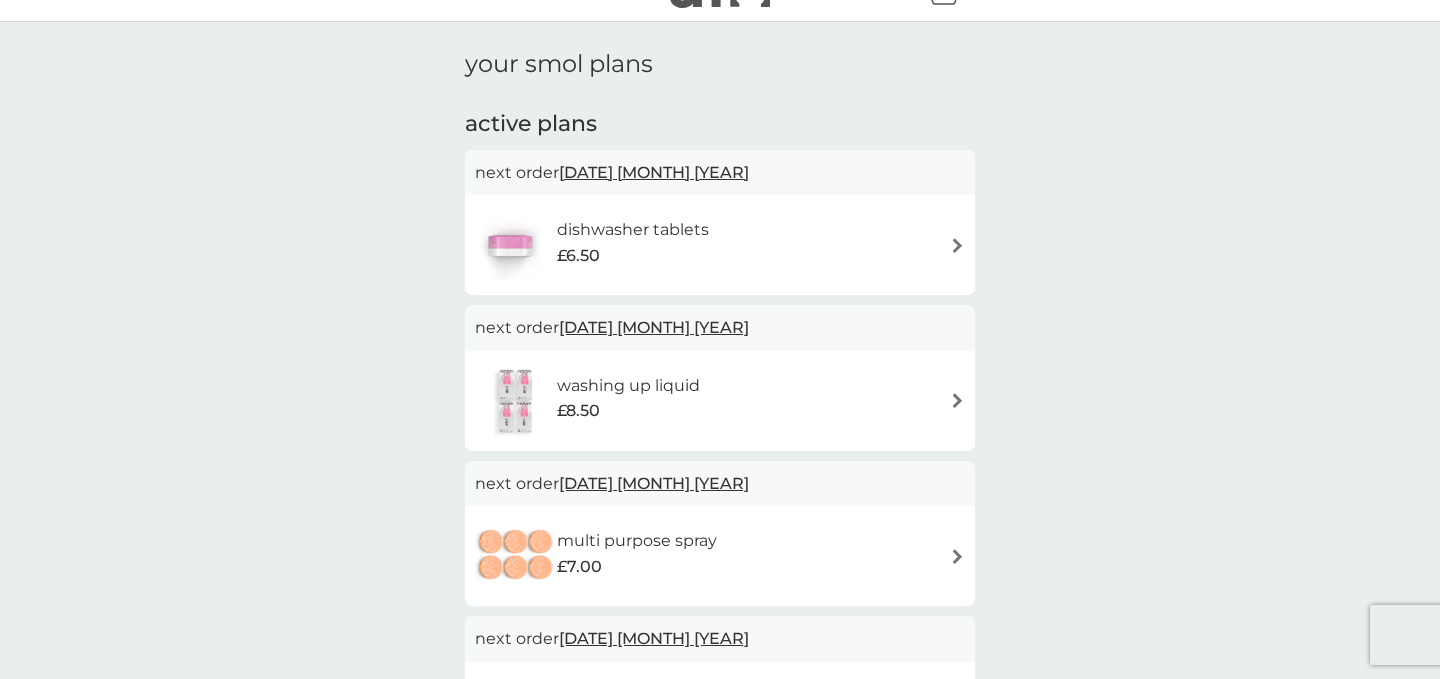 scroll, scrollTop: 0, scrollLeft: 0, axis: both 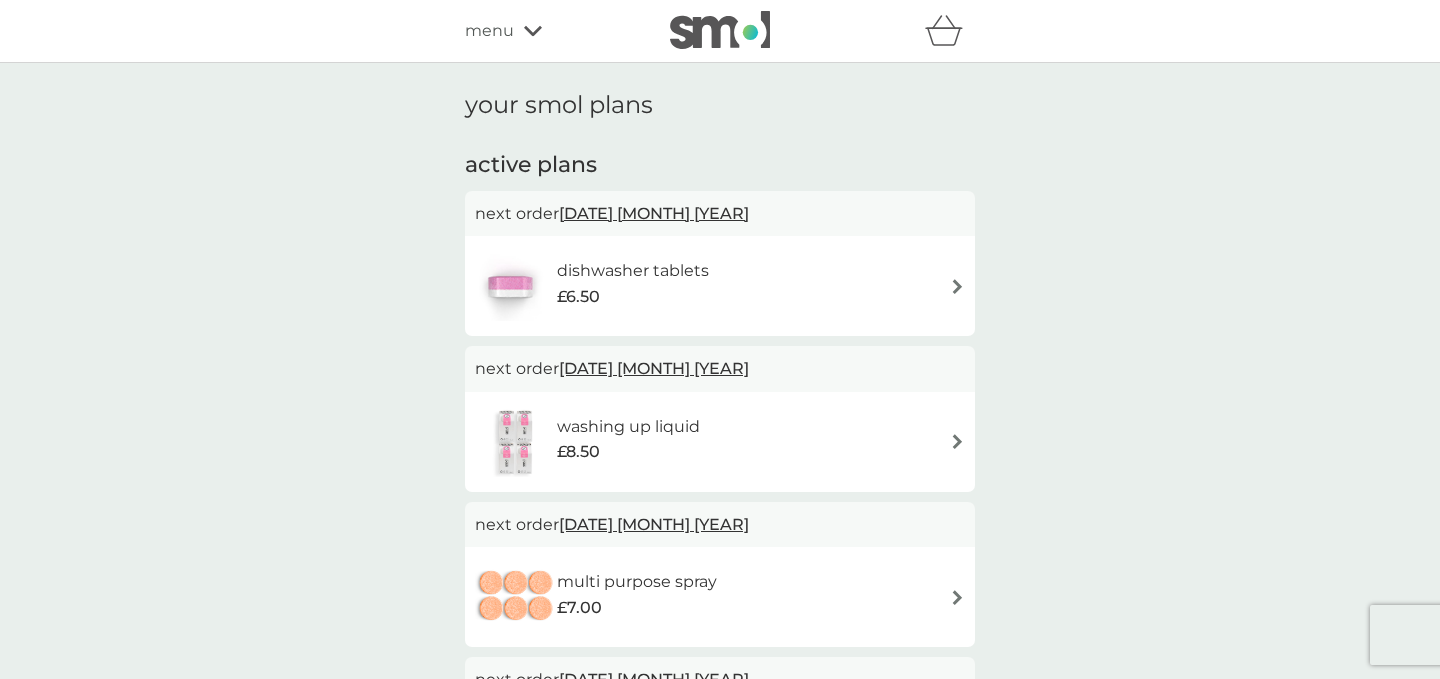 click on "[DATE] [MONTH] [YEAR]" at bounding box center [654, 213] 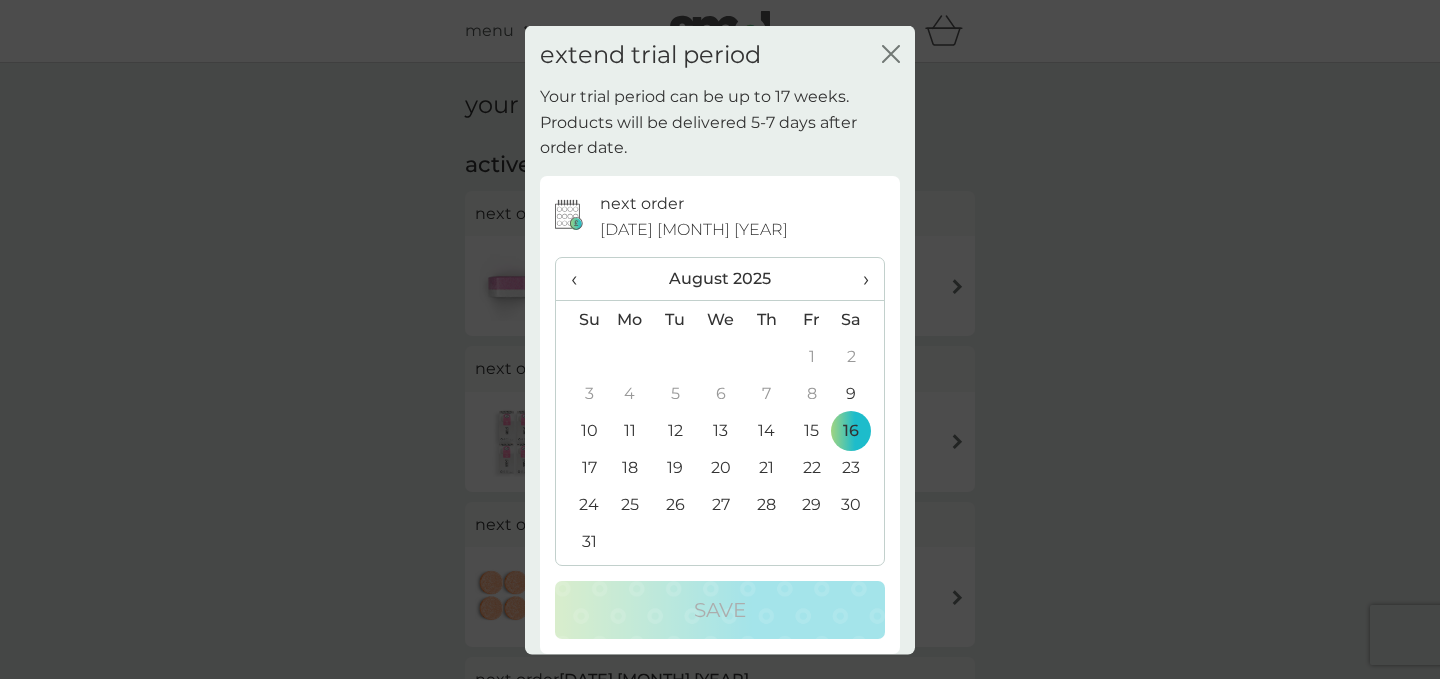 scroll, scrollTop: 14, scrollLeft: 0, axis: vertical 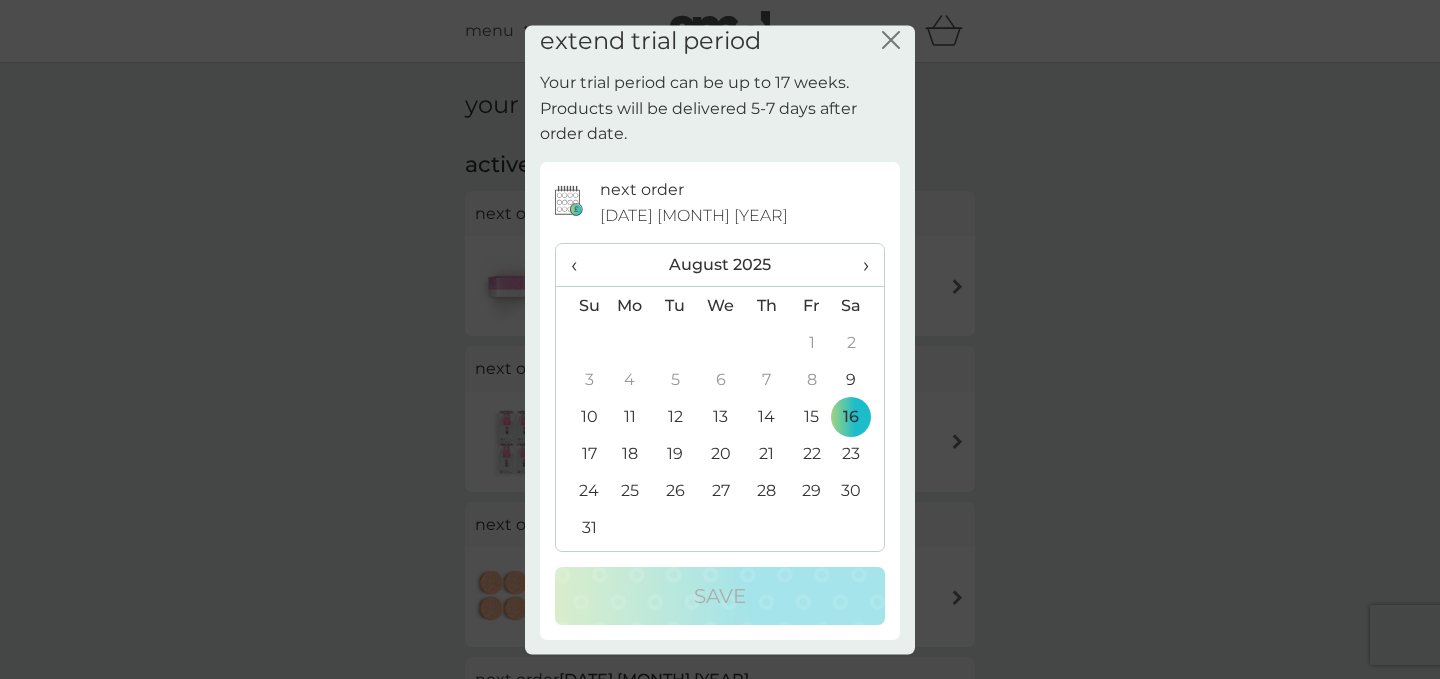 click on "extend trial period close Your trial period can be up to 17 weeks. Products will be delivered 5-7 days after order date. next order [DATE] [MONTH] [YEAR] ‹ [MONTH] [YEAR] › Su Mo Tu We Th Fr Sa 27 28 29 30 31 1 2 3 4 5 6 7 8 9 10 11 12 13 14 15 16 17 18 19 20 21 22 23 24 25 26 27 28 29 30 31 1 2 3 4 5 6 Save" at bounding box center [720, 339] 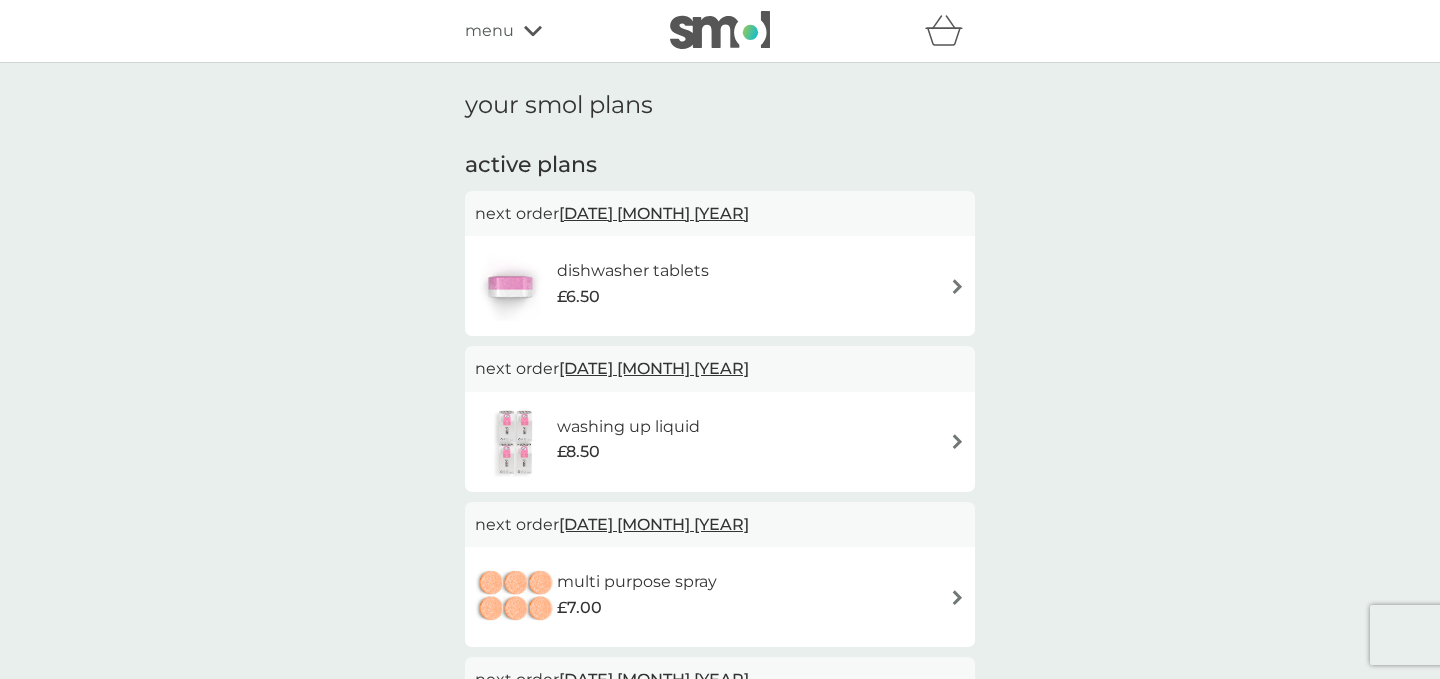 click at bounding box center (890, 31) 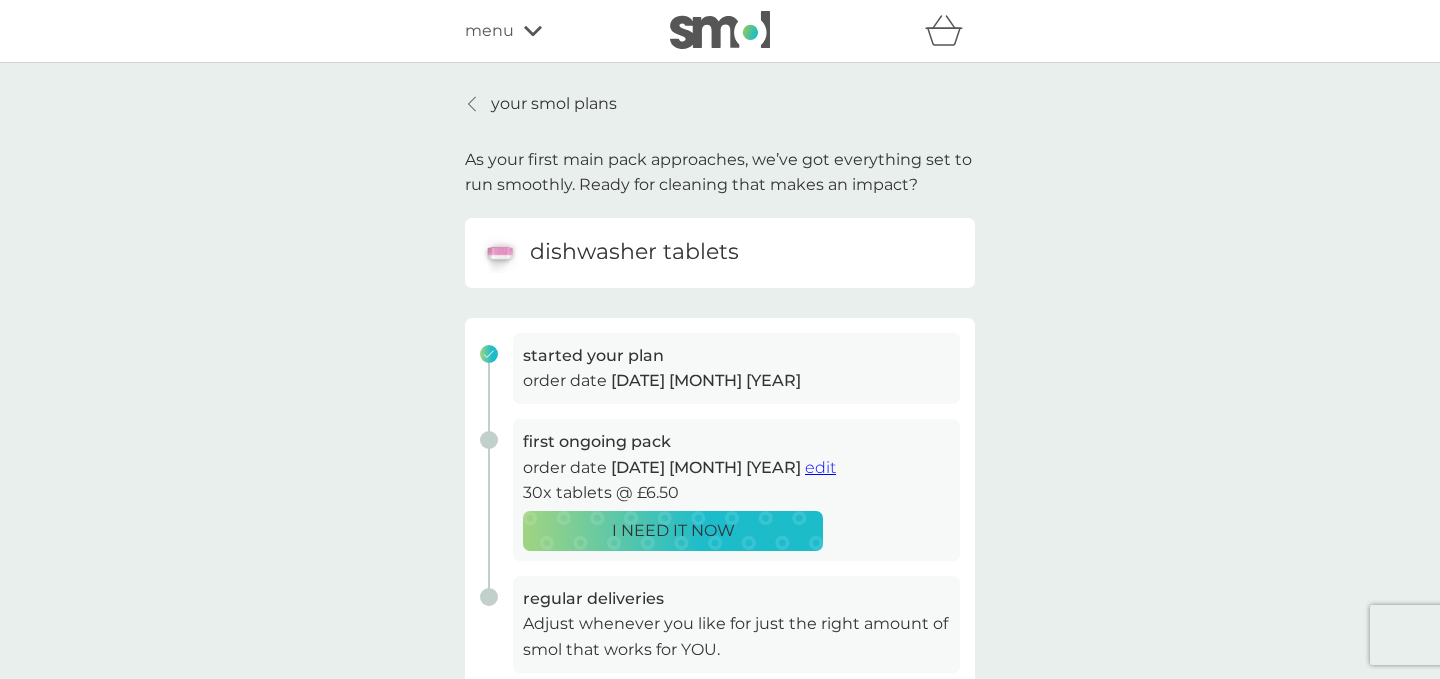 scroll, scrollTop: 719, scrollLeft: 0, axis: vertical 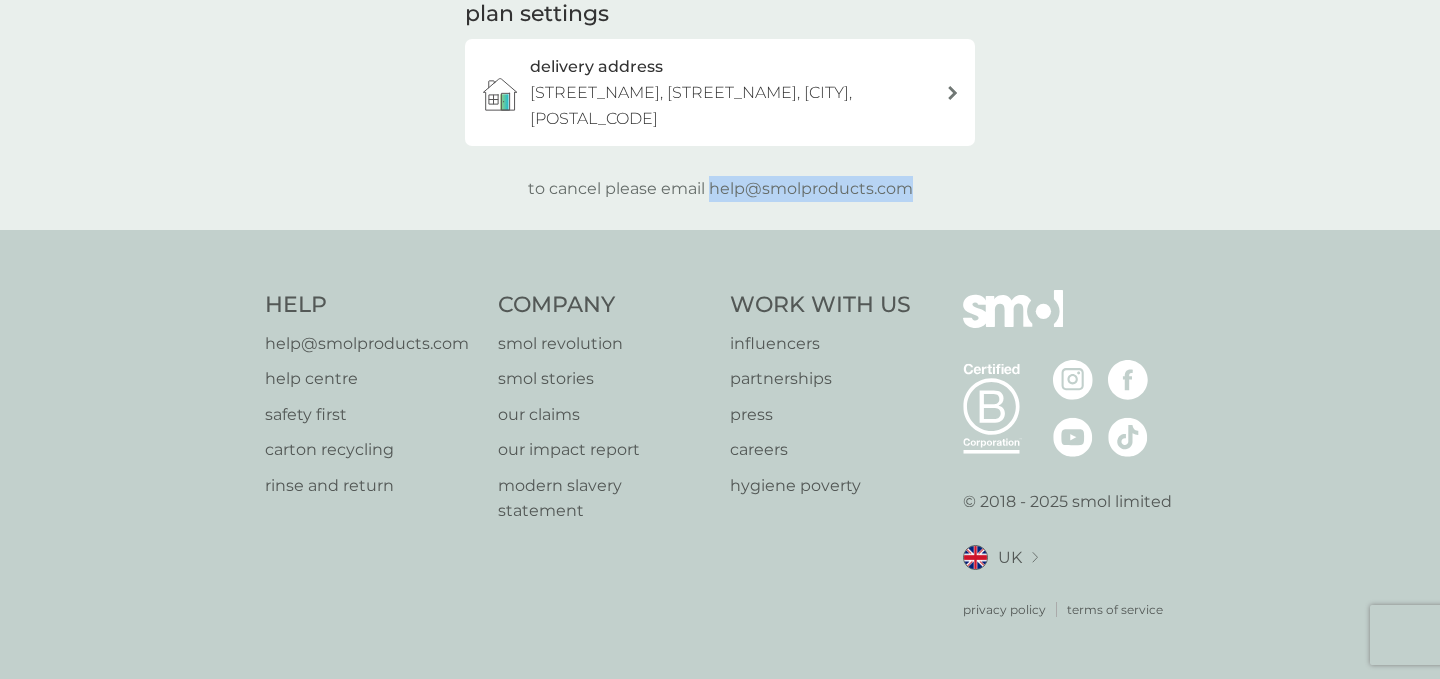 drag, startPoint x: 712, startPoint y: 187, endPoint x: 1132, endPoint y: 188, distance: 420.0012 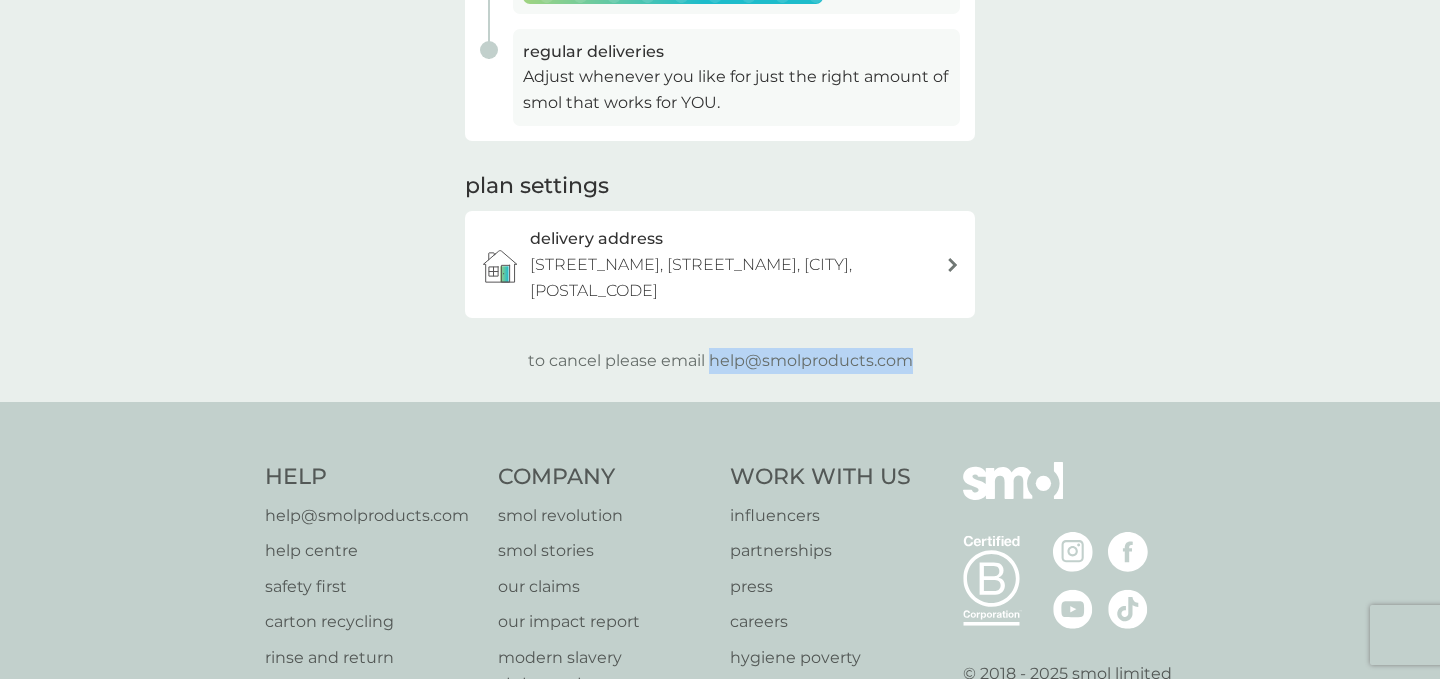 click on "your smol plans As your first main pack approaches, we’ve got everything set to run smoothly. Ready for cleaning that makes an impact? dishwasher tablets started your plan order date   [DATE] [MONTH] [YEAR] first ongoing pack order date   [DATE] [MONTH] [YEAR]   edit 30x tablets @ £6.50 I NEED IT NOW regular deliveries Adjust whenever you like for just the right amount of smol that works for YOU. plan settings delivery address [STREET_NAME], [STREET_NAME],  [CITY], [POSTAL_CODE] to cancel please email   help@example.com" at bounding box center [720, -41] 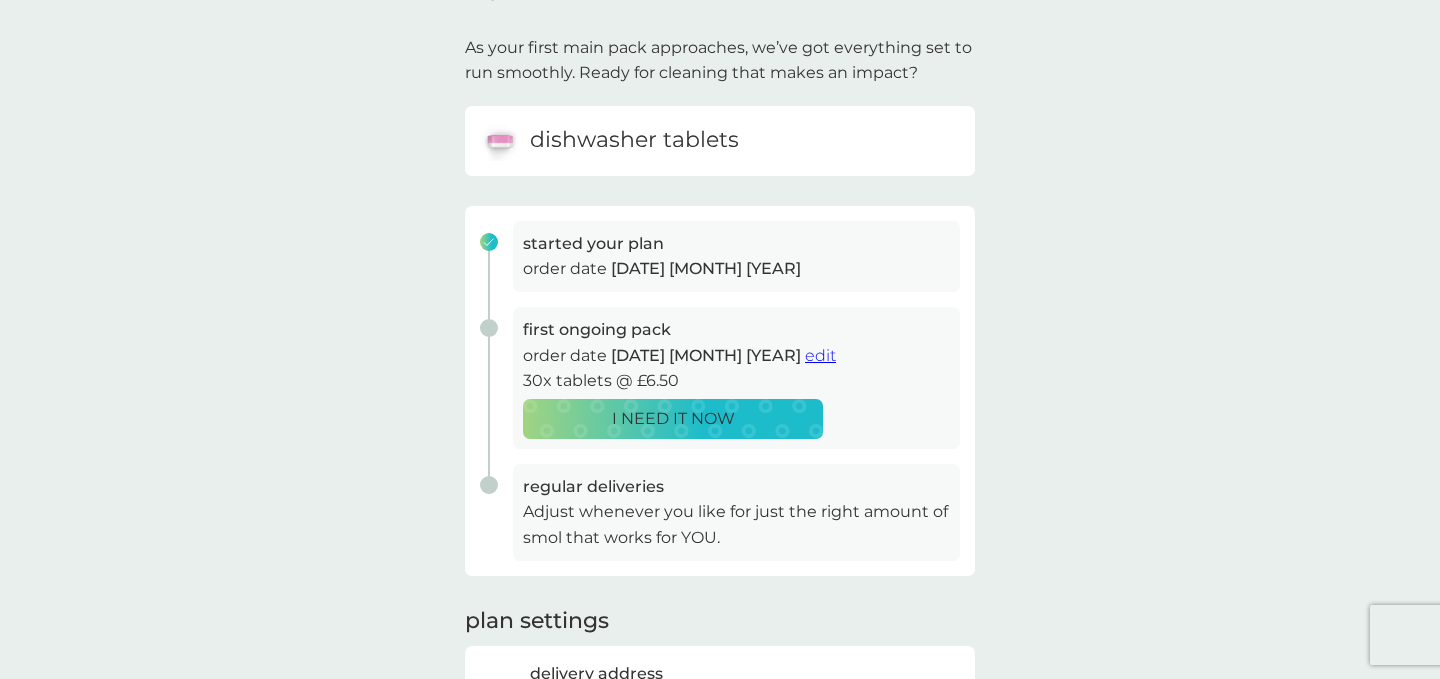 scroll, scrollTop: 0, scrollLeft: 0, axis: both 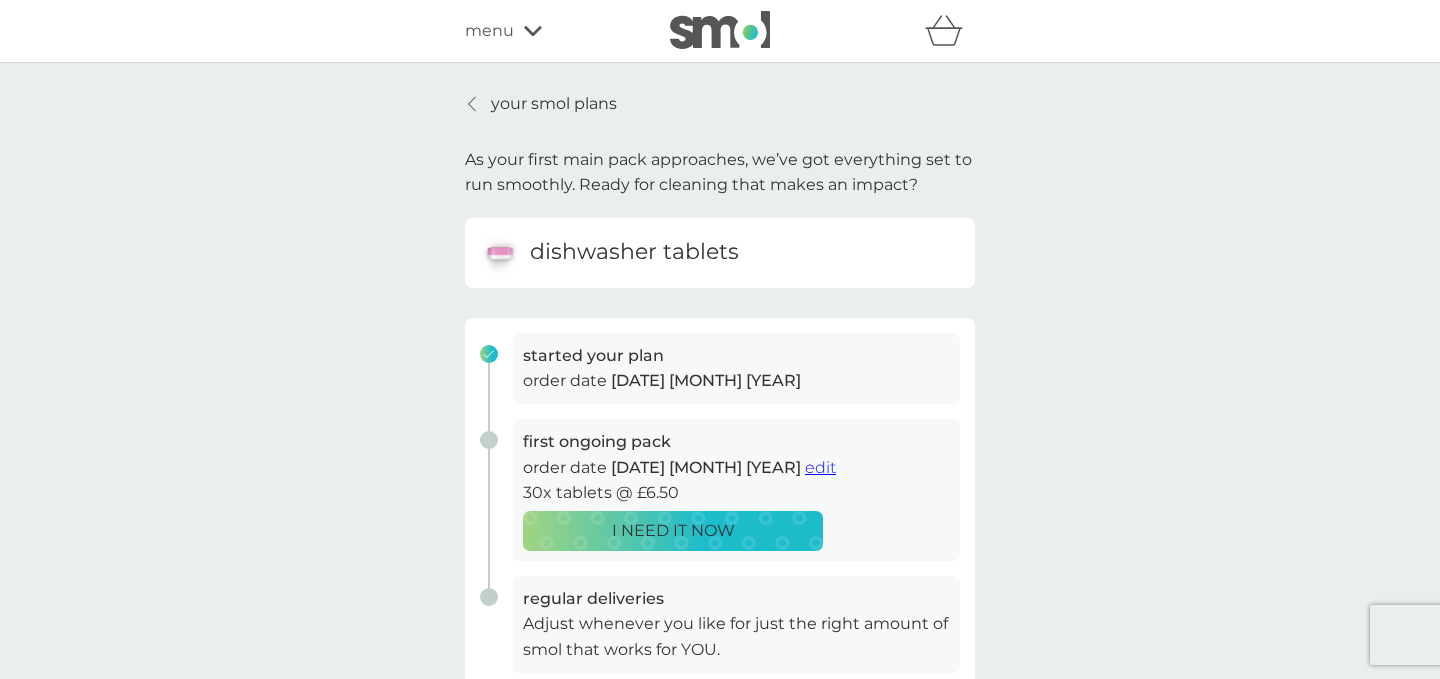 click at bounding box center (473, 104) 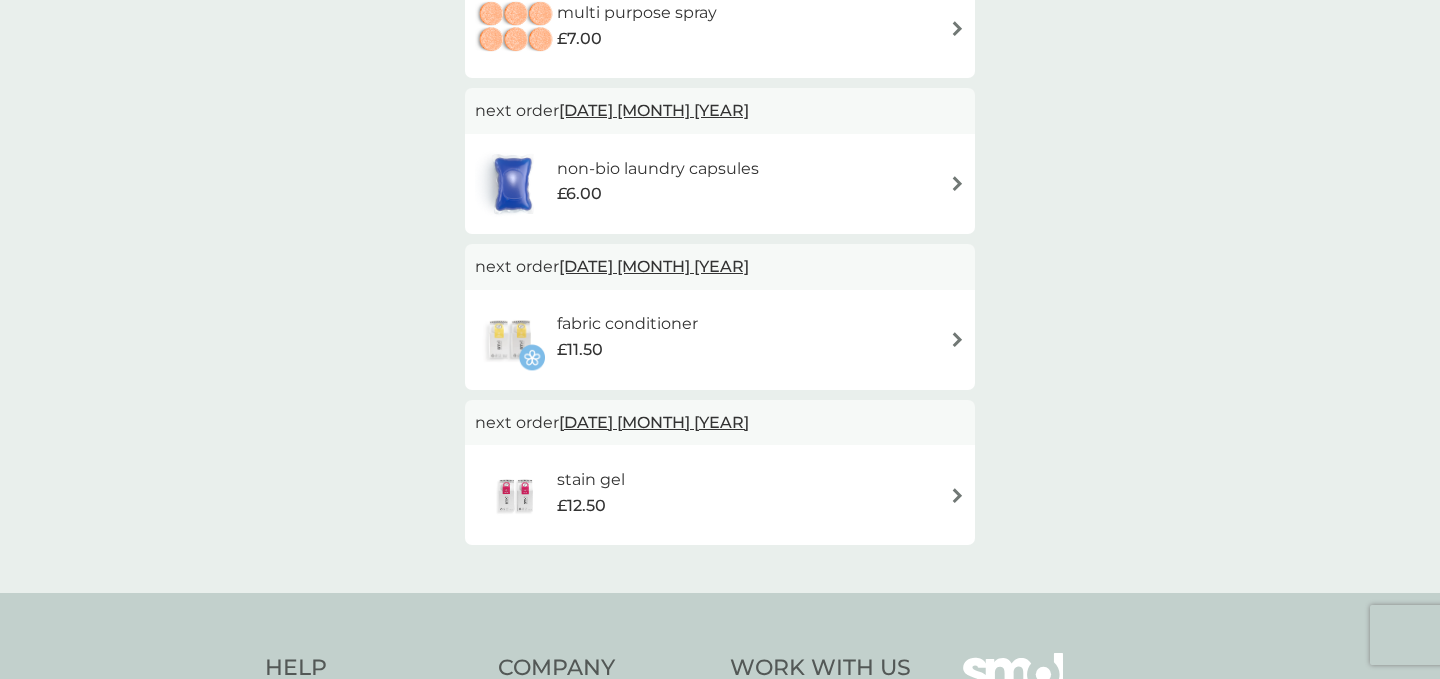 scroll, scrollTop: 579, scrollLeft: 0, axis: vertical 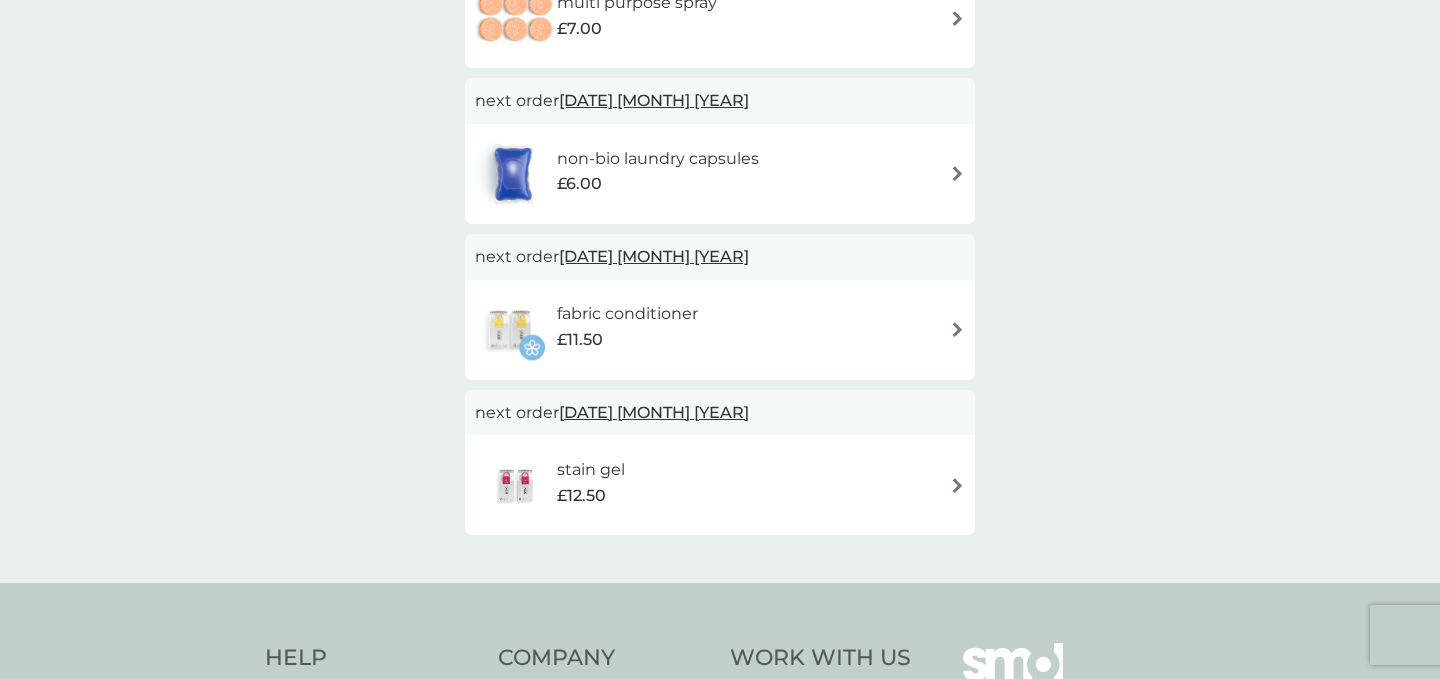 click on "your smol plans active plans next order  [DATE] [MONTH] [YEAR] dishwasher tablets £6.50 next order  [DATE] [MONTH] [YEAR] washing up liquid £8.50 next order  [DATE] [MONTH] [YEAR] multi purpose spray £7.00 next order  [DATE] [MONTH] [YEAR] non-bio laundry capsules £6.00 next order  [DATE] [MONTH] [YEAR] fabric conditioner £11.50 next order  [DATE] [MONTH] [YEAR] stain gel £12.50" at bounding box center [720, 33] 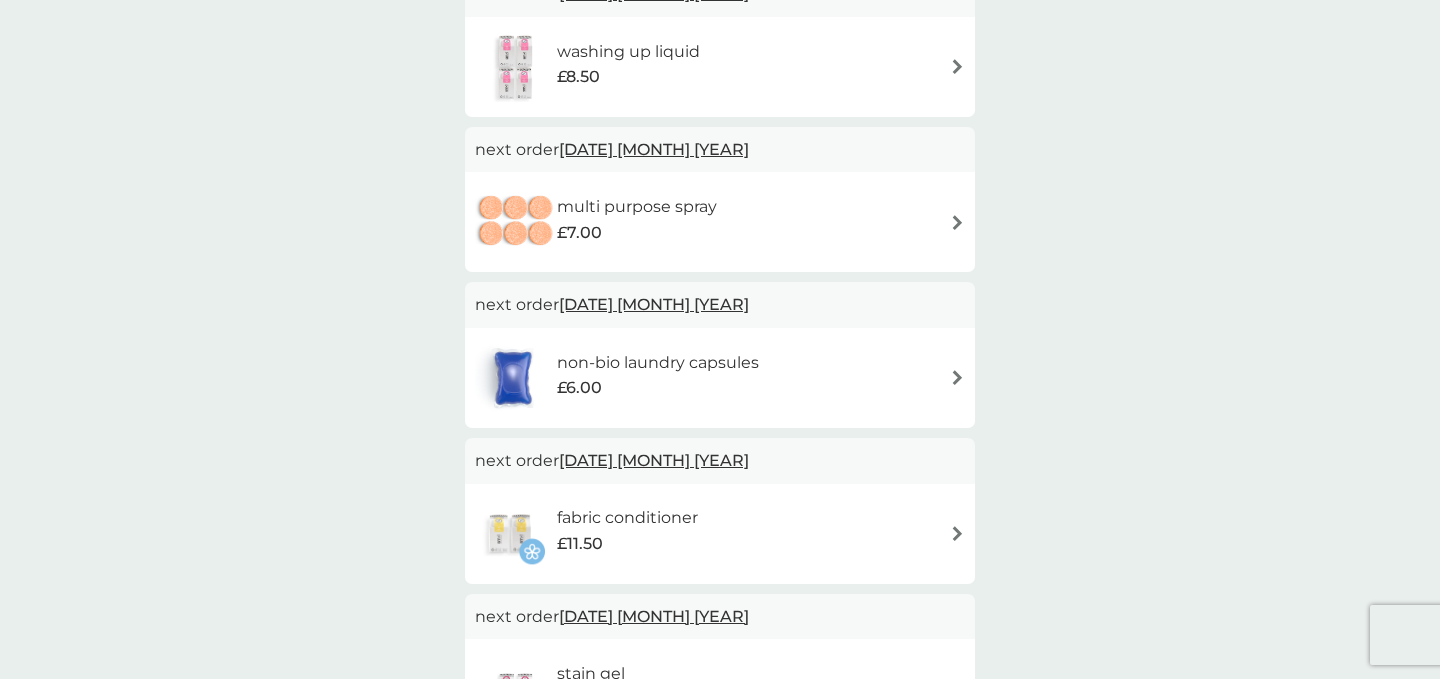 scroll, scrollTop: 354, scrollLeft: 0, axis: vertical 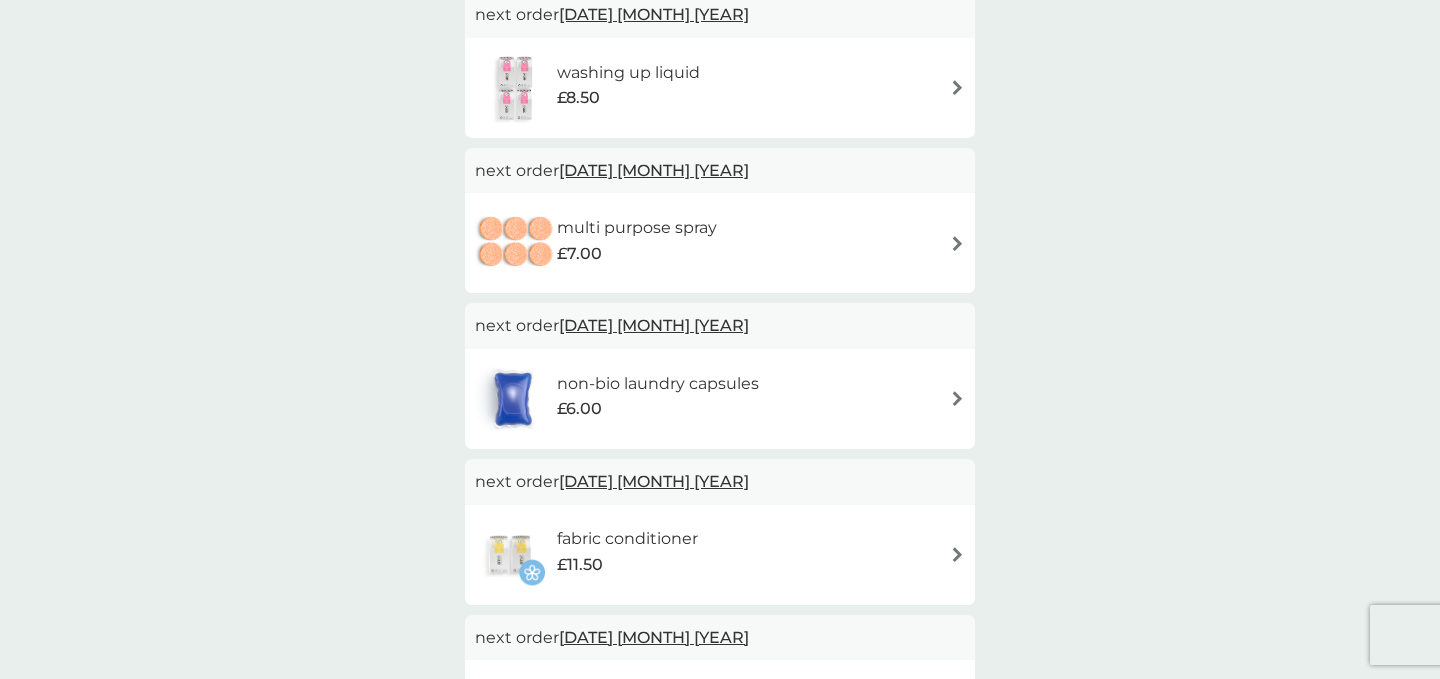 click on "your smol plans active plans next order  [DATE] [MONTH] [YEAR] dishwasher tablets £6.50 next order  [DATE] [MONTH] [YEAR] washing up liquid £8.50 next order  [DATE] [MONTH] [YEAR] multi purpose spray £7.00 next order  [DATE] [MONTH] [YEAR] non-bio laundry capsules £6.00 next order  [DATE] [MONTH] [YEAR] fabric conditioner £11.50 next order  [DATE] [MONTH] [YEAR] stain gel £12.50" at bounding box center (720, 258) 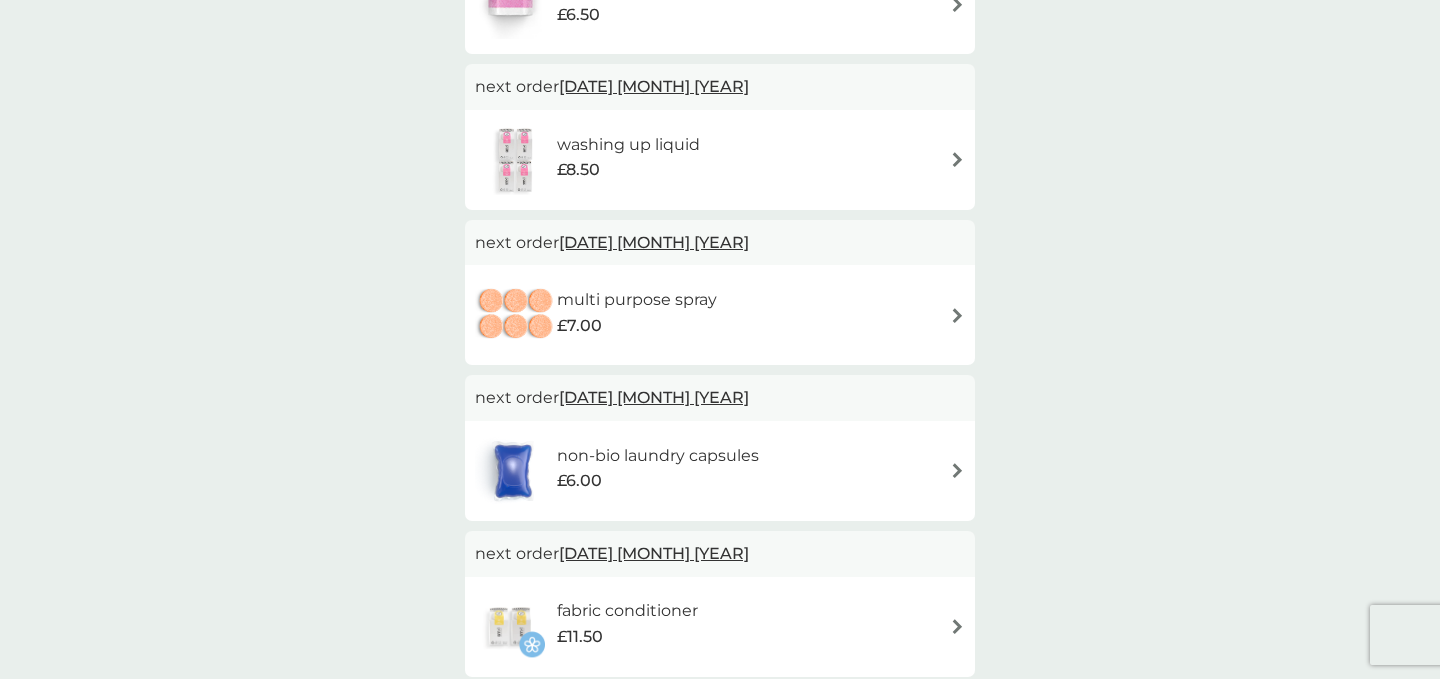 scroll, scrollTop: 280, scrollLeft: 0, axis: vertical 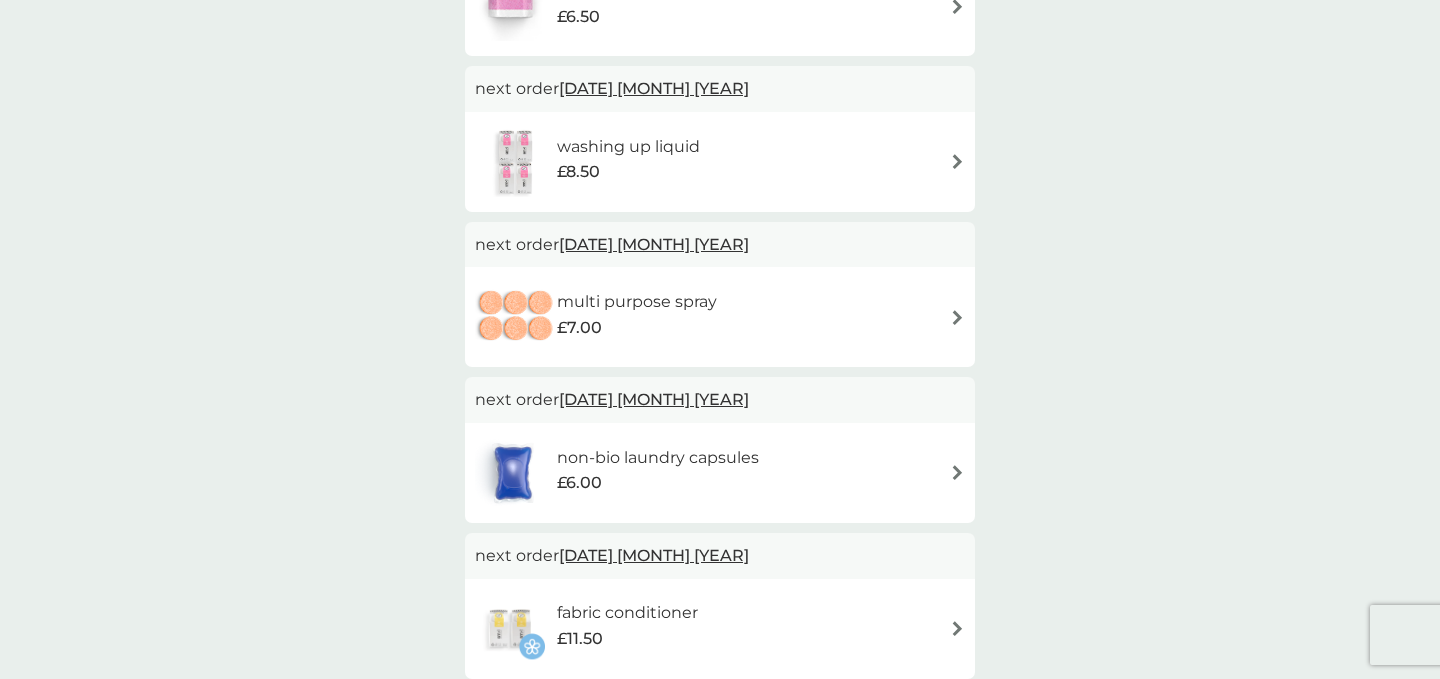 click on "your smol plans active plans next order  [DATE] [MONTH] [YEAR] dishwasher tablets £6.50 next order  [DATE] [MONTH] [YEAR] washing up liquid £8.50 next order  [DATE] [MONTH] [YEAR] multi purpose spray £7.00 next order  [DATE] [MONTH] [YEAR] non-bio laundry capsules £6.00 next order  [DATE] [MONTH] [YEAR] fabric conditioner £11.50 next order  [DATE] [MONTH] [YEAR] stain gel £12.50" at bounding box center (720, 332) 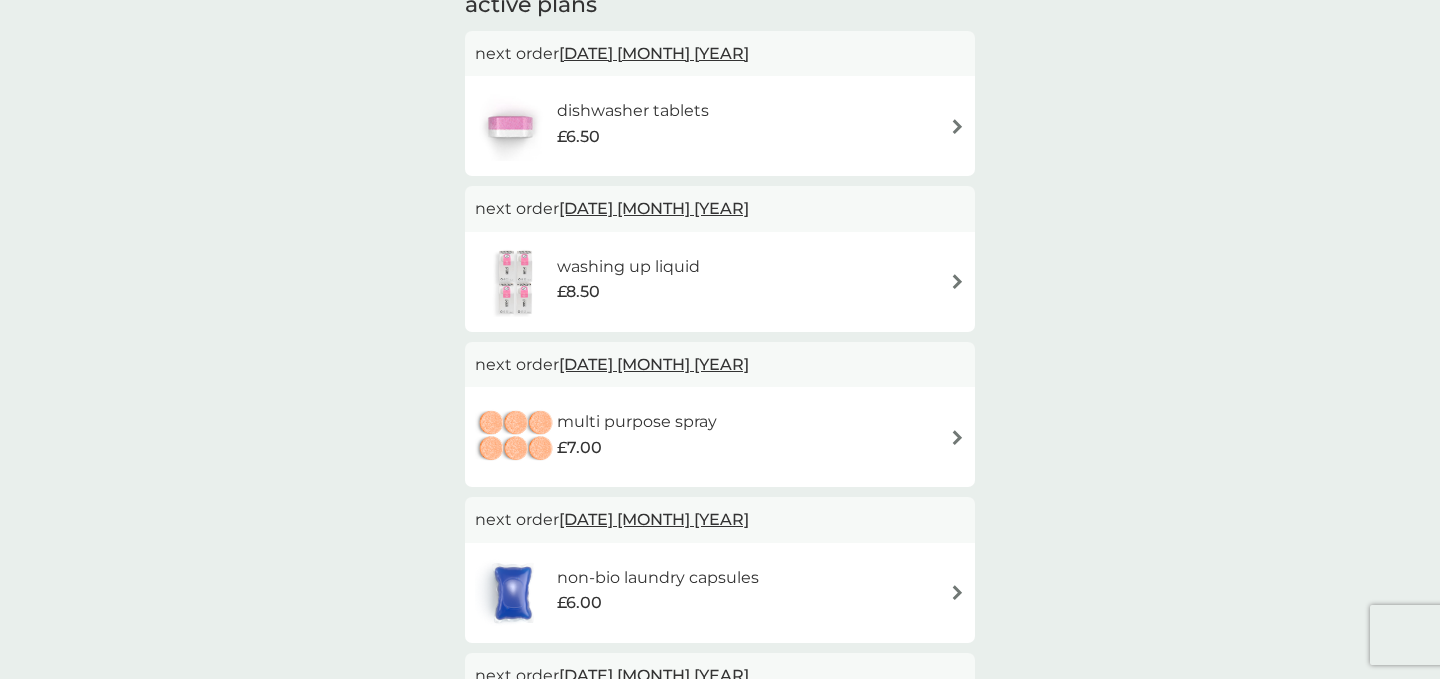 scroll, scrollTop: 165, scrollLeft: 0, axis: vertical 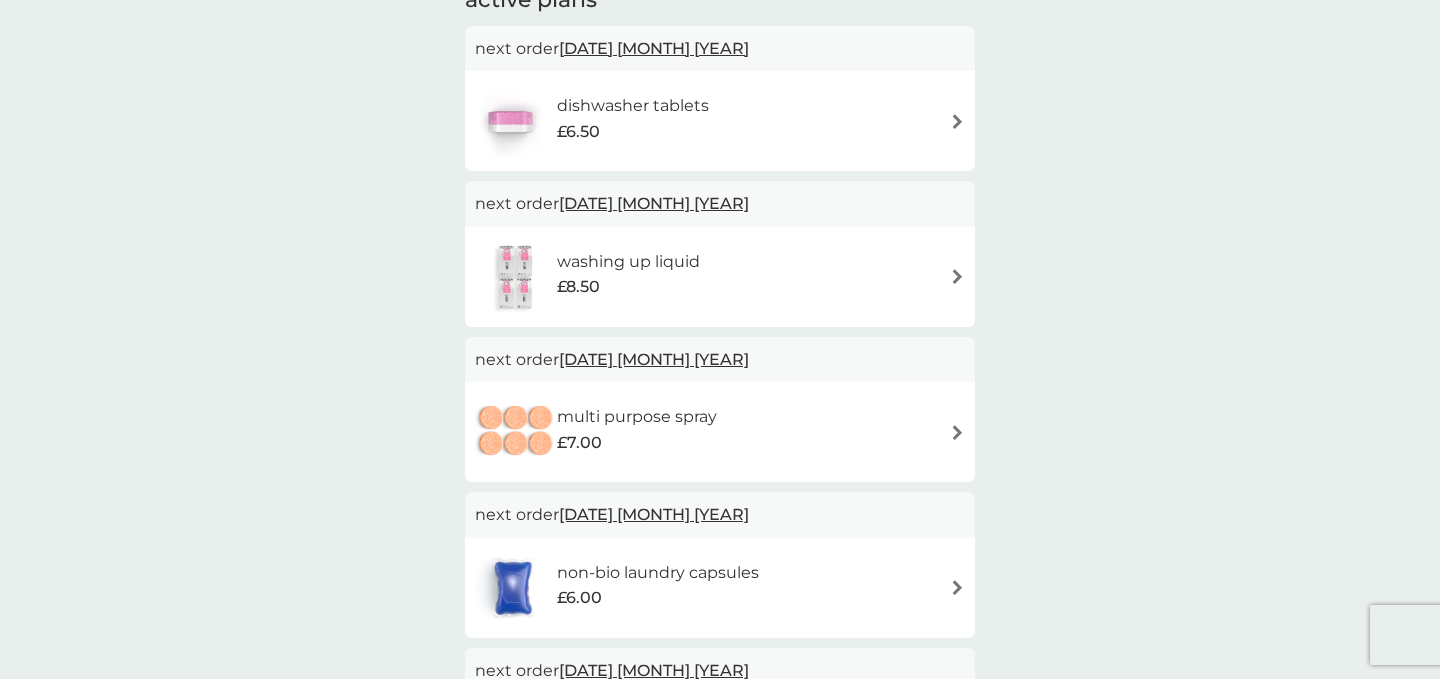 click on "your smol plans active plans next order  [DATE] [MONTH] [YEAR] dishwasher tablets £6.50 next order  [DATE] [MONTH] [YEAR] washing up liquid £8.50 next order  [DATE] [MONTH] [YEAR] multi purpose spray £7.00 next order  [DATE] [MONTH] [YEAR] non-bio laundry capsules £6.00 next order  [DATE] [MONTH] [YEAR] fabric conditioner £11.50 next order  [DATE] [MONTH] [YEAR] stain gel £12.50" at bounding box center [720, 447] 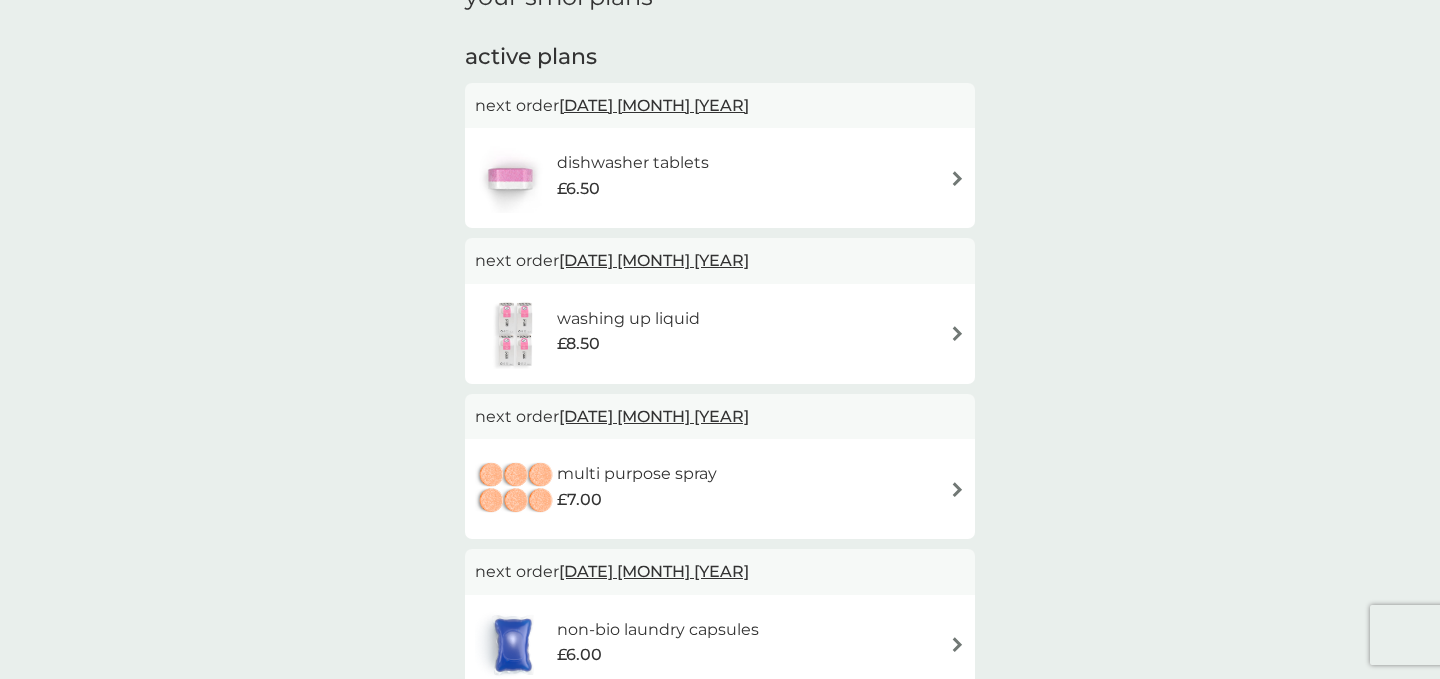 scroll, scrollTop: 93, scrollLeft: 0, axis: vertical 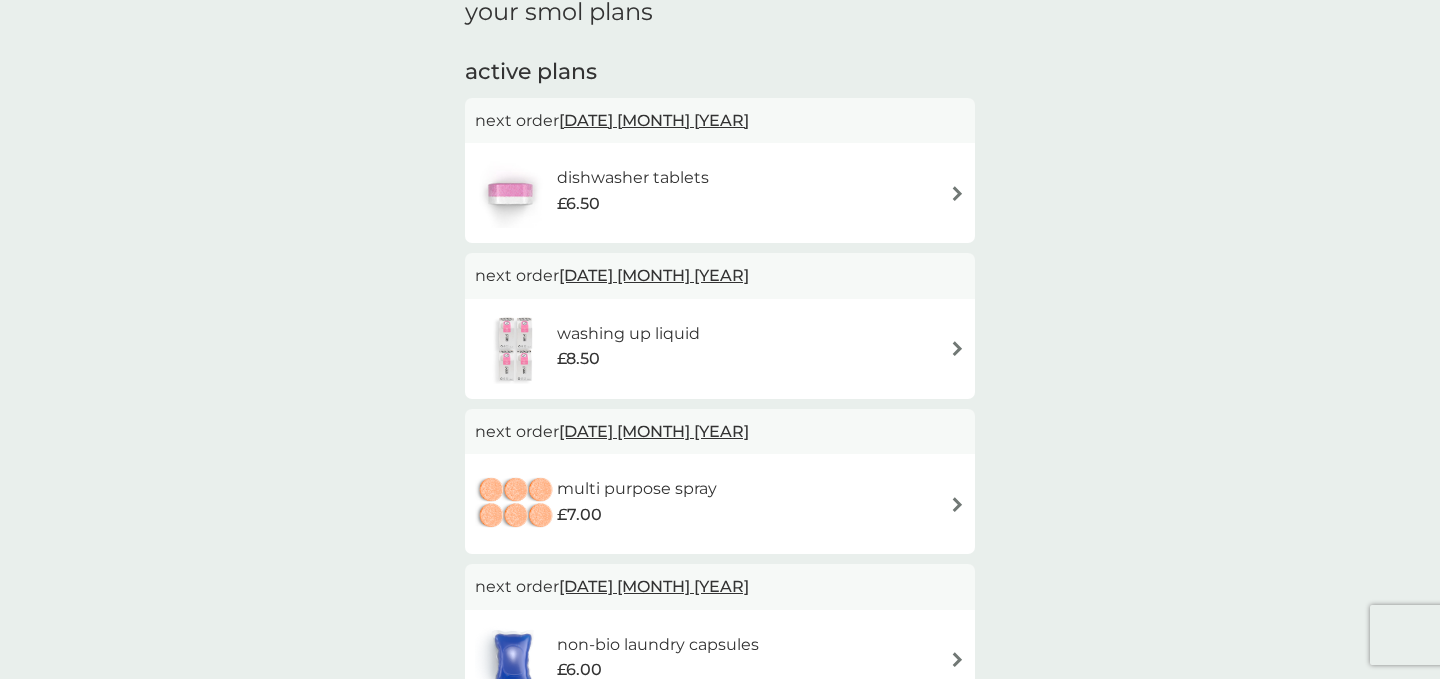 click on "your smol plans active plans next order  [DATE] [MONTH] [YEAR] dishwasher tablets £6.50 next order  [DATE] [MONTH] [YEAR] washing up liquid £8.50 next order  [DATE] [MONTH] [YEAR] multi purpose spray £7.00 next order  [DATE] [MONTH] [YEAR] non-bio laundry capsules £6.00 next order  [DATE] [MONTH] [YEAR] fabric conditioner £11.50 next order  [DATE] [MONTH] [YEAR] stain gel £12.50" at bounding box center (720, 519) 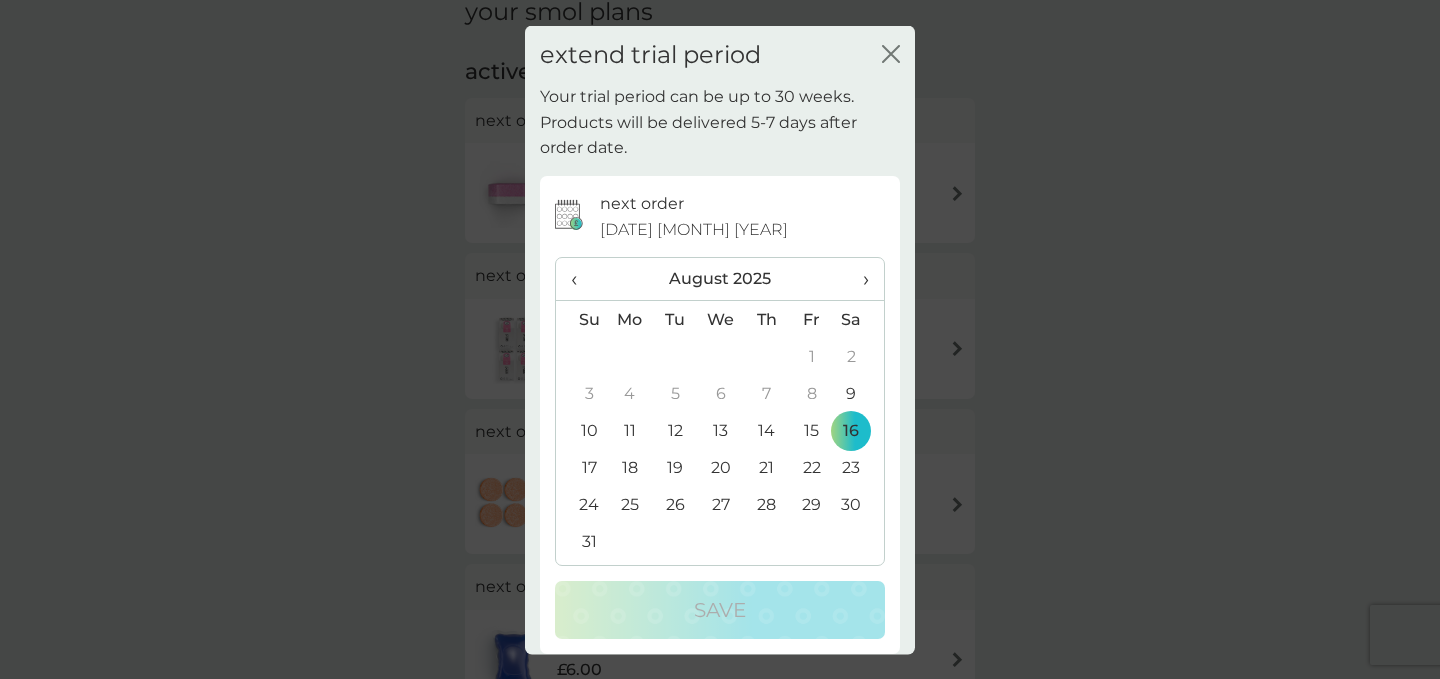 click on "›" at bounding box center (859, 279) 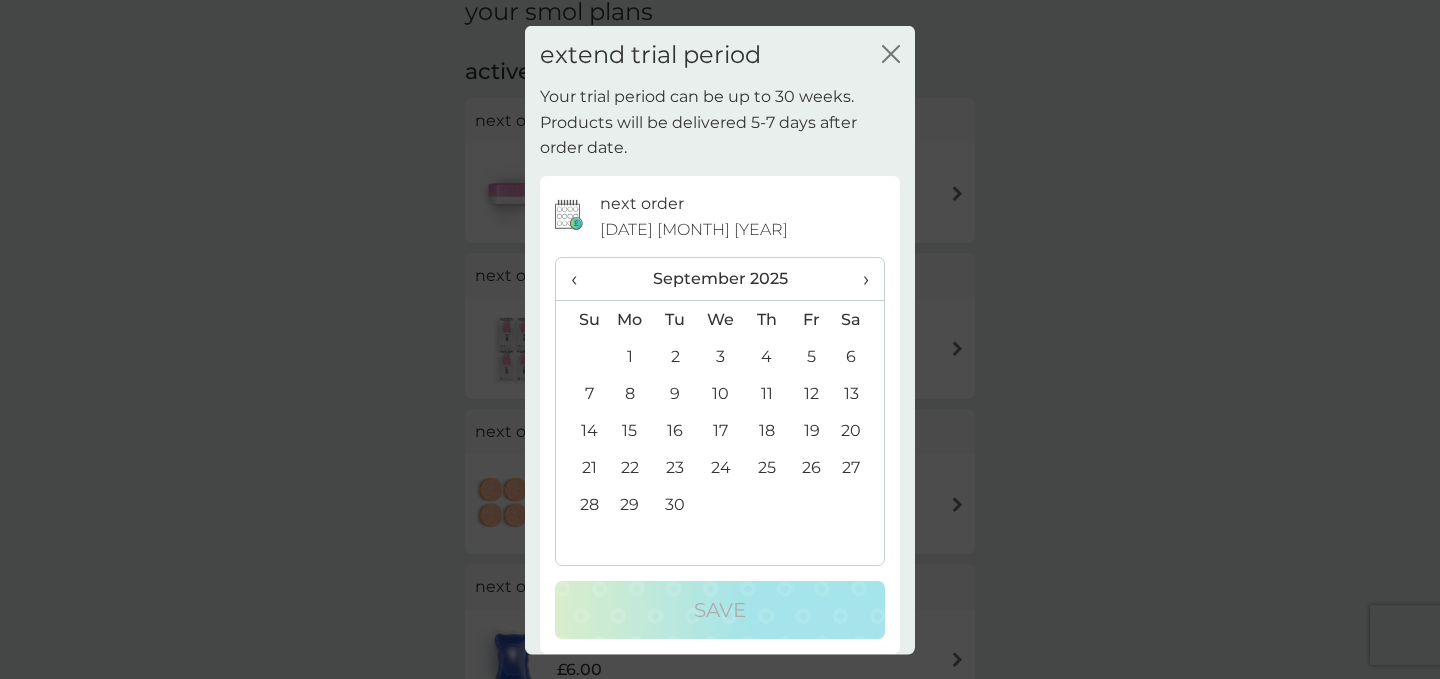 click on "8" at bounding box center [630, 393] 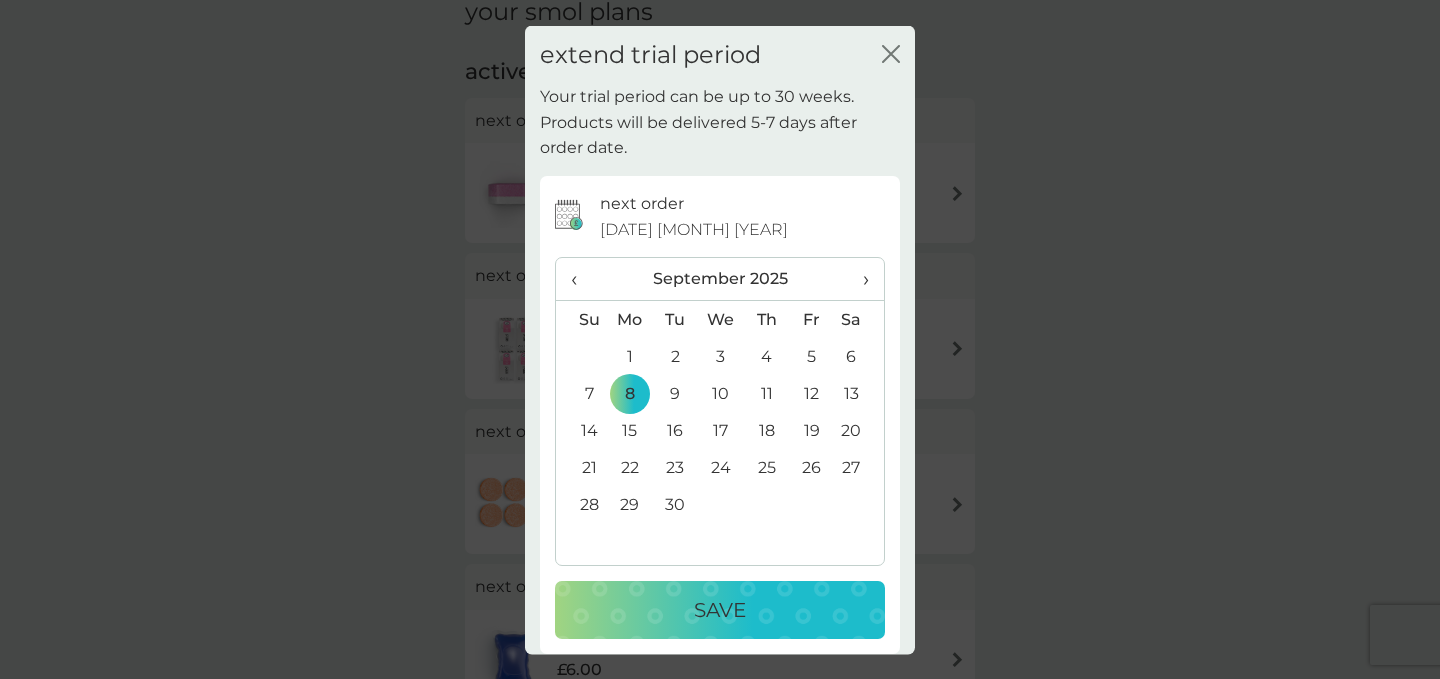 click on "Save" at bounding box center [720, 610] 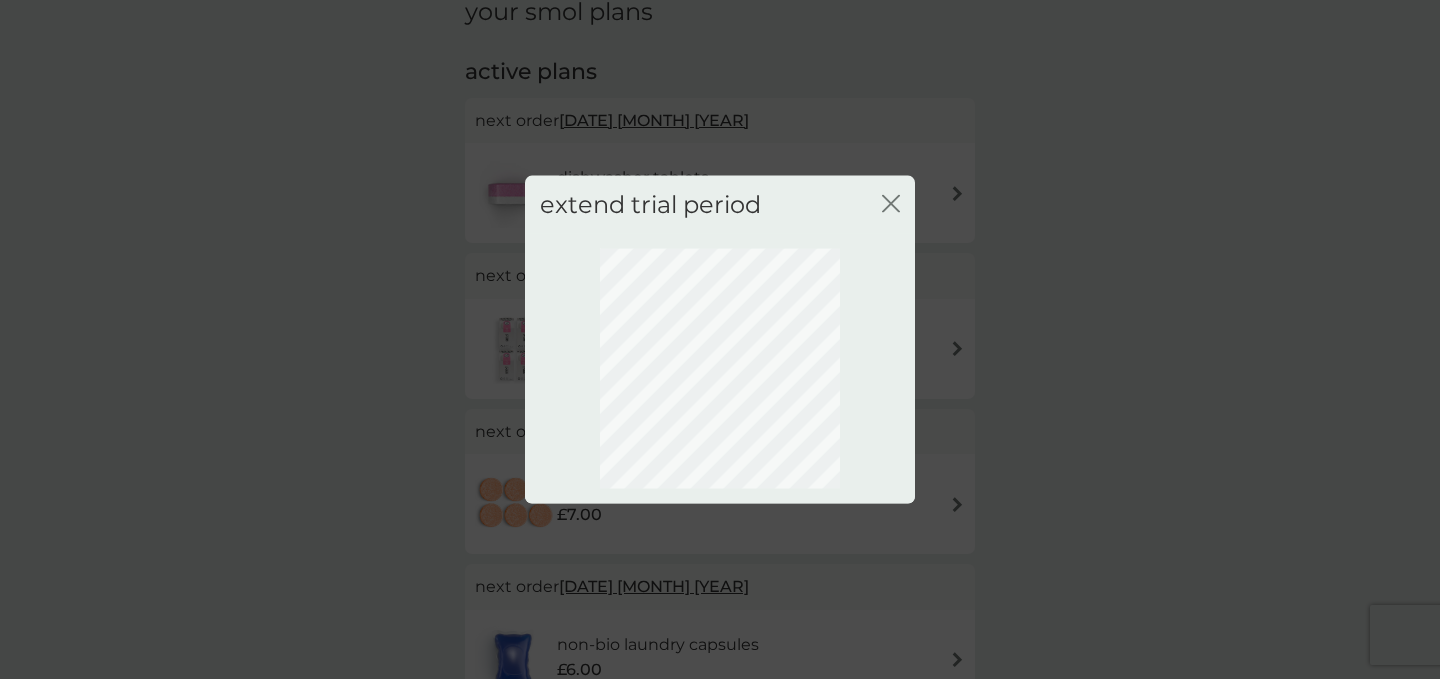 click on "extend trial period close" at bounding box center [720, 339] 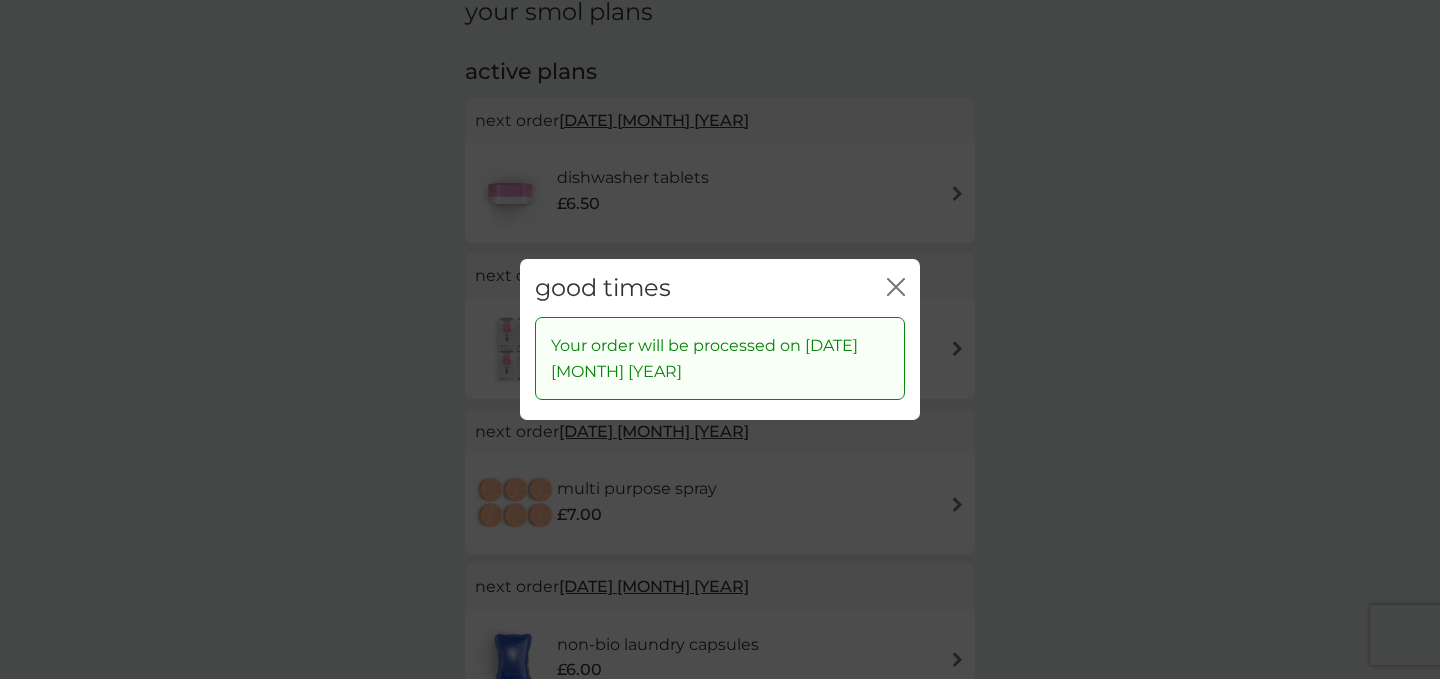 click 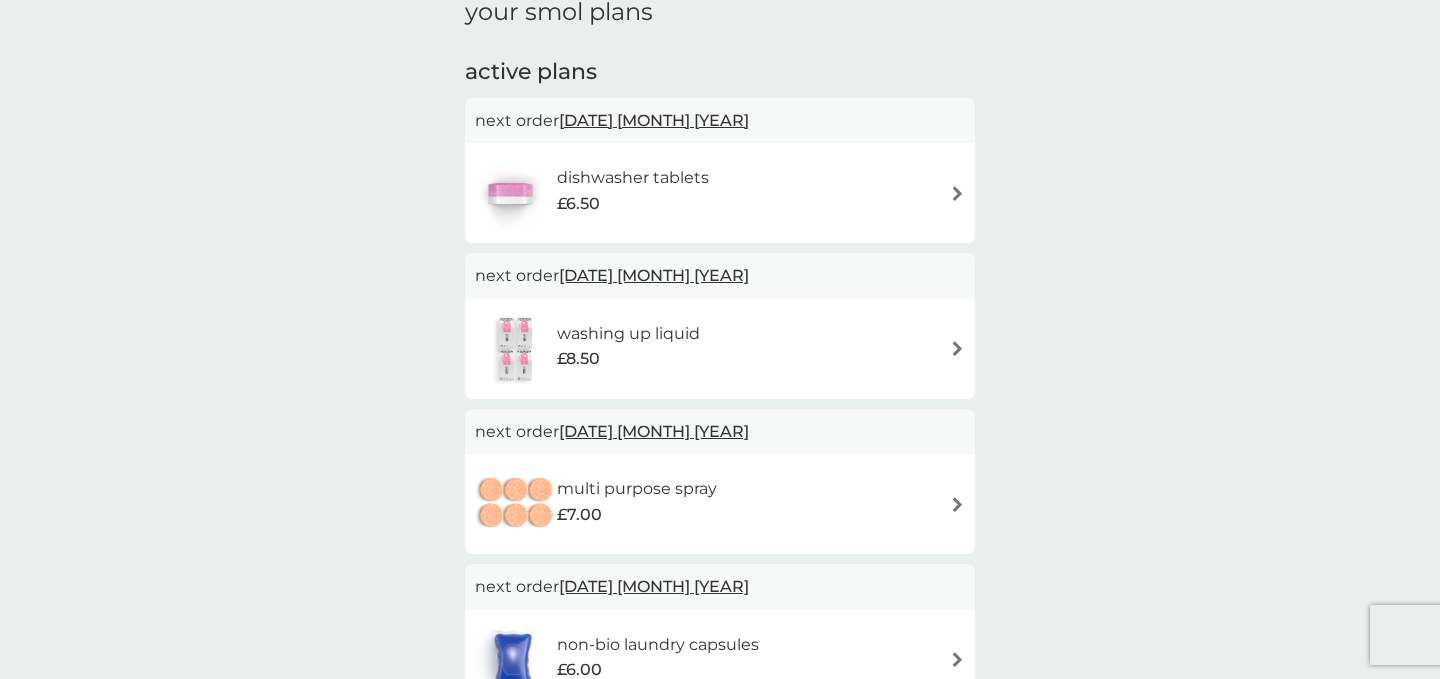 click on "your smol plans active plans next order  [DATE] [MONTH] [YEAR] dishwasher tablets £6.50 next order  [DATE] [MONTH] [YEAR] washing up liquid £8.50 next order  [DATE] [MONTH] [YEAR] multi purpose spray £7.00 next order  [DATE] [MONTH] [YEAR] non-bio laundry capsules £6.00 next order  [DATE] [MONTH] [YEAR] fabric conditioner £11.50 next order  [DATE] [MONTH] [YEAR] stain gel £12.50" at bounding box center (720, 519) 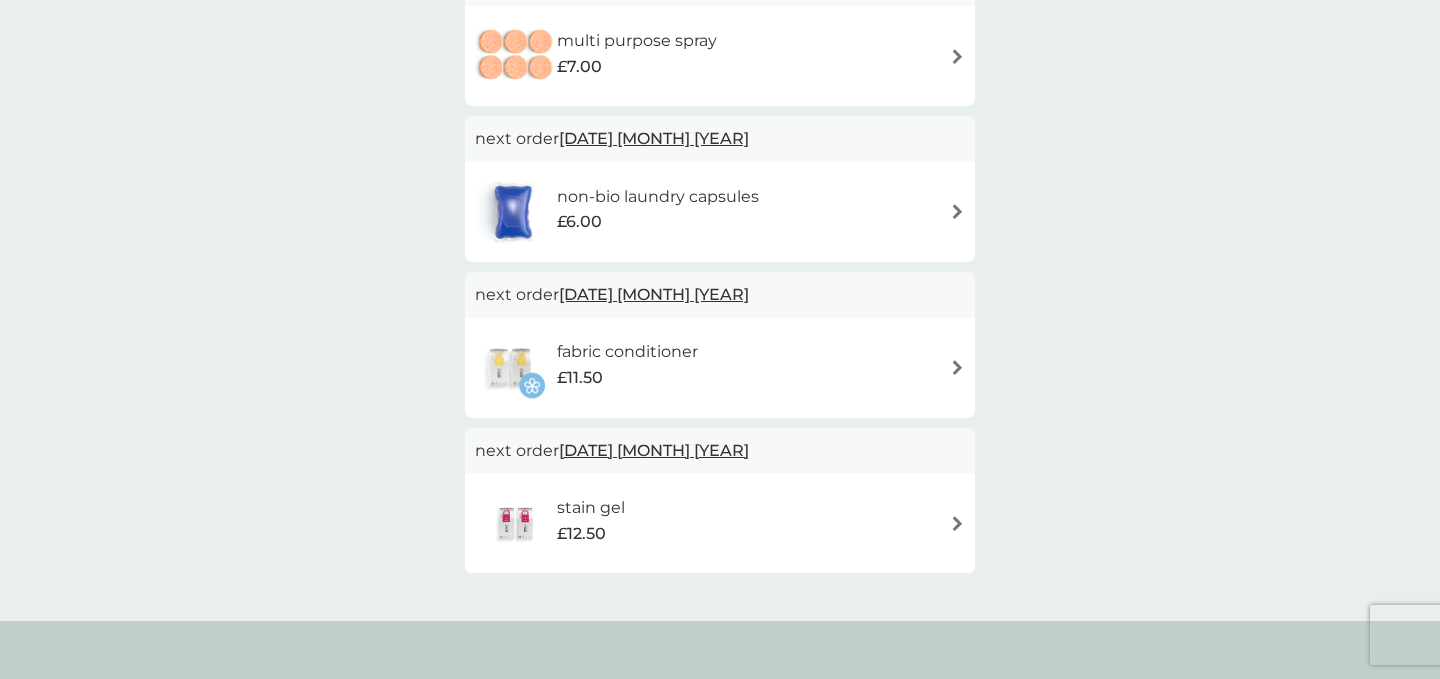 scroll, scrollTop: 0, scrollLeft: 0, axis: both 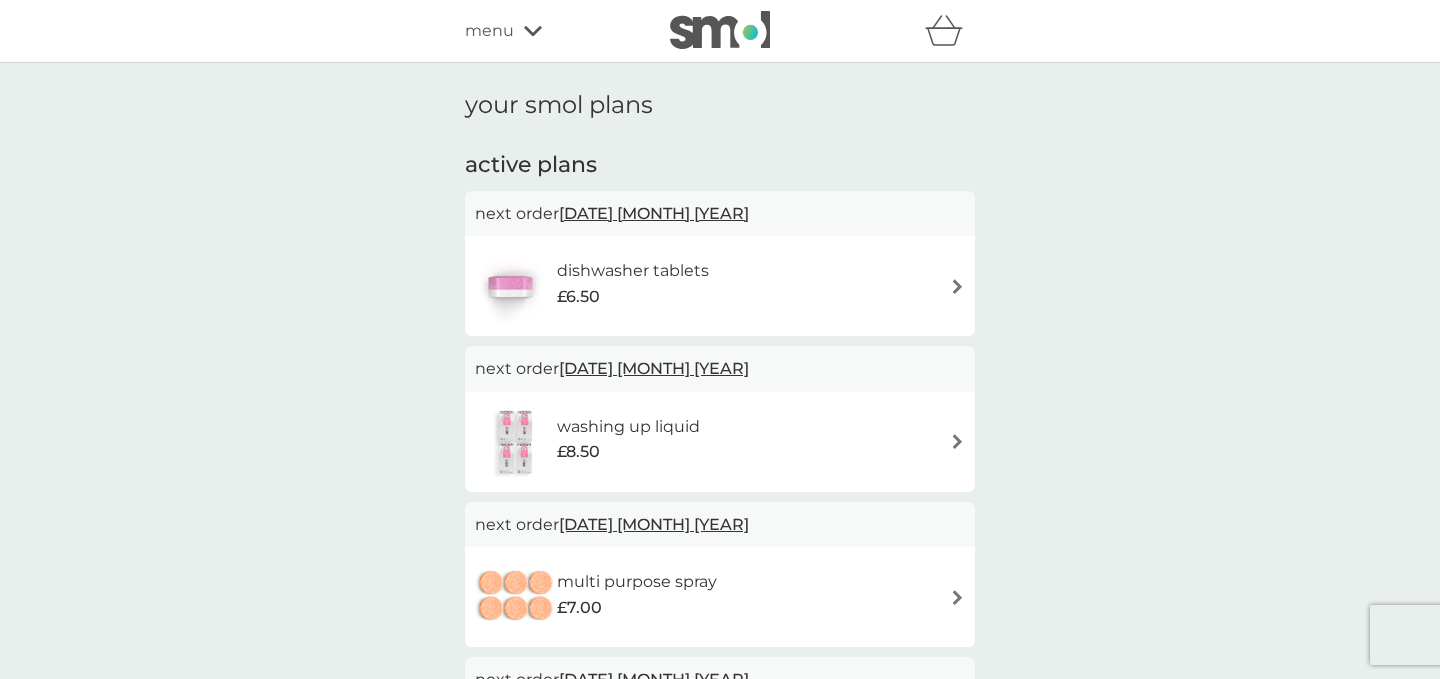 click 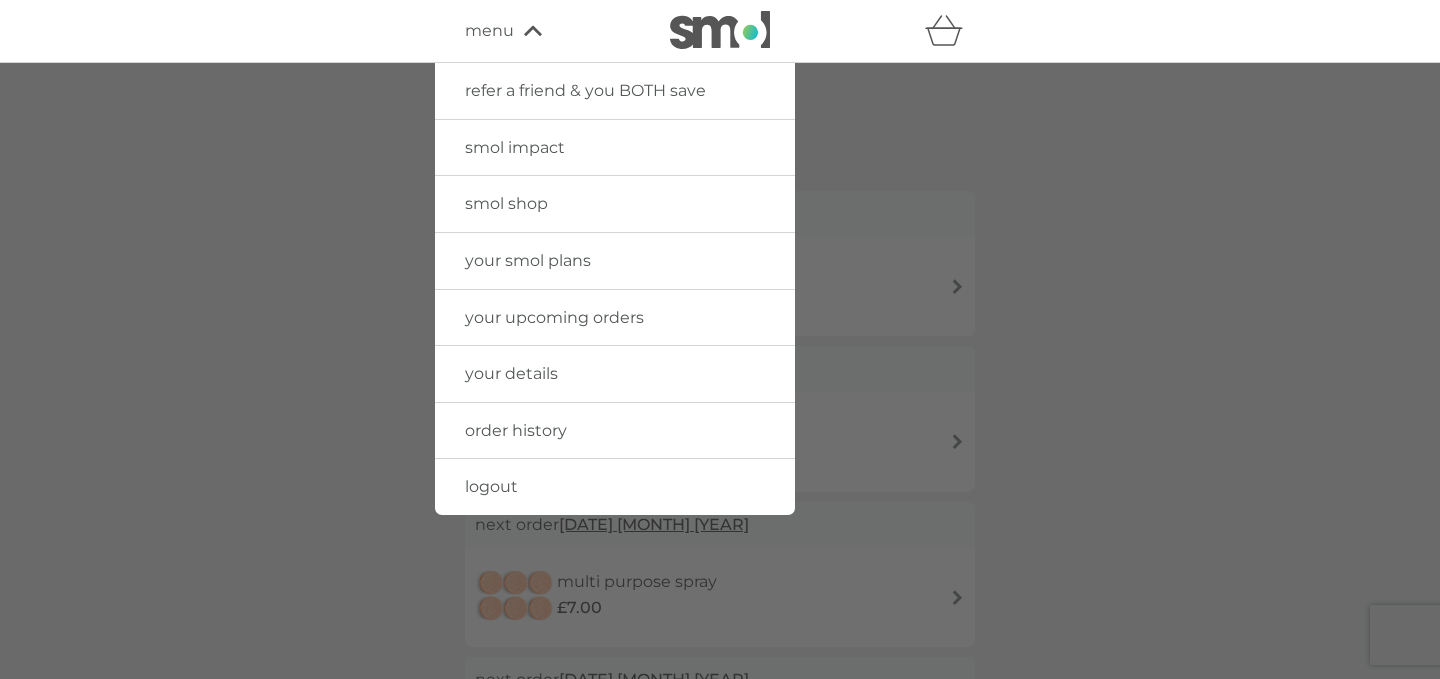 click on "your upcoming orders" at bounding box center [554, 317] 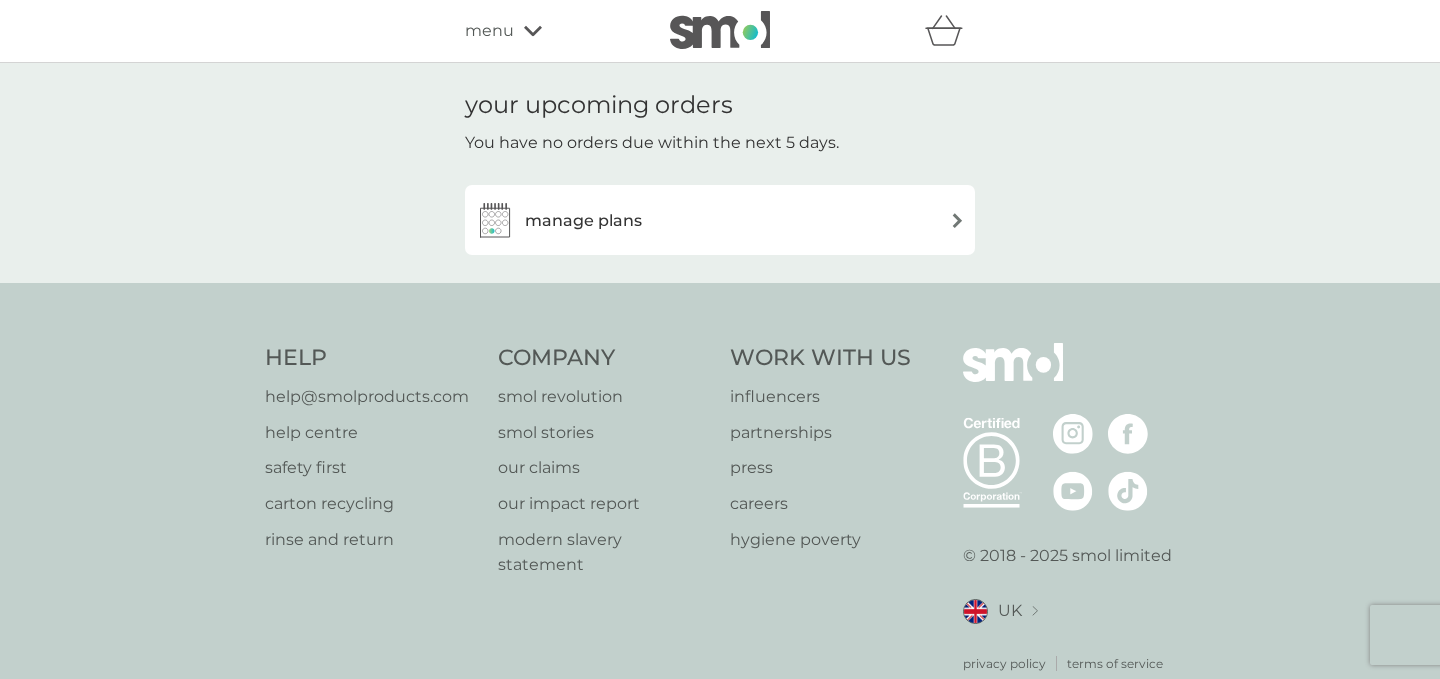click on "manage plans" at bounding box center (720, 220) 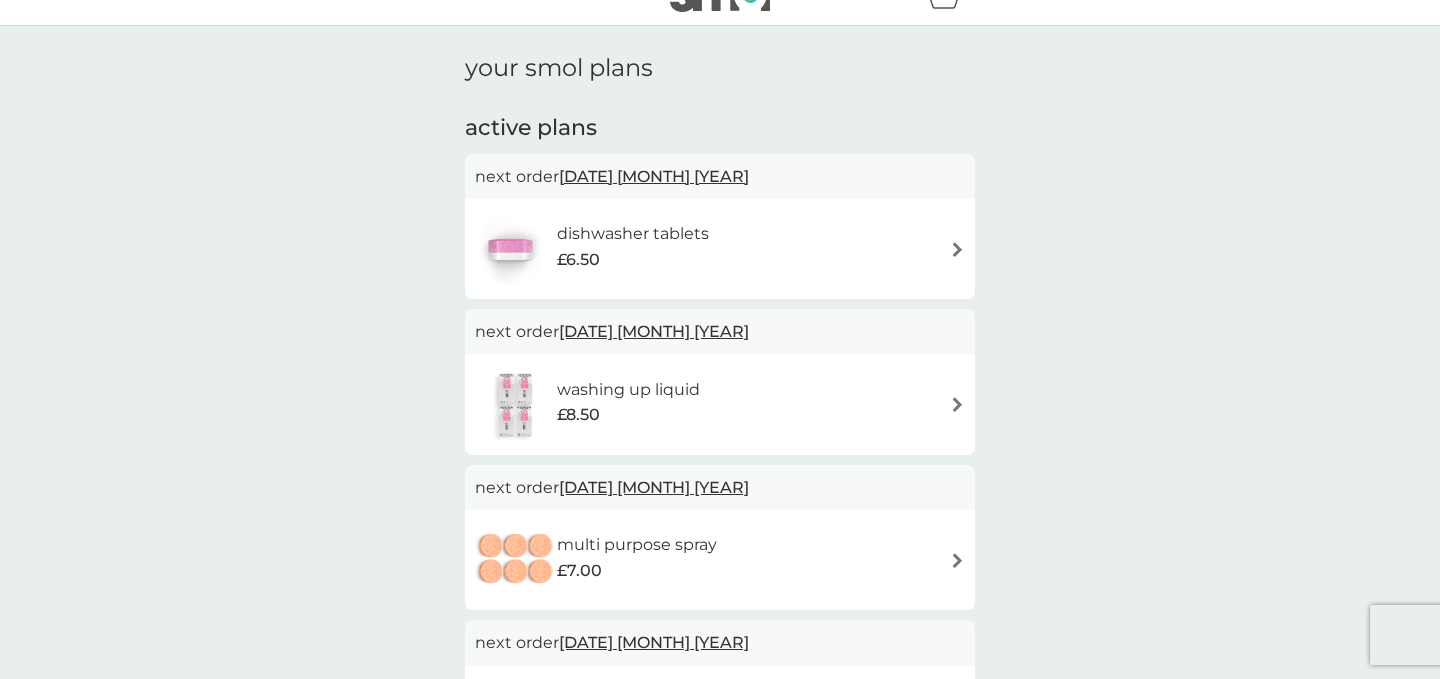 scroll, scrollTop: 43, scrollLeft: 0, axis: vertical 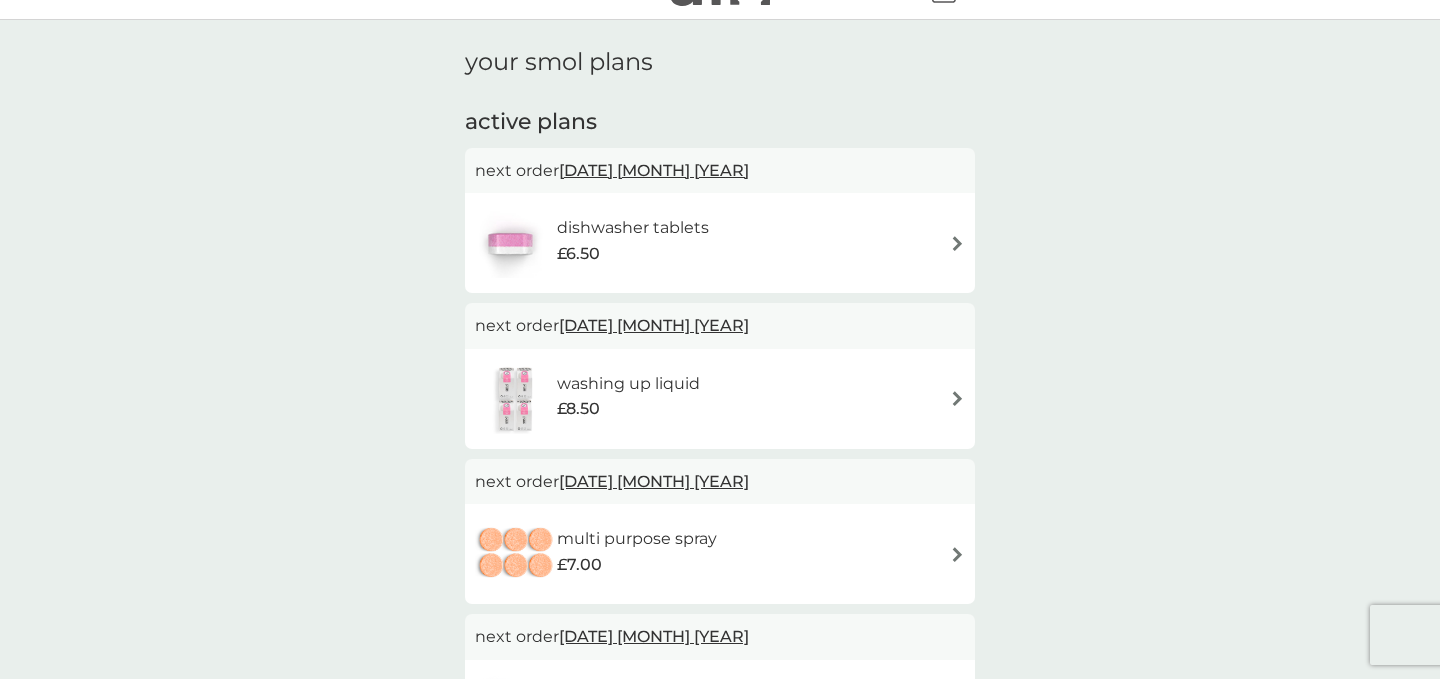 click on "your smol plans active plans next order  [DATE] [MONTH] [YEAR] dishwasher tablets £6.50 next order  [DATE] [MONTH] [YEAR] washing up liquid £8.50 next order  [DATE] [MONTH] [YEAR] multi purpose spray £7.00 next order  [DATE] [MONTH] [YEAR] non-bio laundry capsules £6.00 next order  [DATE] [MONTH] [YEAR] fabric conditioner £11.50 next order  [DATE] [MONTH] [YEAR] stain gel £12.50" at bounding box center (720, 569) 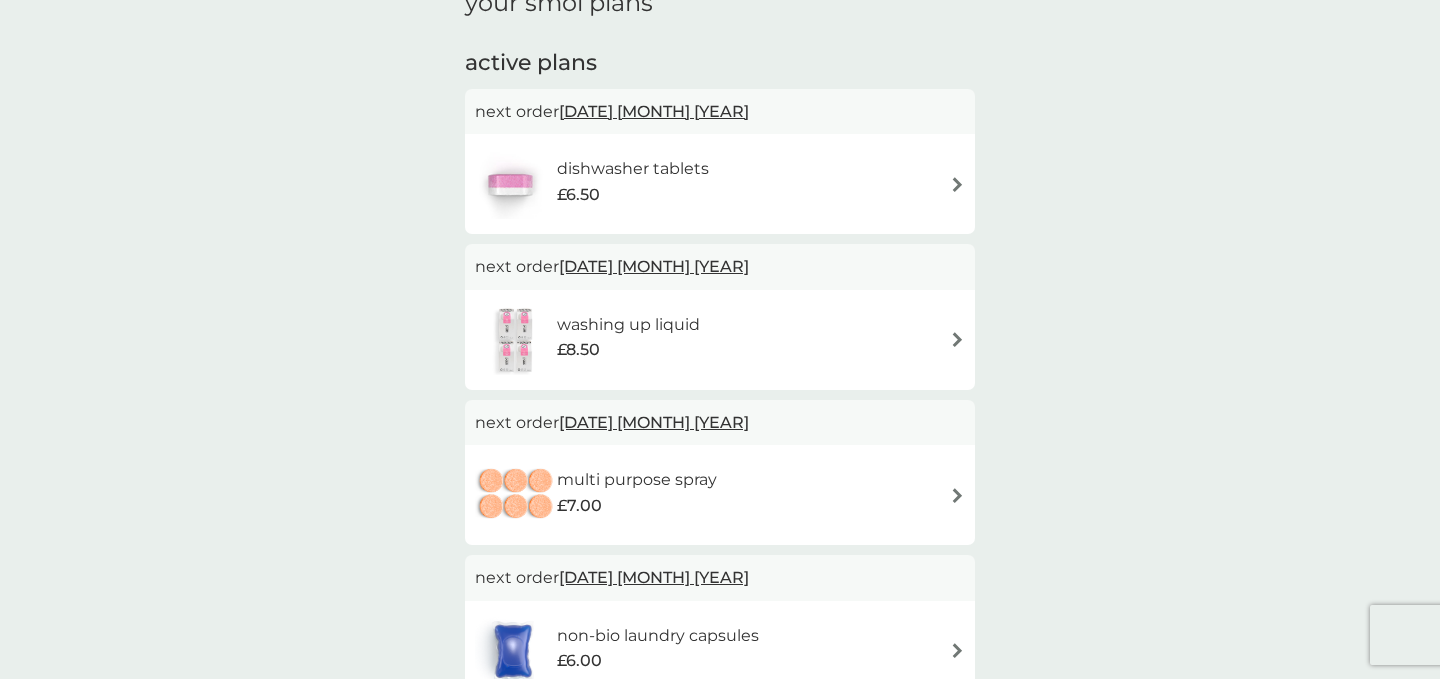 scroll, scrollTop: 105, scrollLeft: 0, axis: vertical 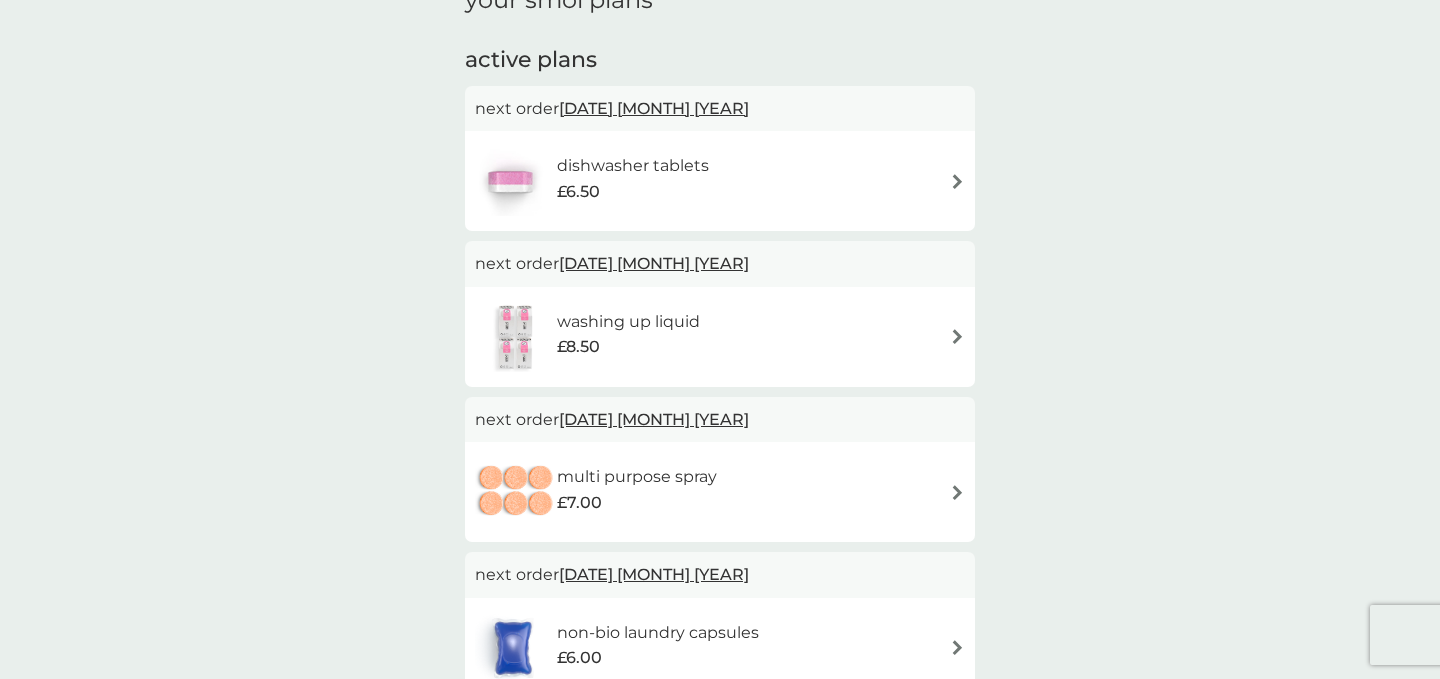 click on "dishwasher tablets" at bounding box center (633, 166) 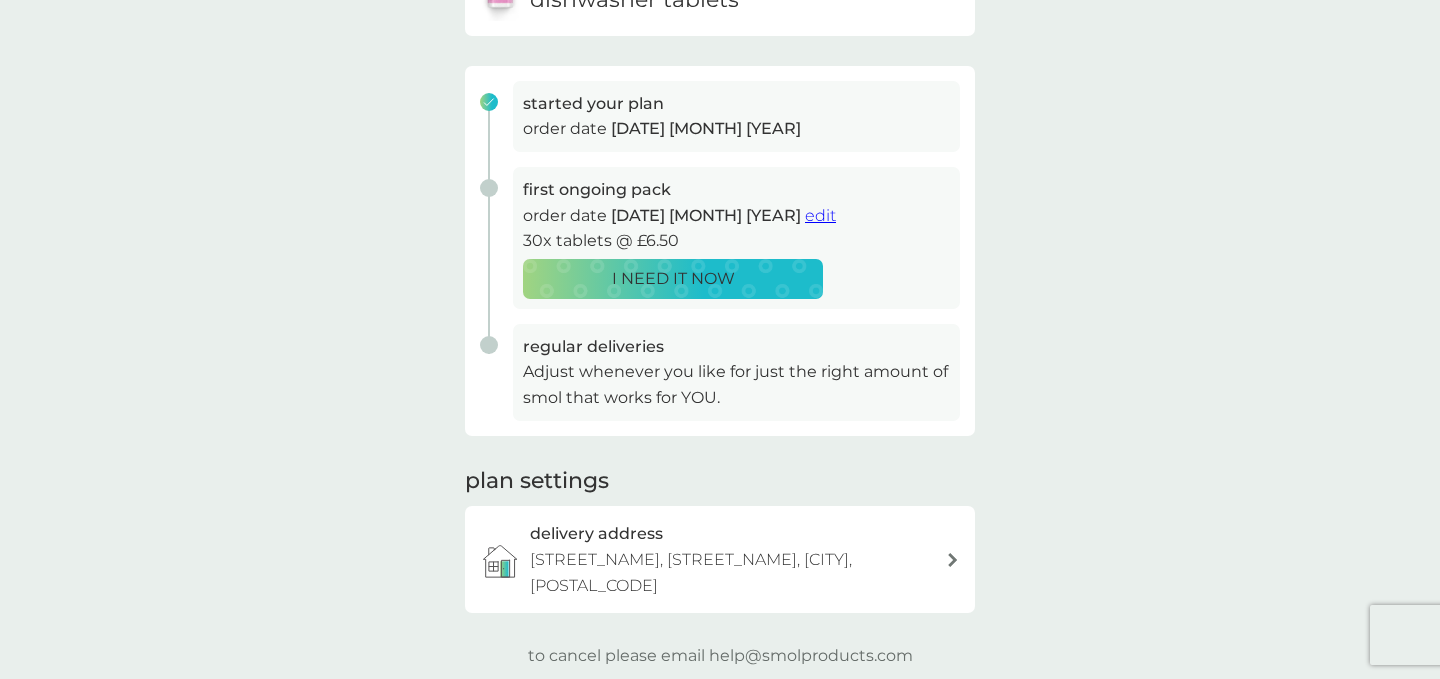 scroll, scrollTop: 256, scrollLeft: 0, axis: vertical 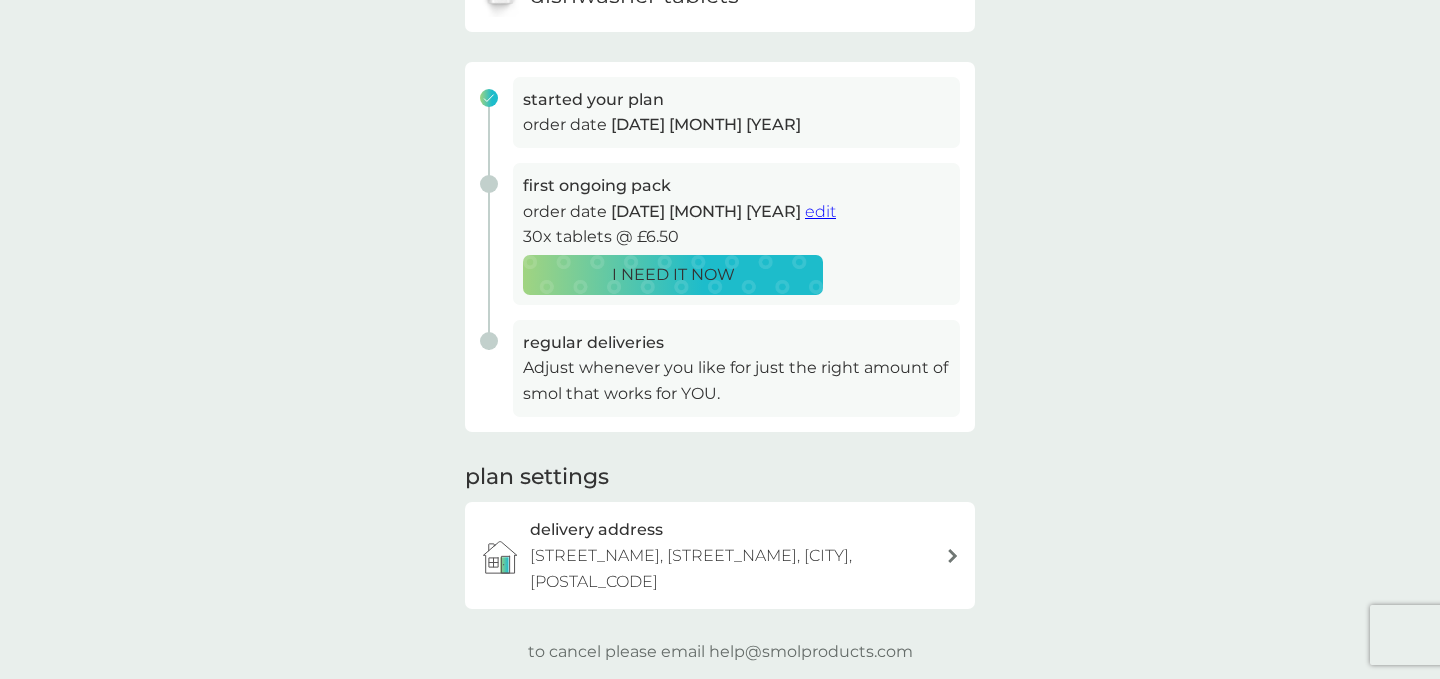 click on "edit" at bounding box center [820, 211] 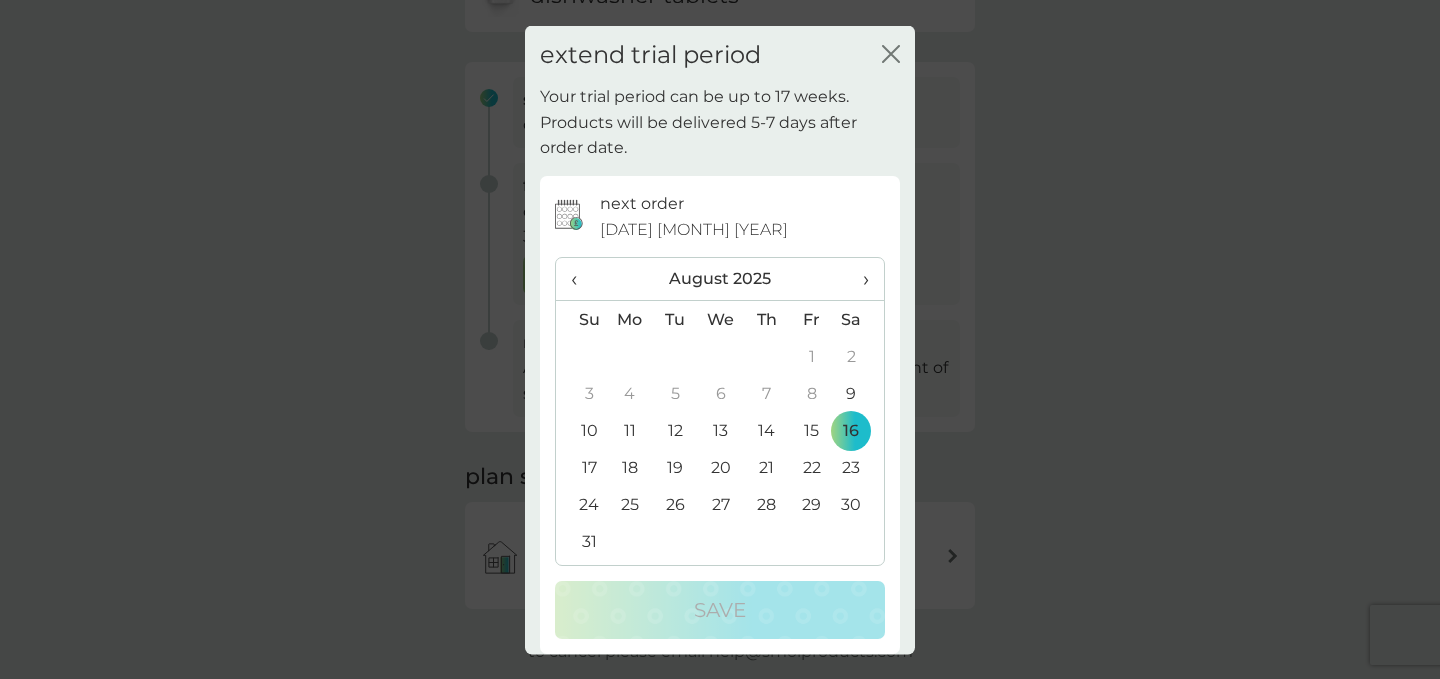 click on "›" at bounding box center [859, 279] 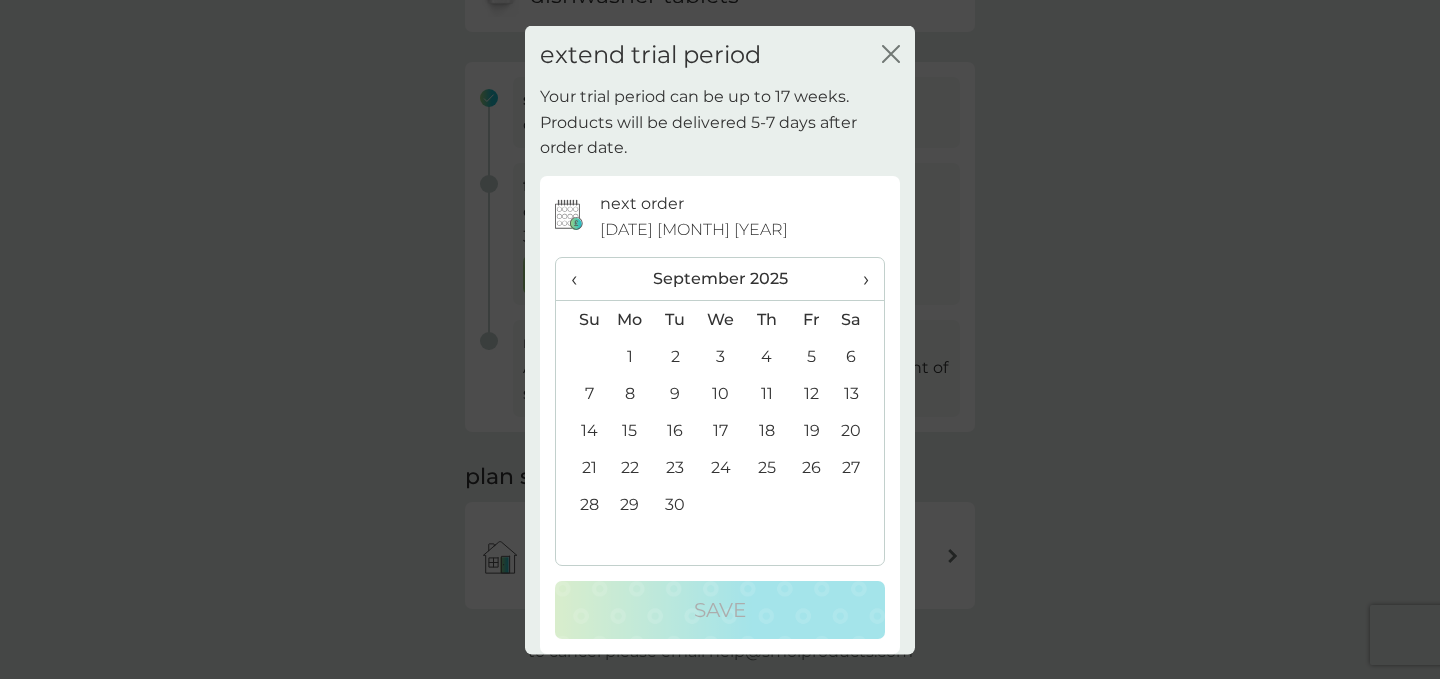 click on "8" at bounding box center [630, 393] 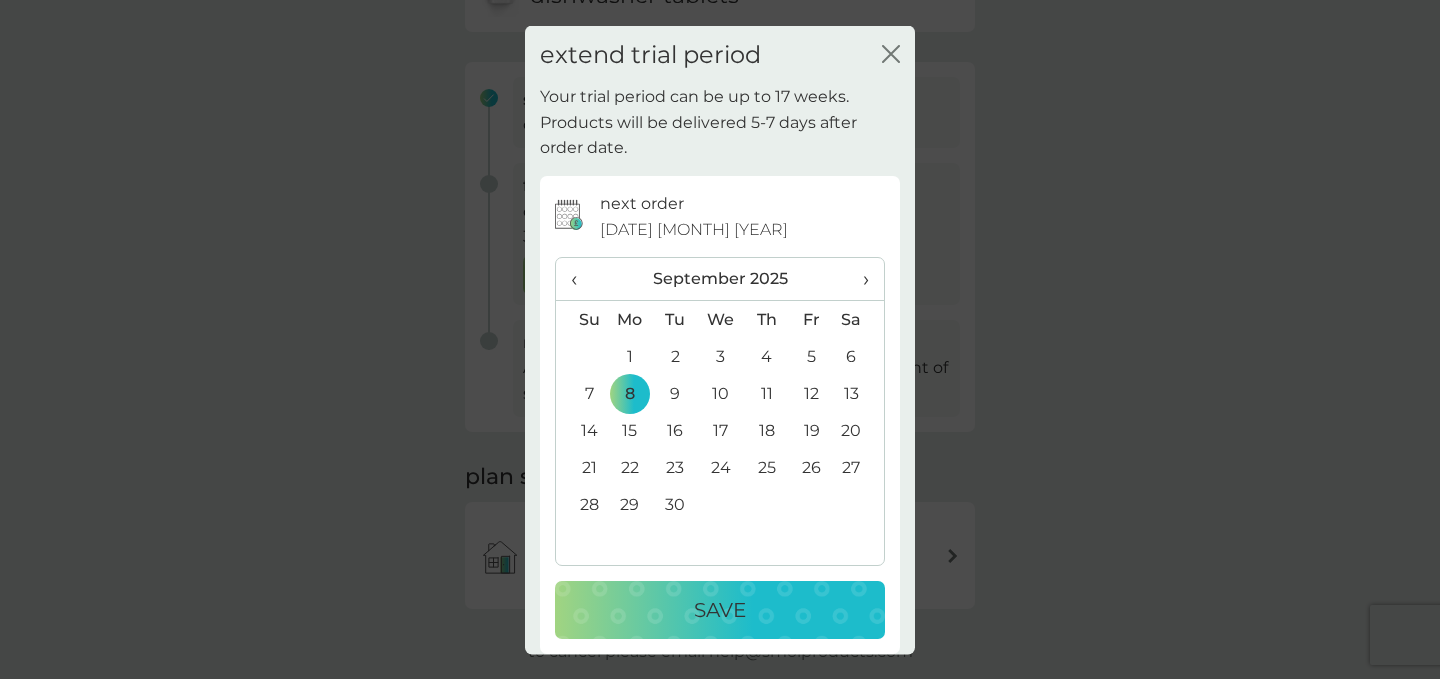click on "Save" at bounding box center (720, 610) 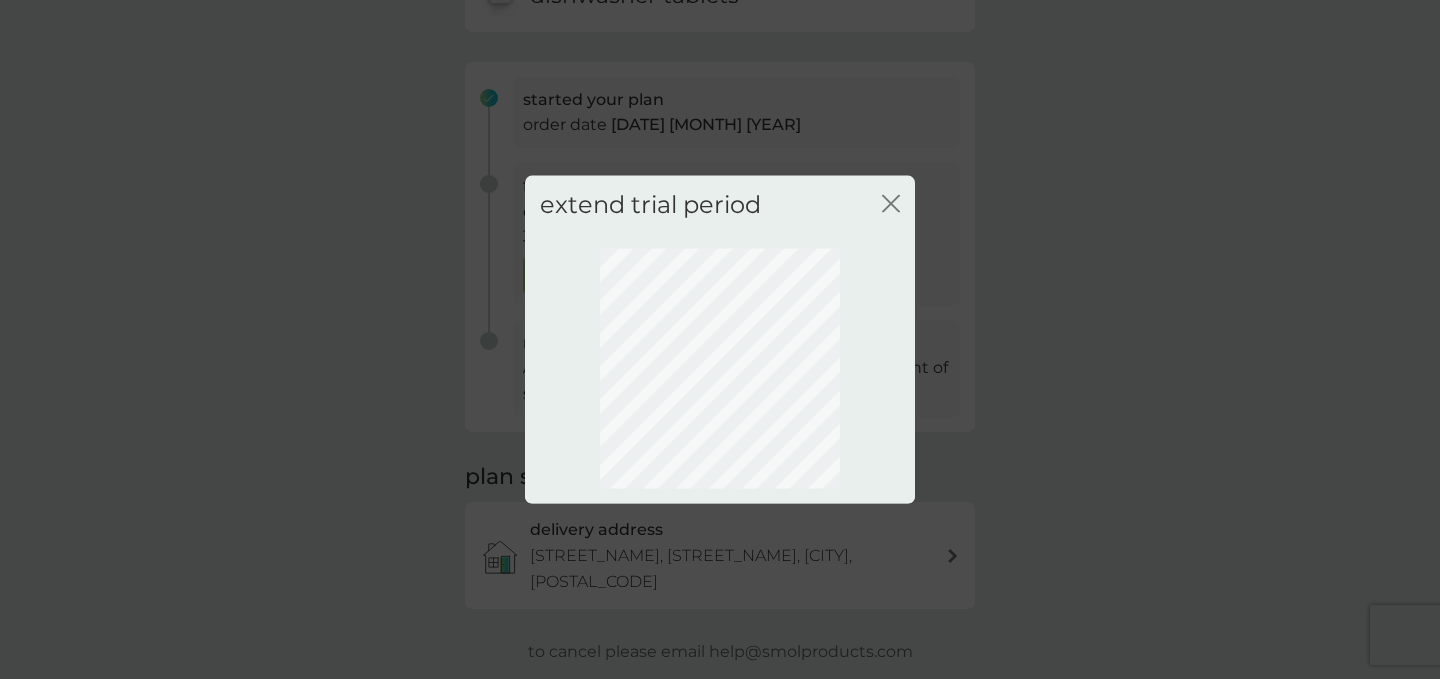 click on "extend trial period close" at bounding box center (720, 339) 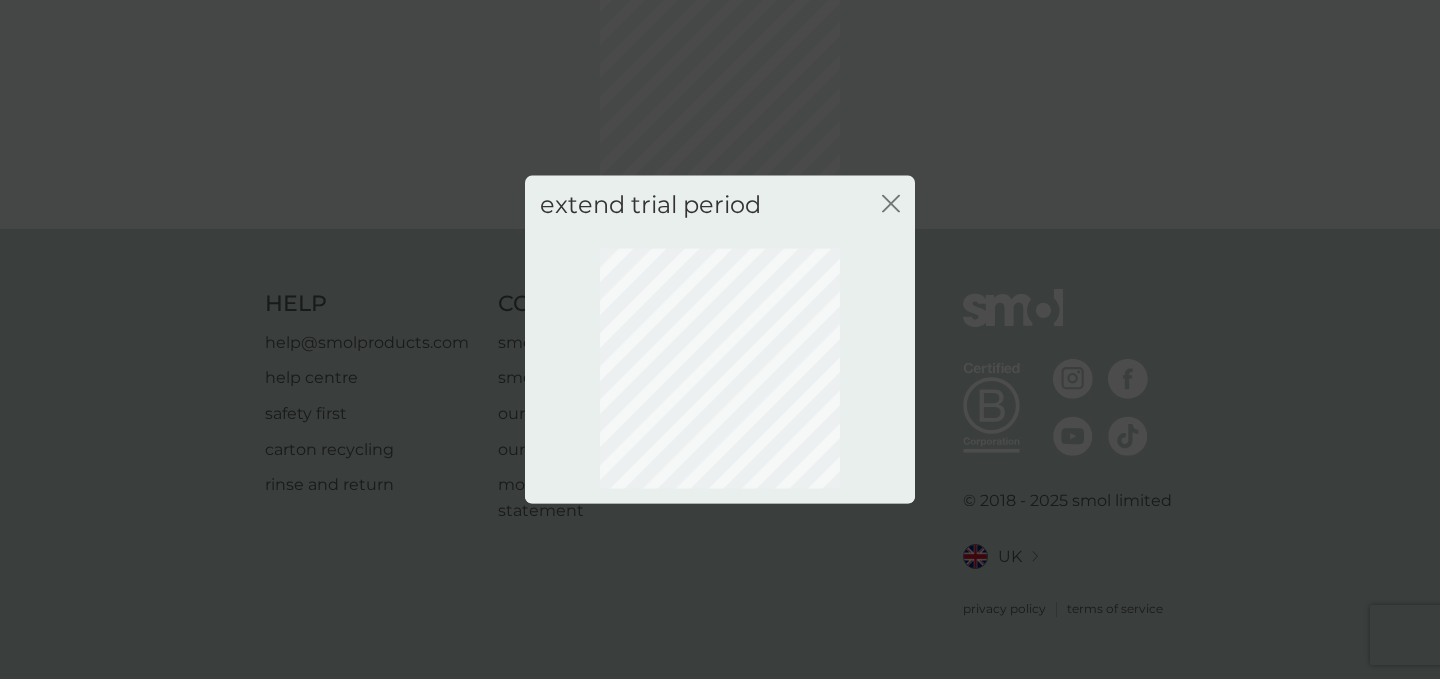scroll, scrollTop: 160, scrollLeft: 0, axis: vertical 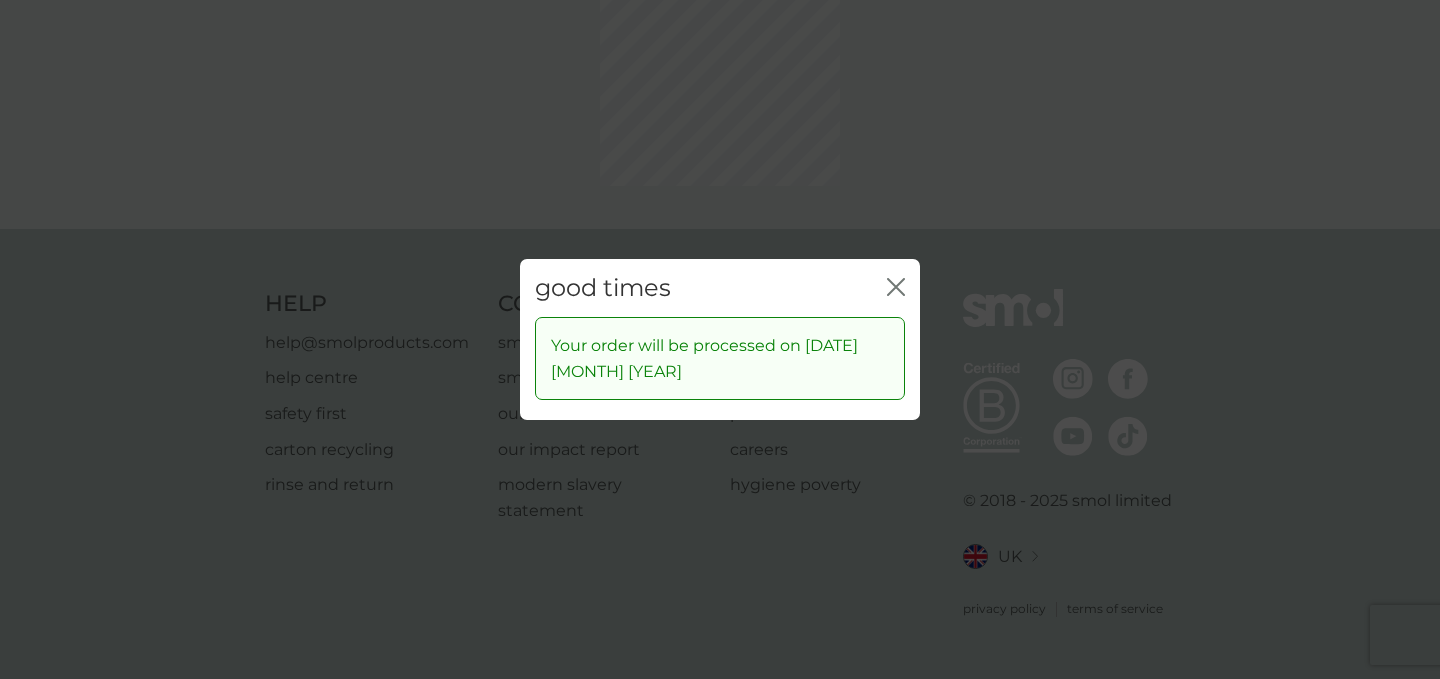 click 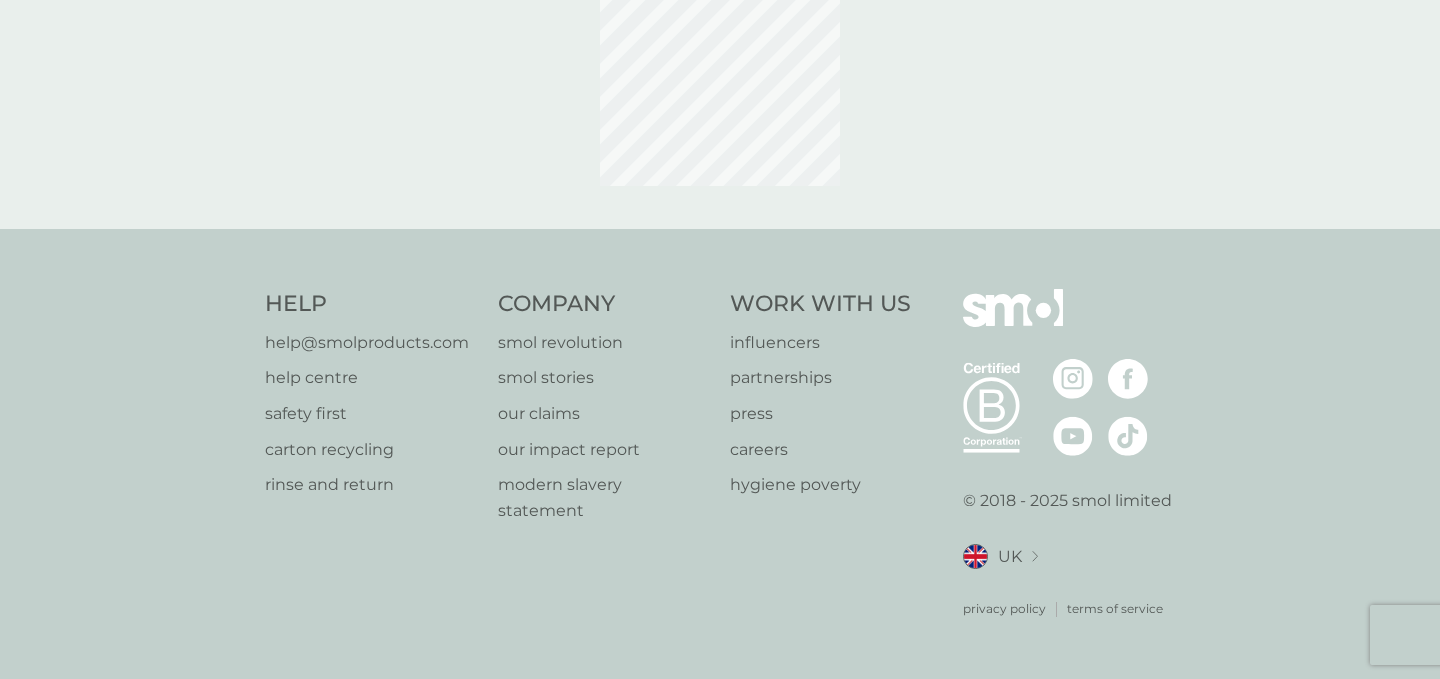 click on "refer a friend & you BOTH save smol impact smol shop your smol plans your upcoming orders your details order history logout menu Help help@example.com help centre safety first carton recycling rinse and return Company smol revolution smol stories our claims our impact report modern slavery statement Work With Us influencers partnerships press careers hygiene poverty B Corp. © 2018 - 2025 smol limited UK Select a new location: Deutschland France privacy policy terms of service" at bounding box center (720, 259) 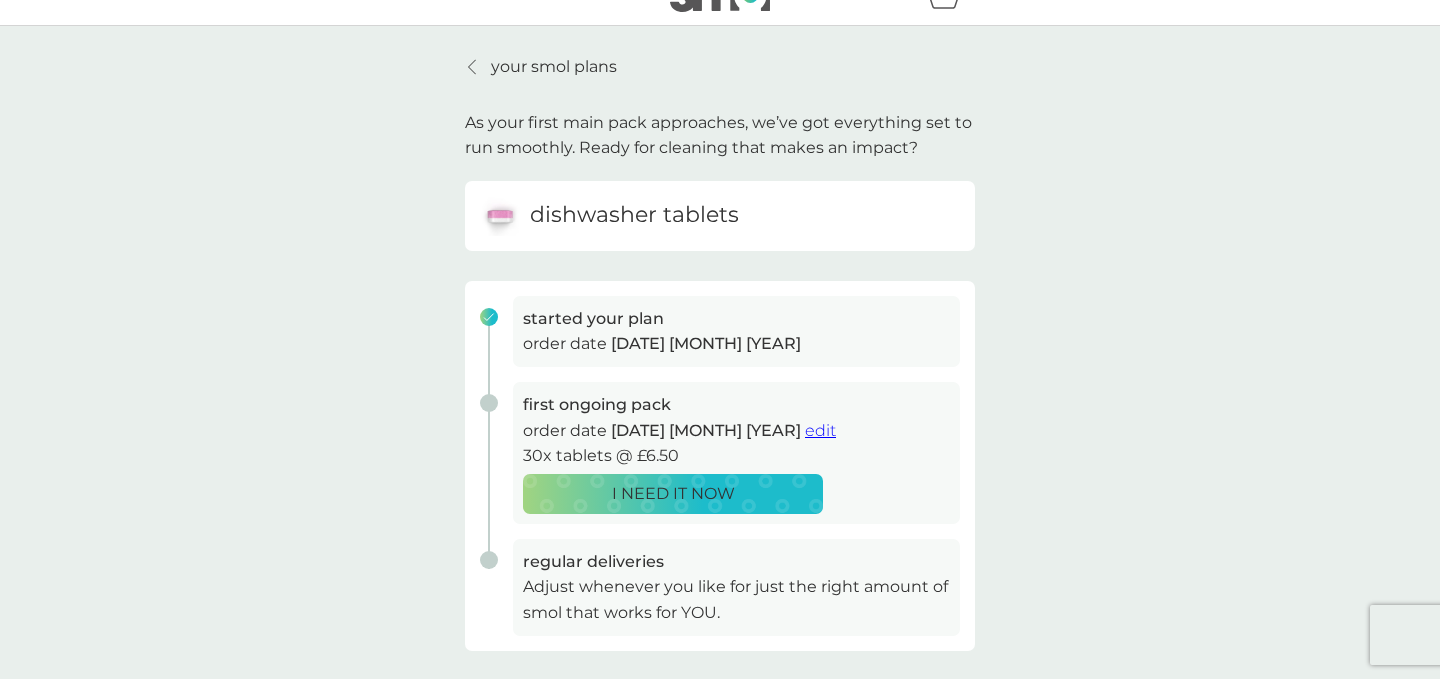 scroll, scrollTop: 0, scrollLeft: 0, axis: both 